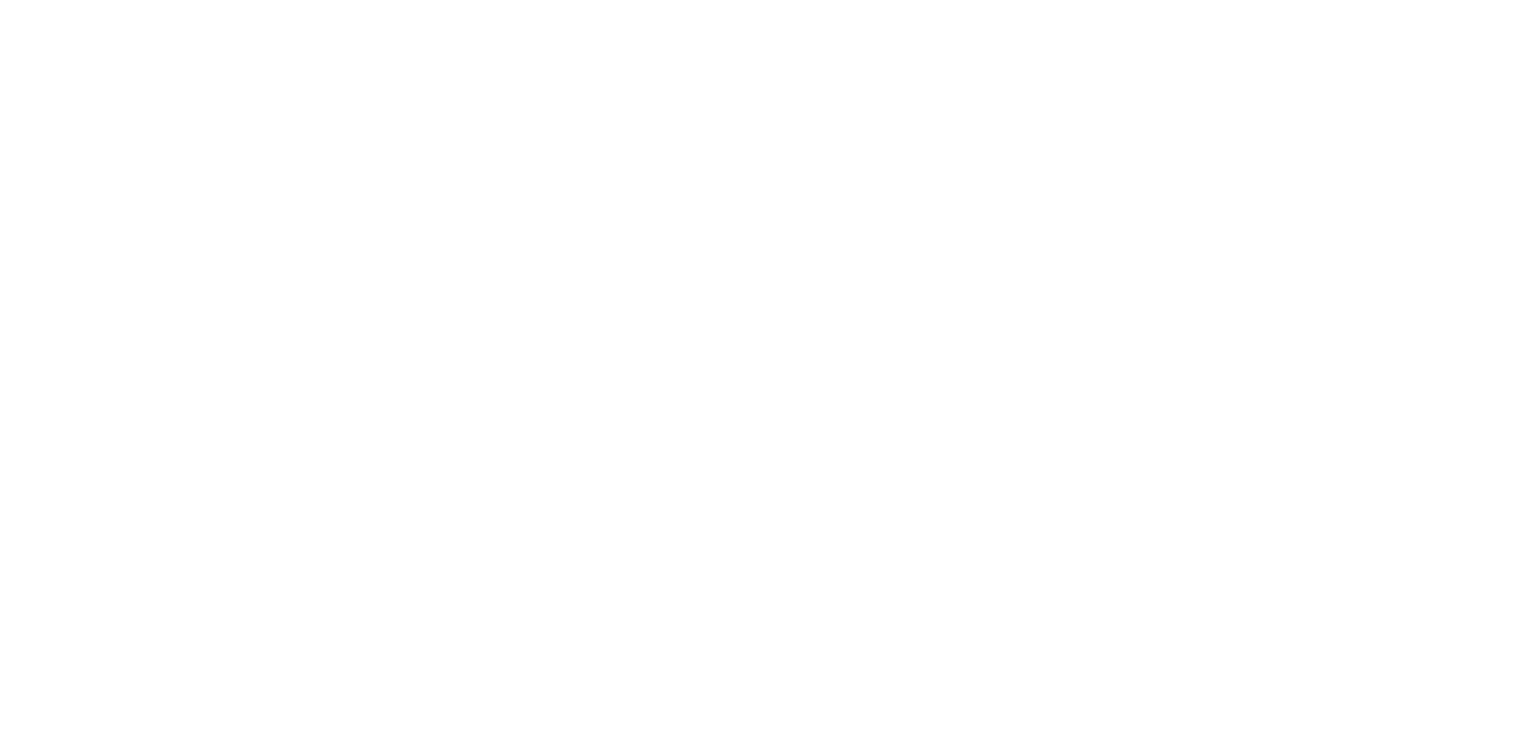 scroll, scrollTop: 0, scrollLeft: 0, axis: both 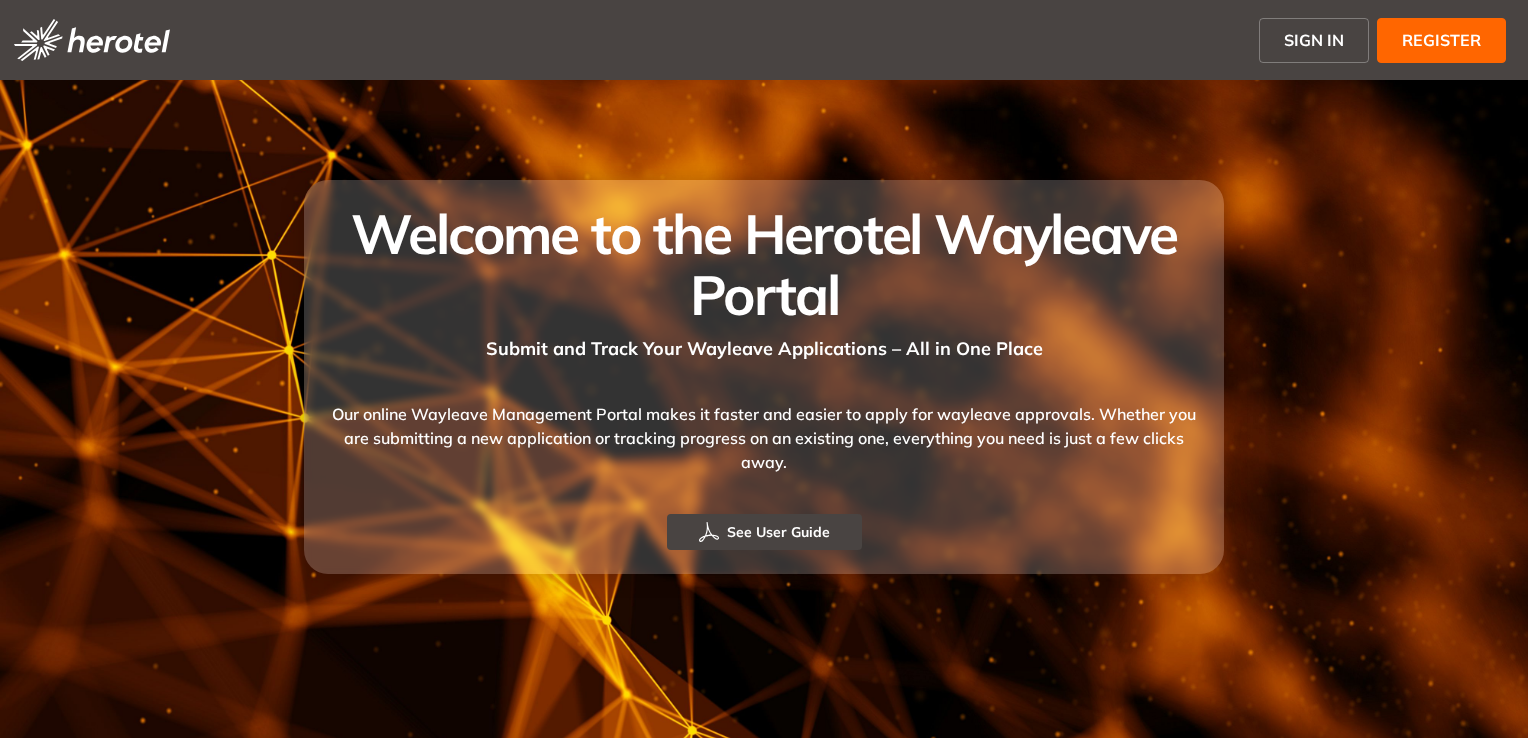 click on "SIGN IN" at bounding box center [1314, 40] 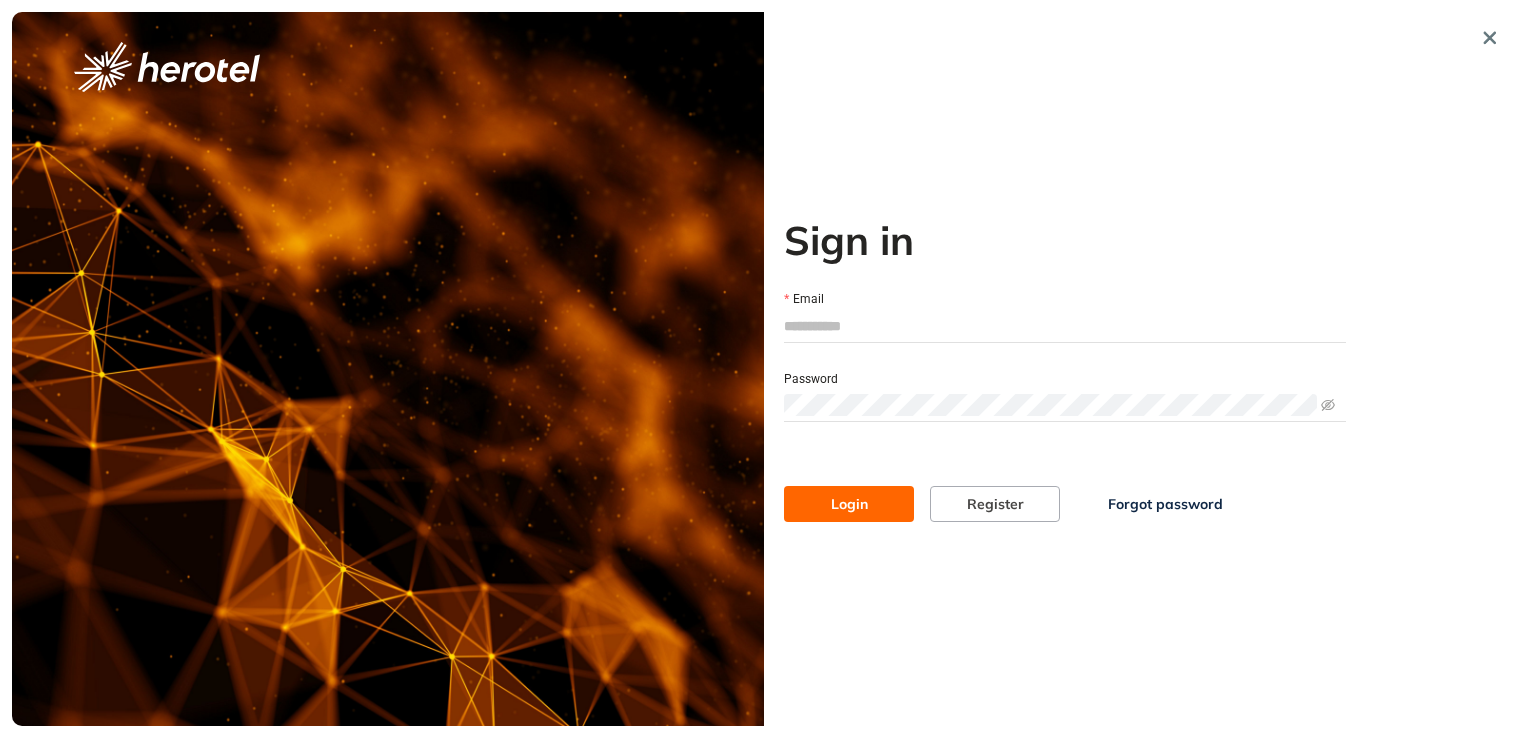 click on "Email" at bounding box center [1065, 326] 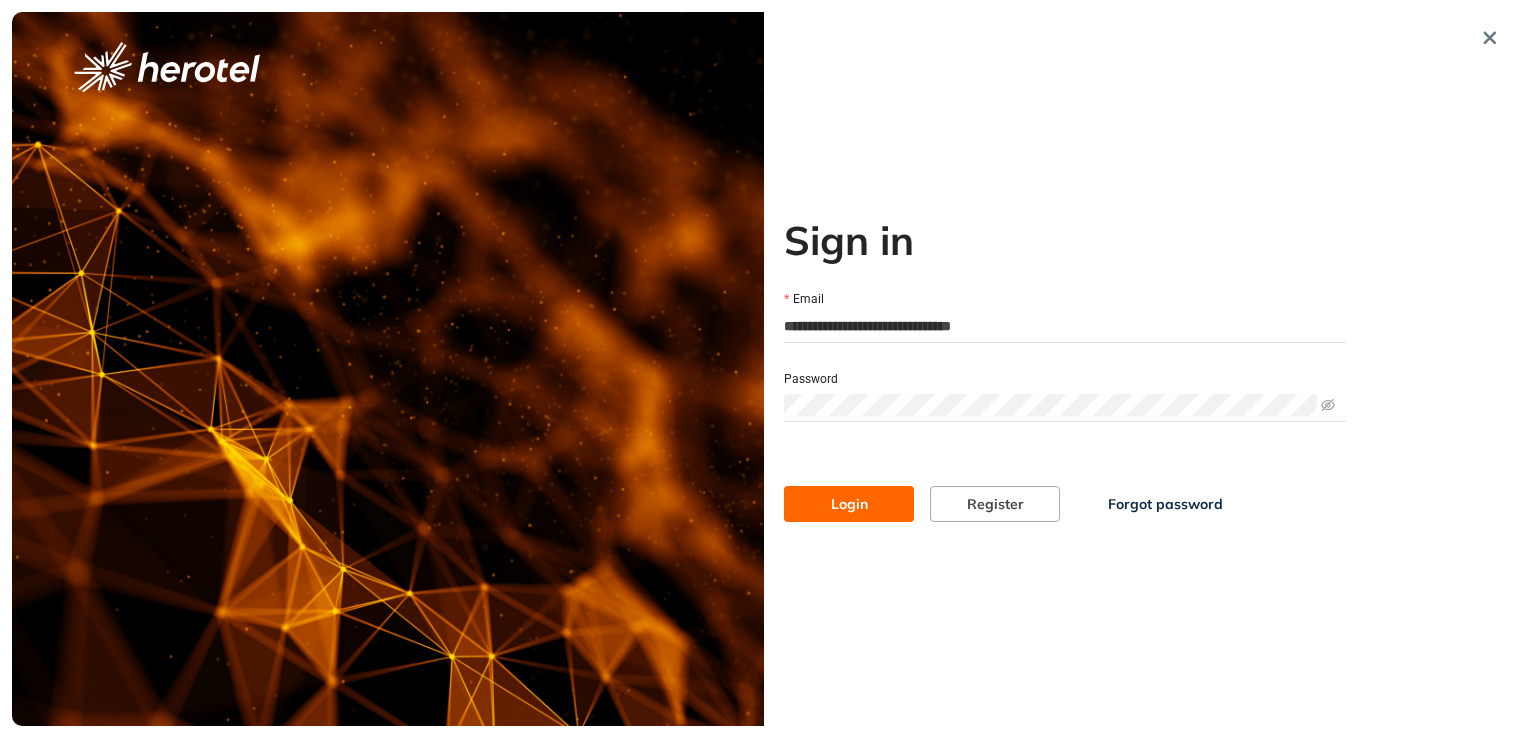 type on "**********" 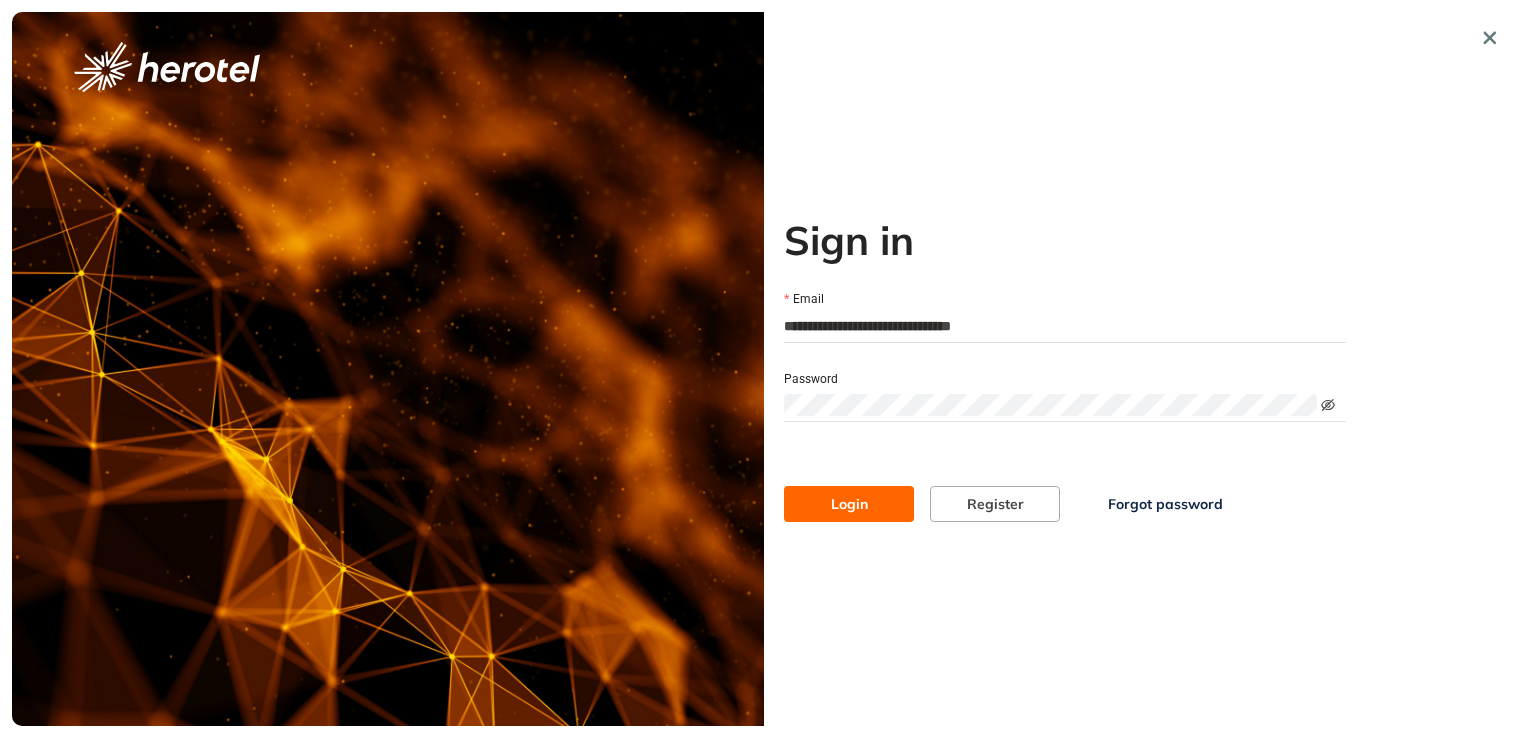 click 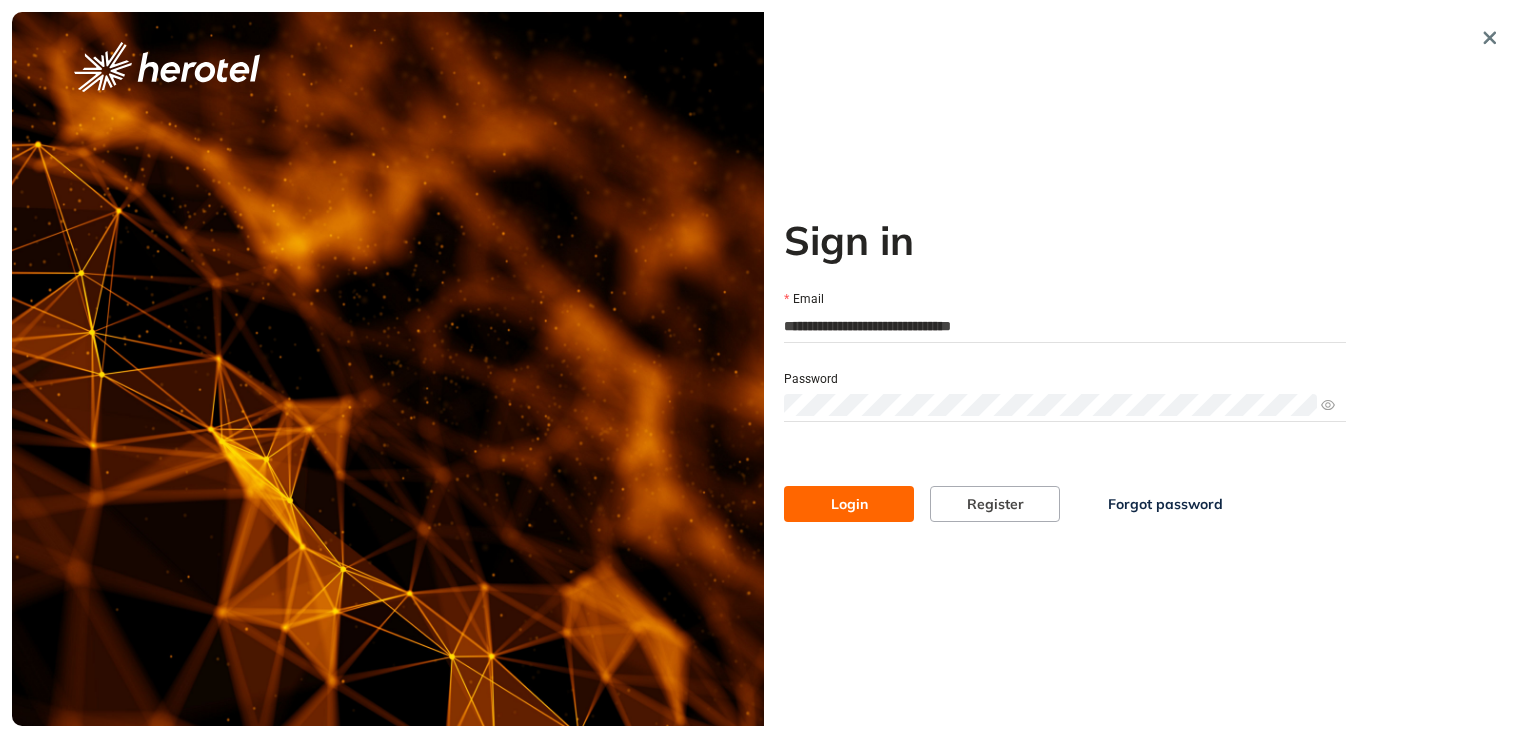 click on "Login" at bounding box center [849, 504] 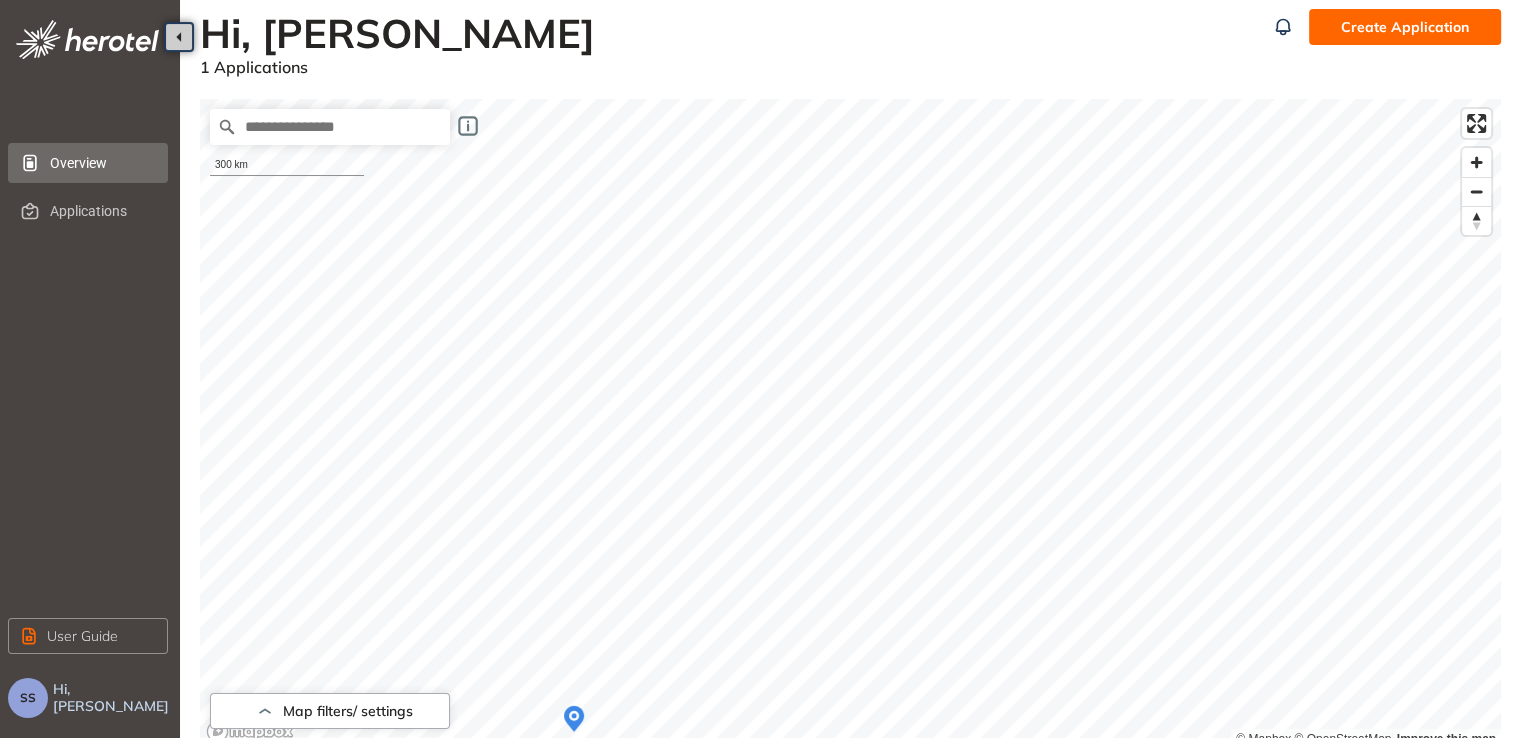 scroll, scrollTop: 0, scrollLeft: 0, axis: both 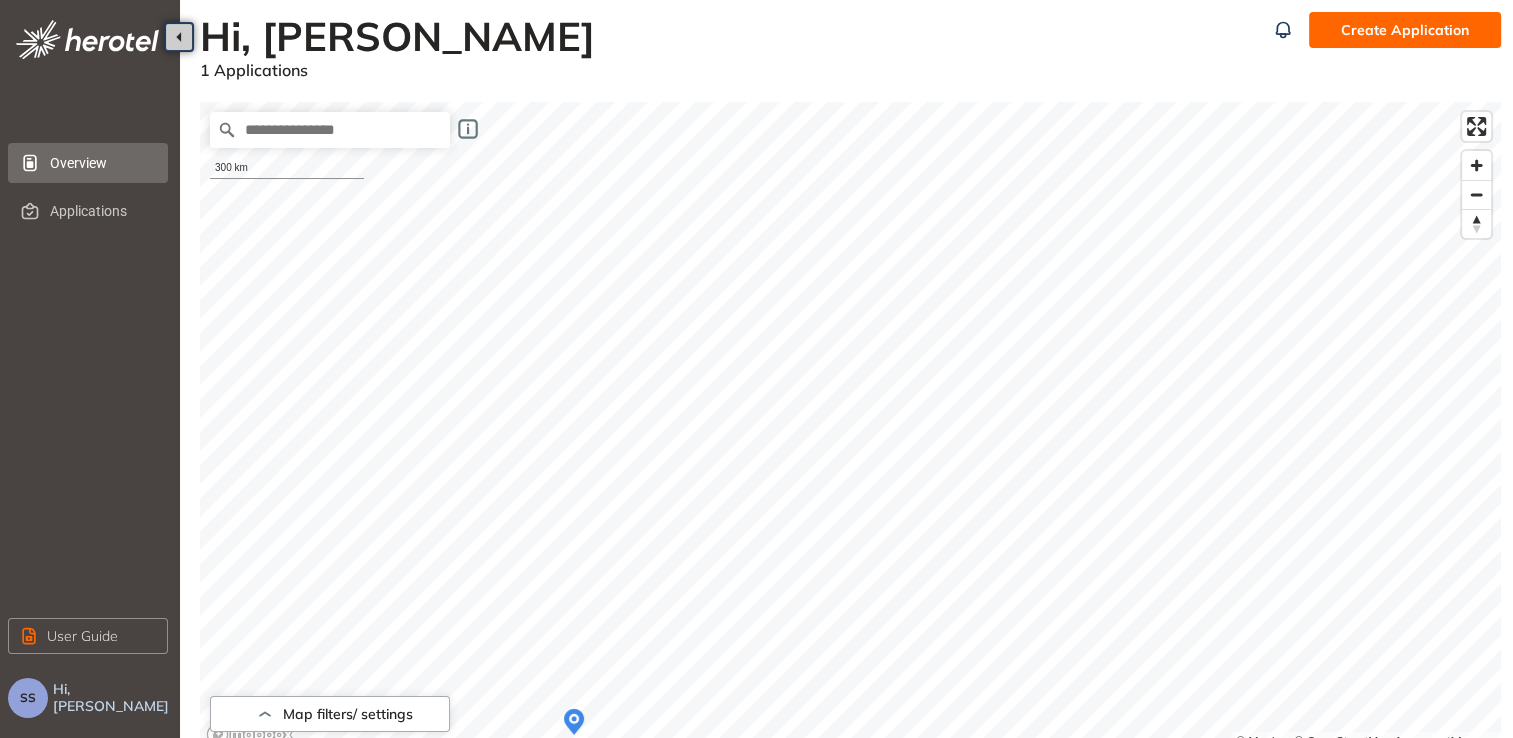 click on "1 Applications" at bounding box center (254, 70) 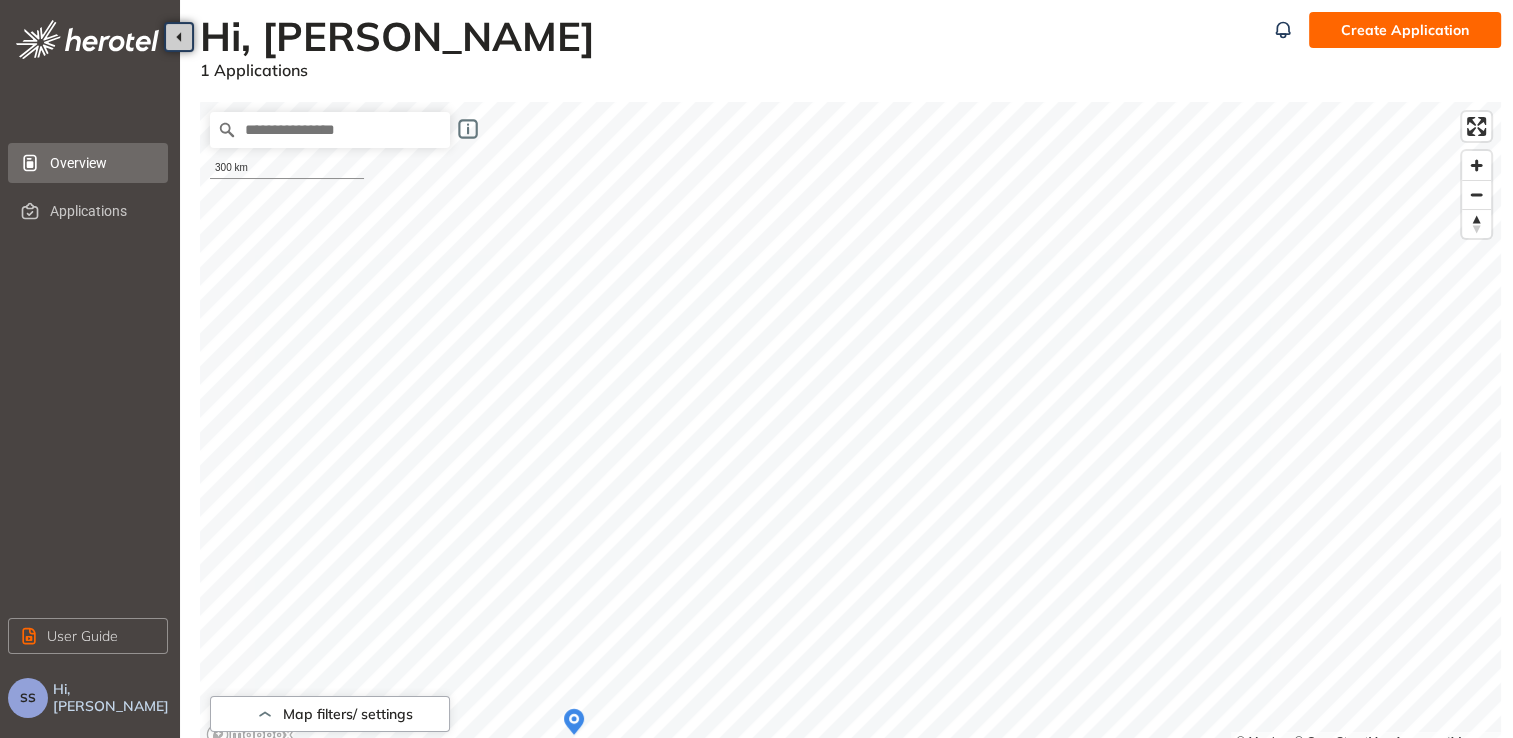 click on "Overview" at bounding box center (101, 163) 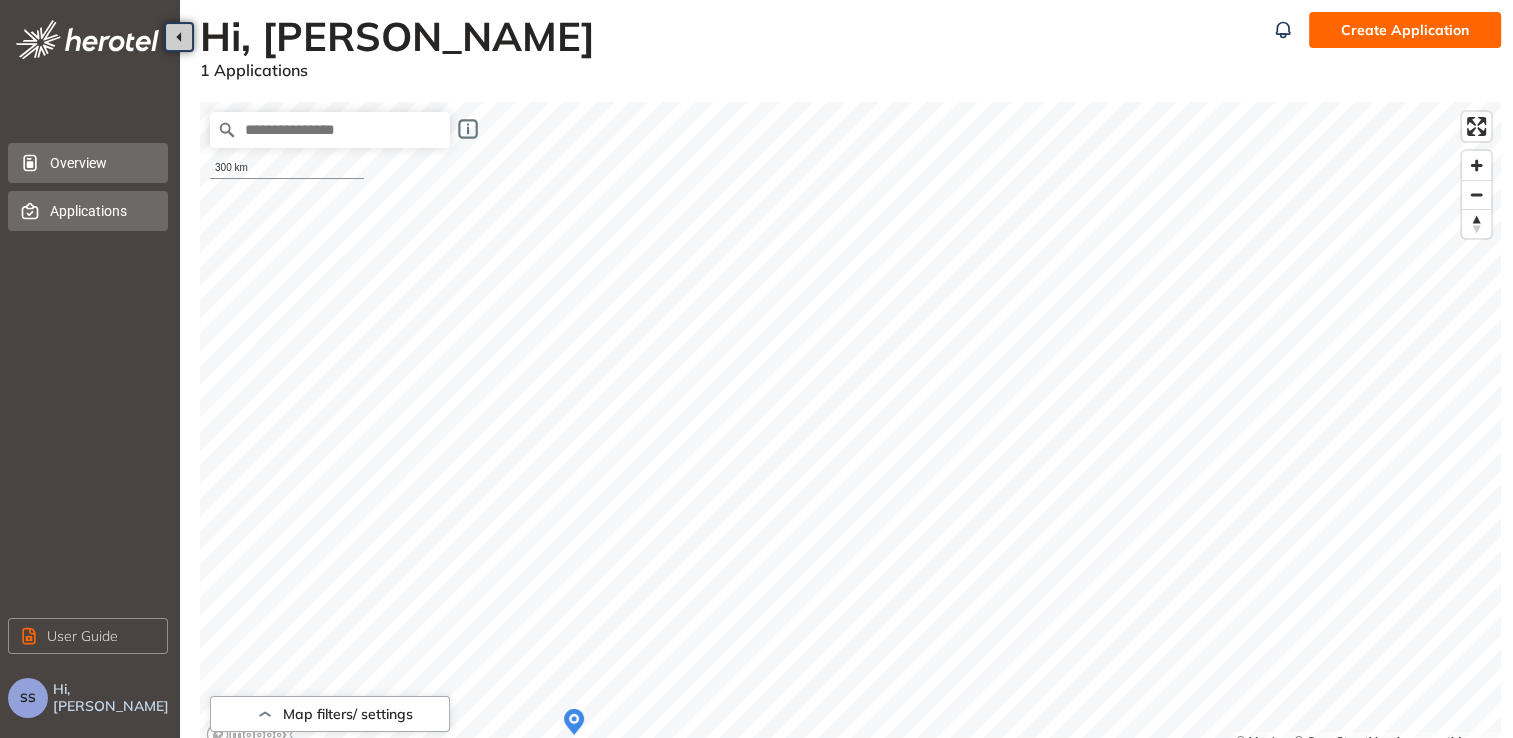 click on "Applications" at bounding box center [101, 211] 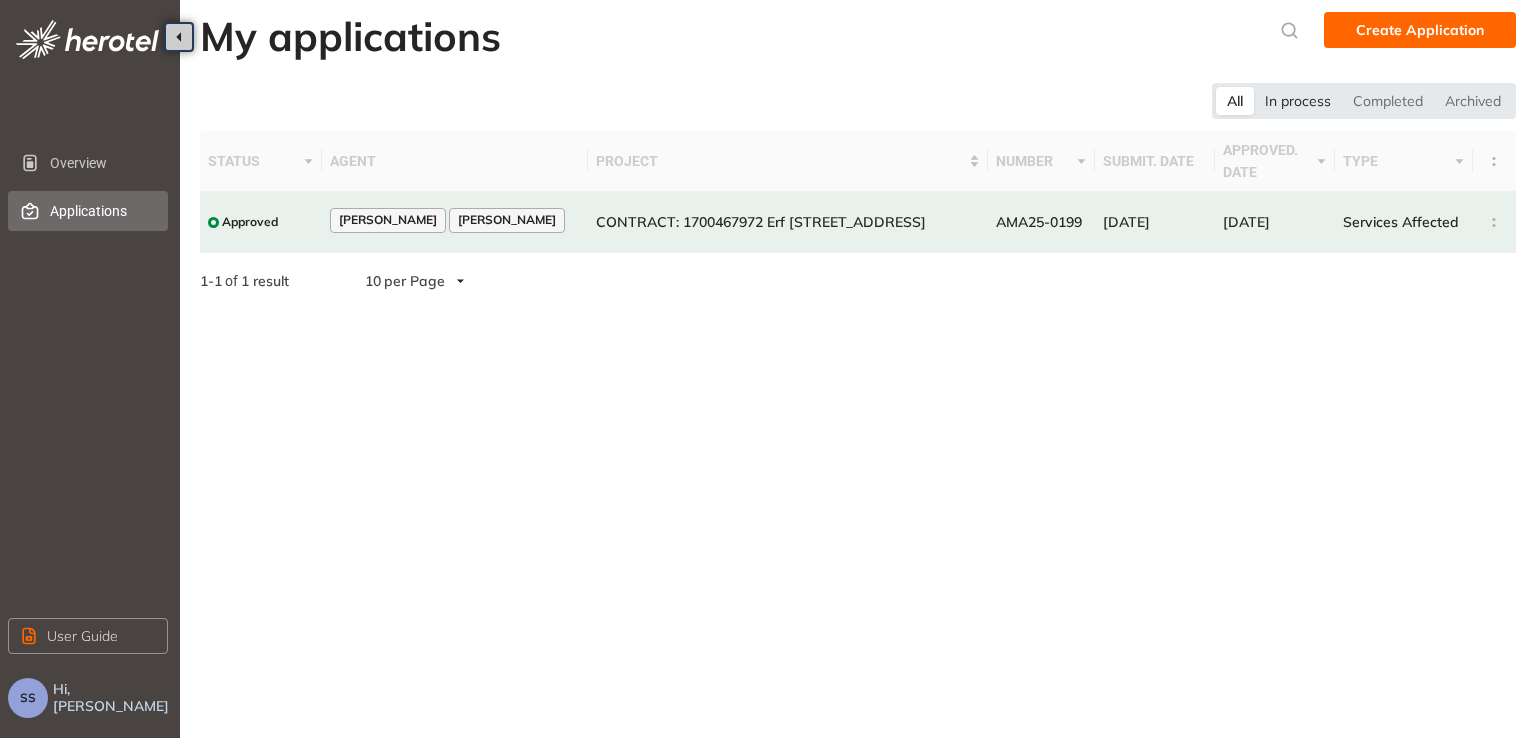 click on "In process" at bounding box center (1298, 101) 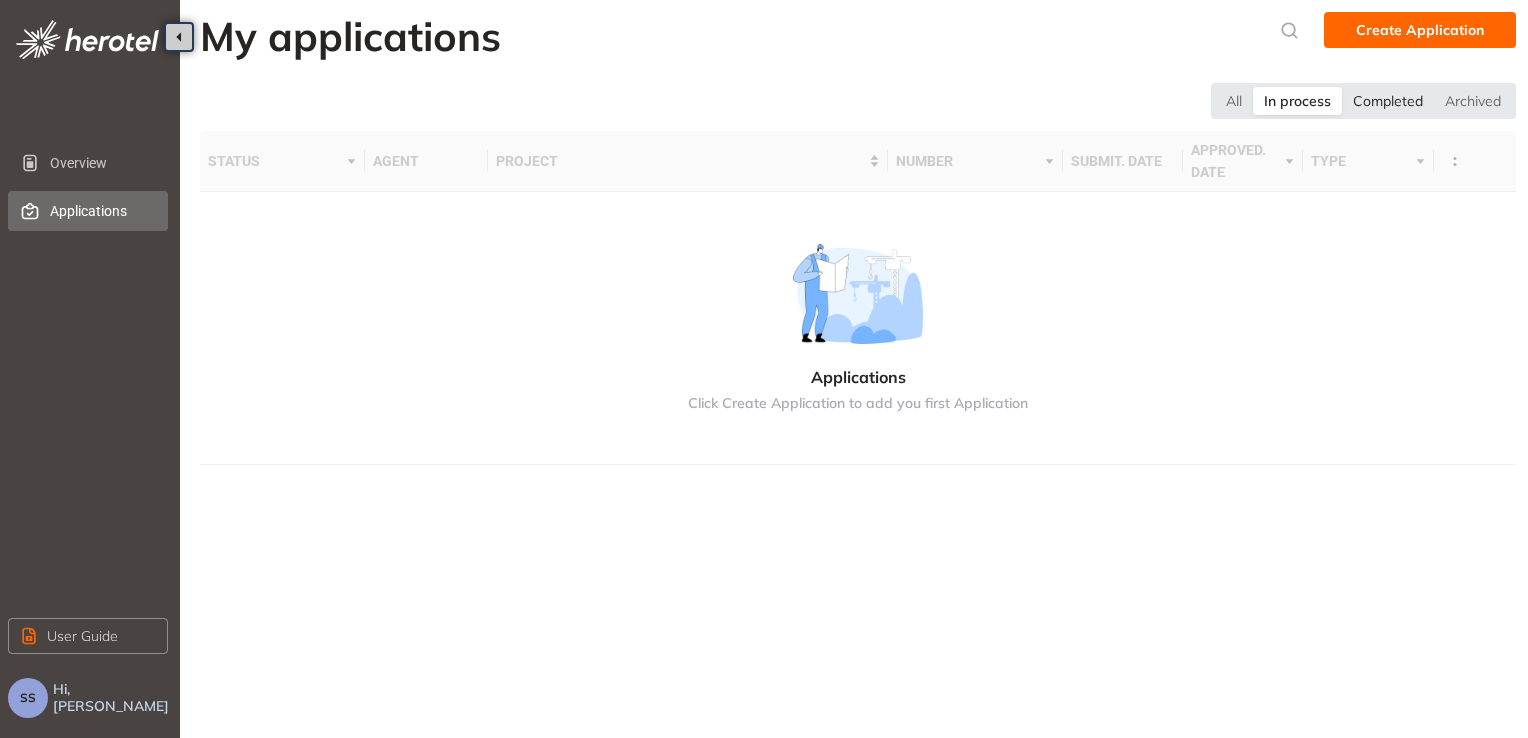 click on "Completed" at bounding box center (1388, 101) 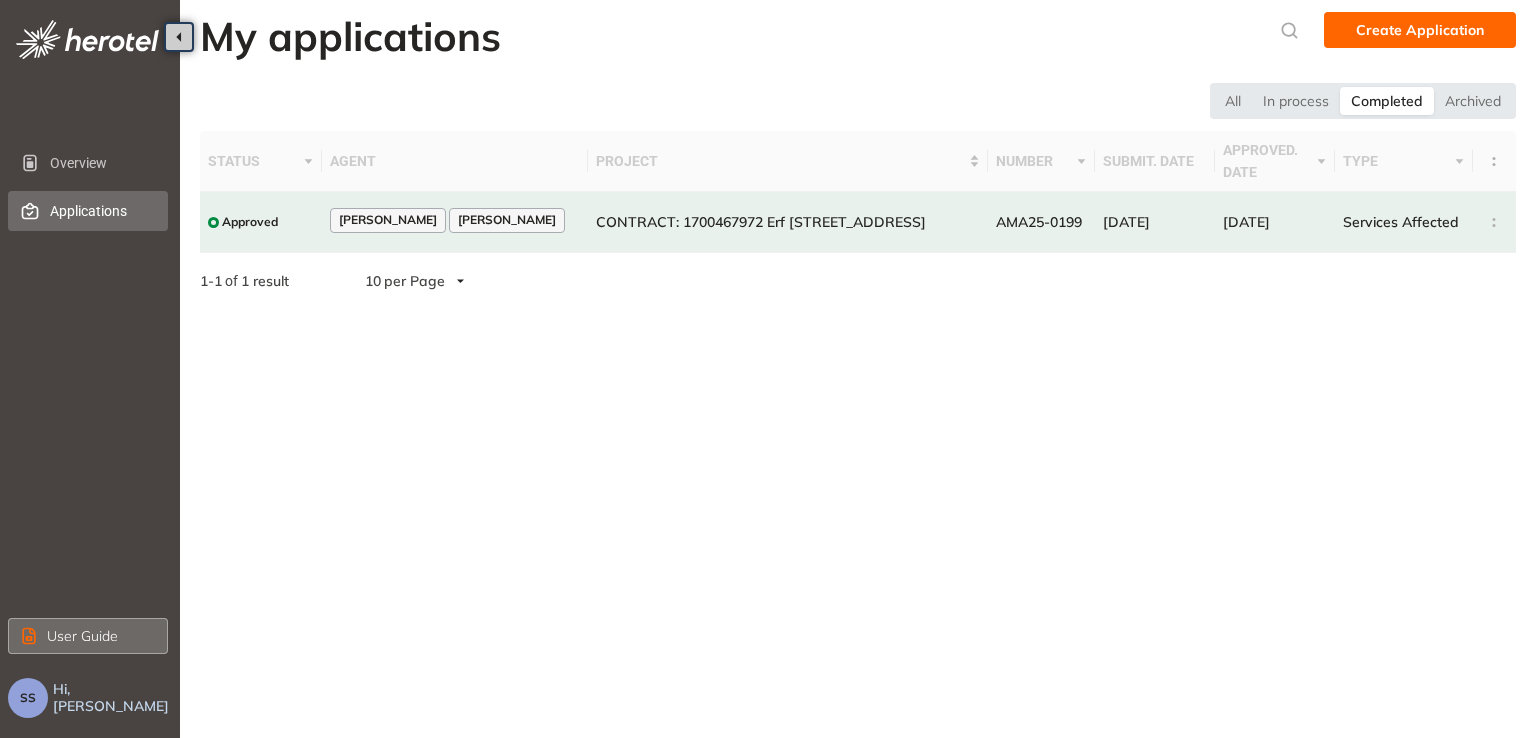 click on "User Guide" at bounding box center (82, 636) 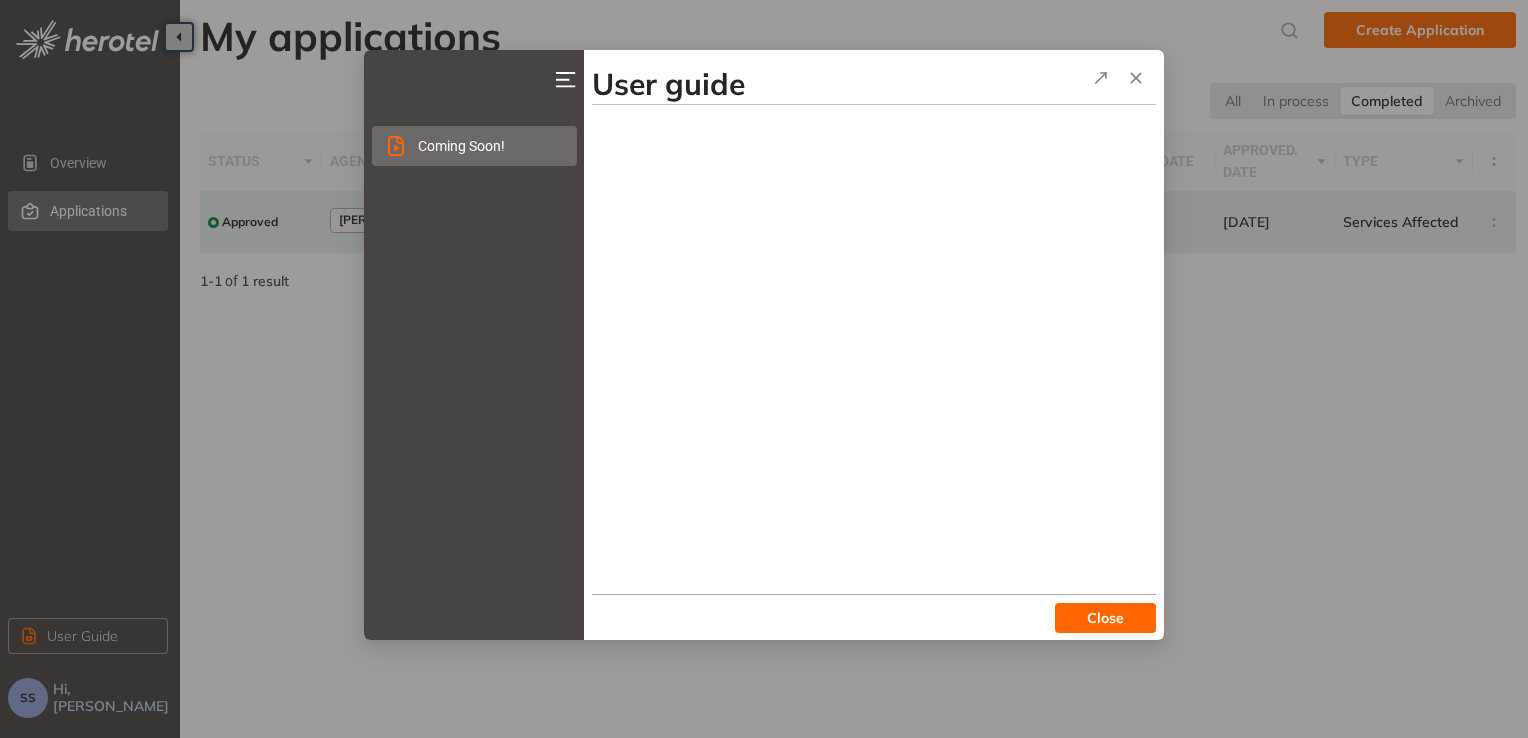 click on "Close" at bounding box center (1105, 618) 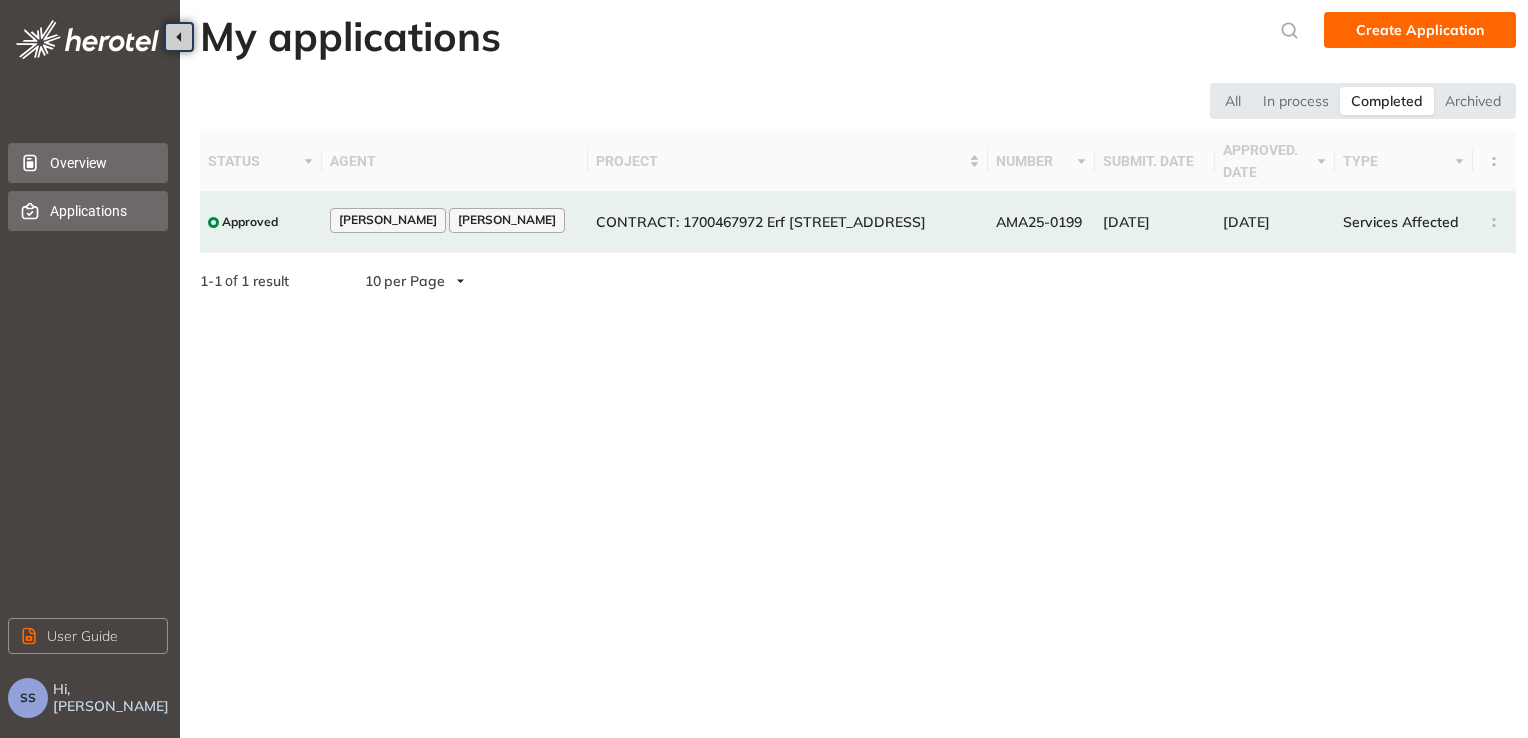 click on "Overview" at bounding box center (101, 163) 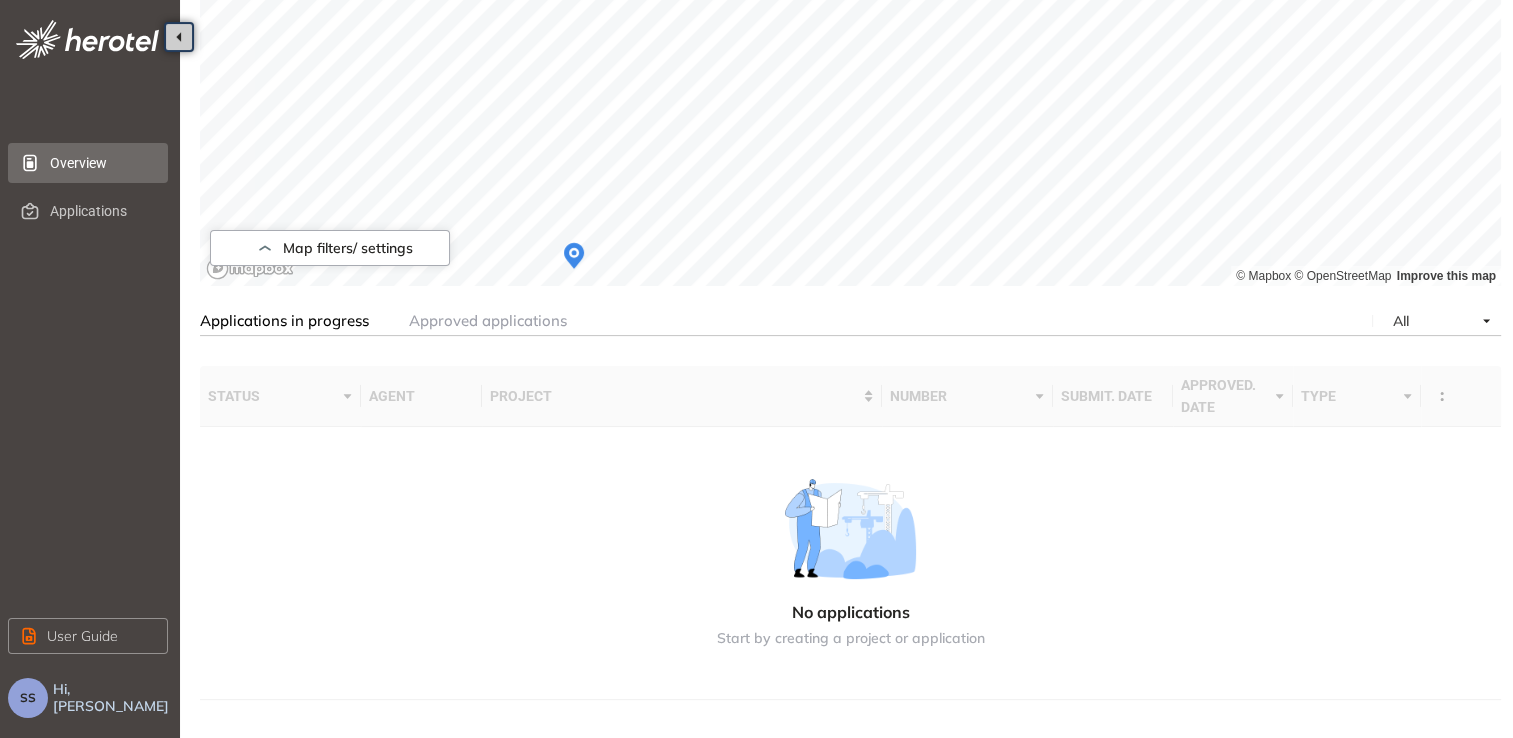 scroll, scrollTop: 467, scrollLeft: 0, axis: vertical 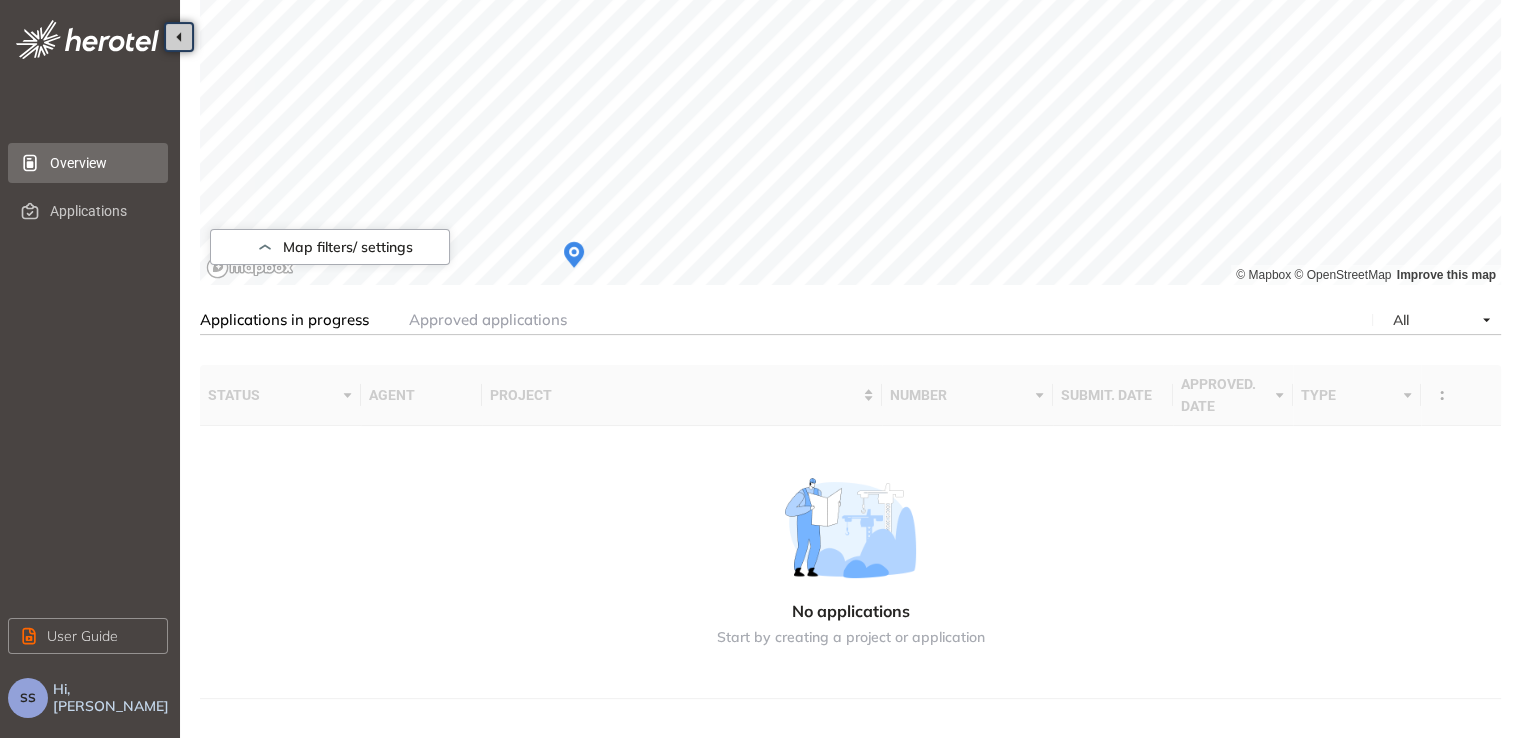 click on "Hi, [PERSON_NAME]" at bounding box center (112, 698) 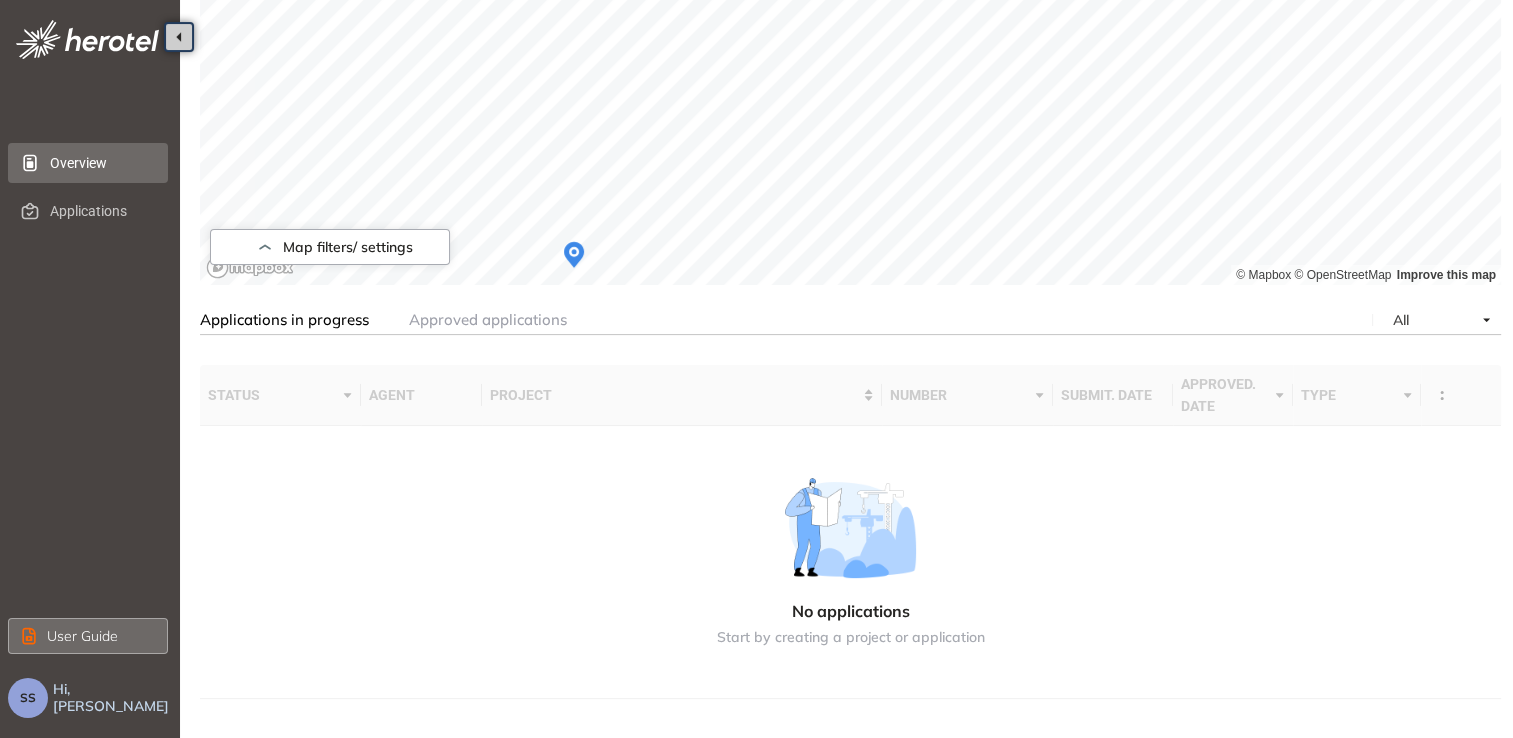 click on "User Guide" at bounding box center (82, 636) 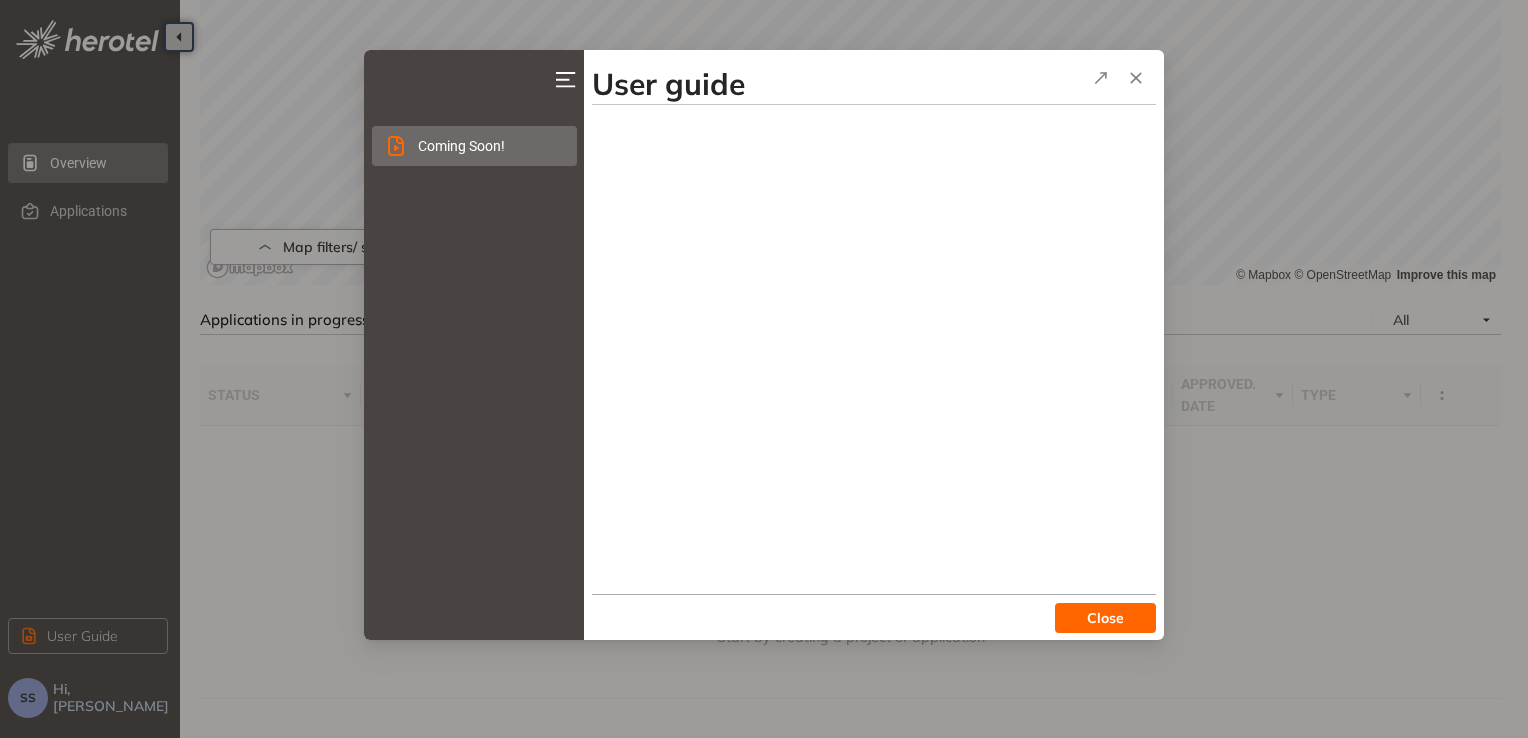 click 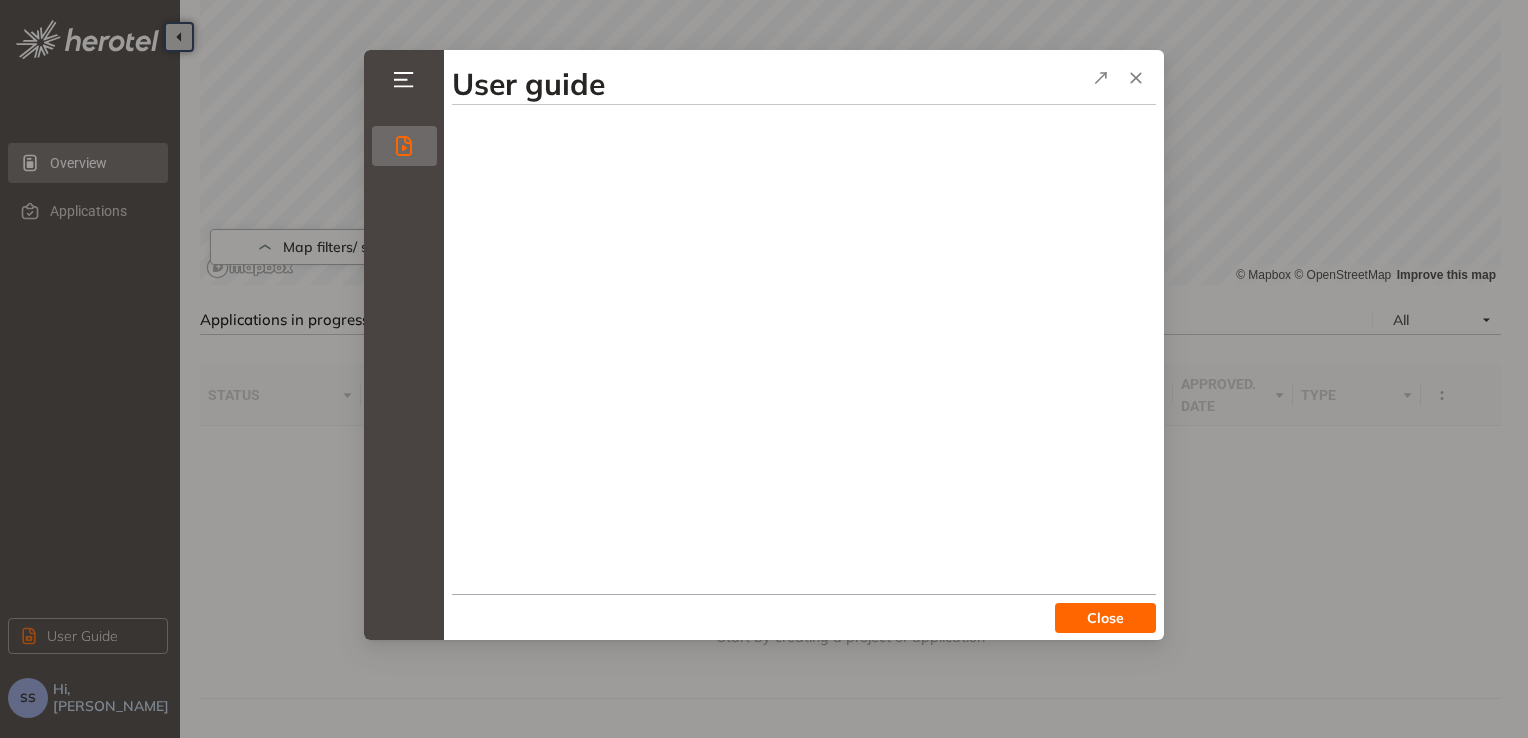 click 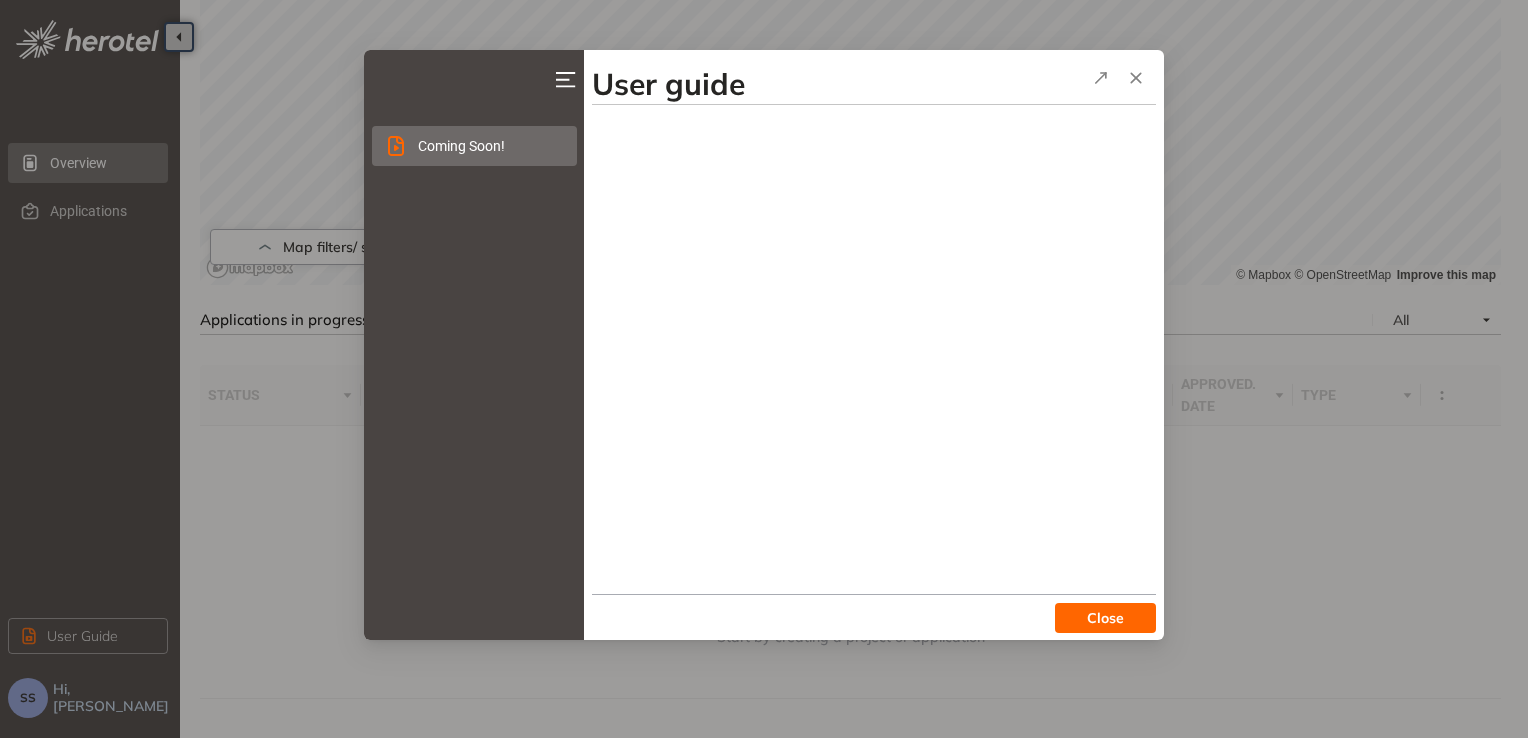 click on "Close" at bounding box center [1105, 618] 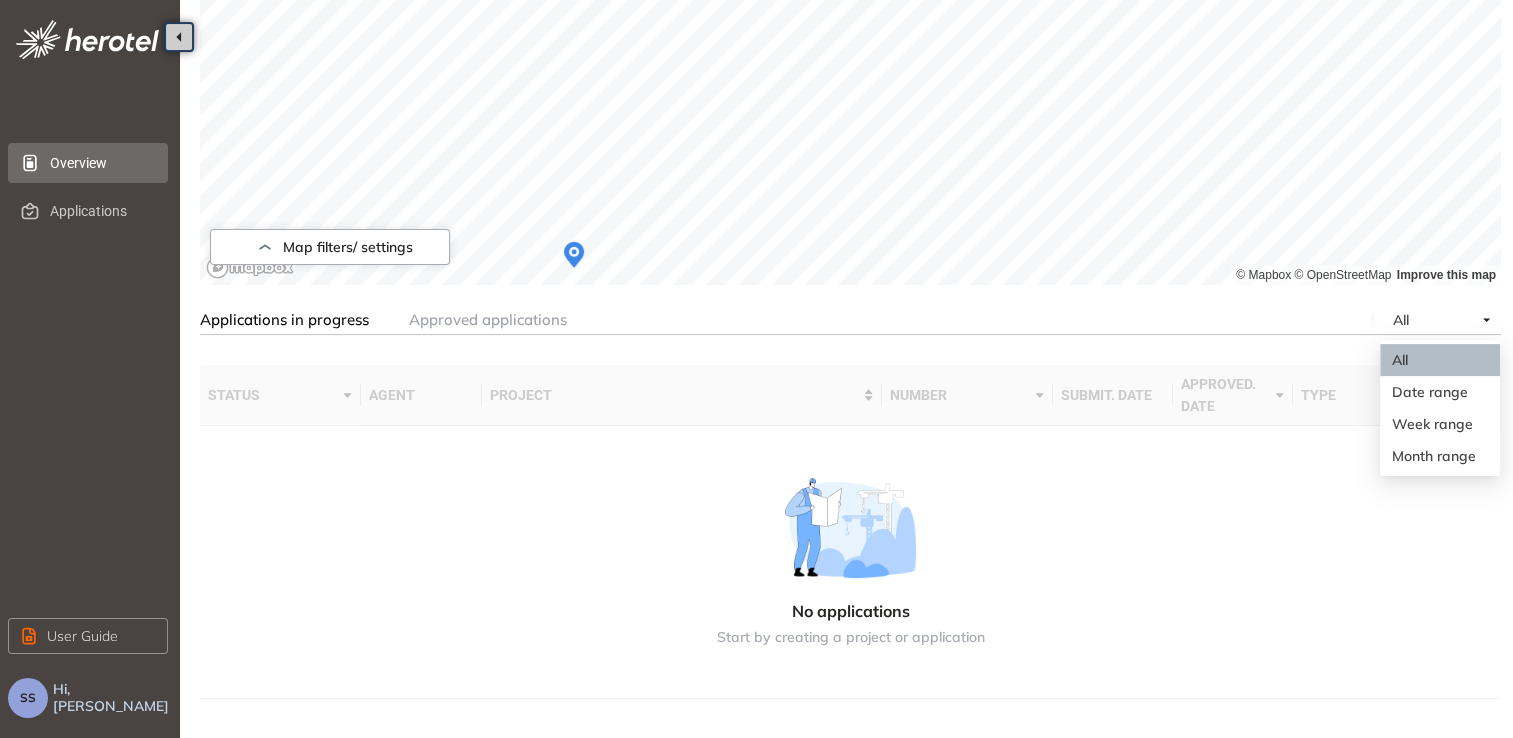 click on "All" at bounding box center (1441, 320) 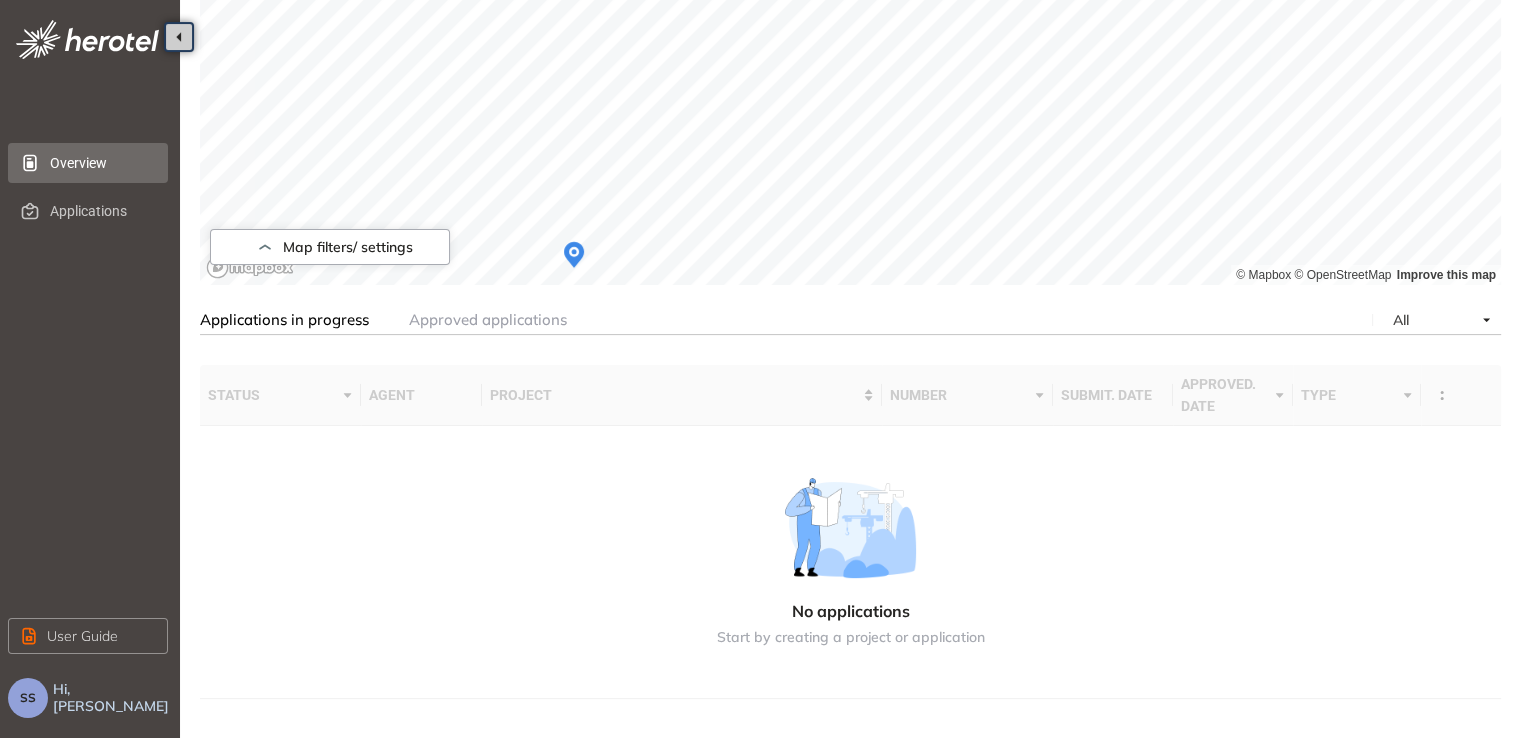 click on "No applications Start by creating a project or application" at bounding box center [850, 562] 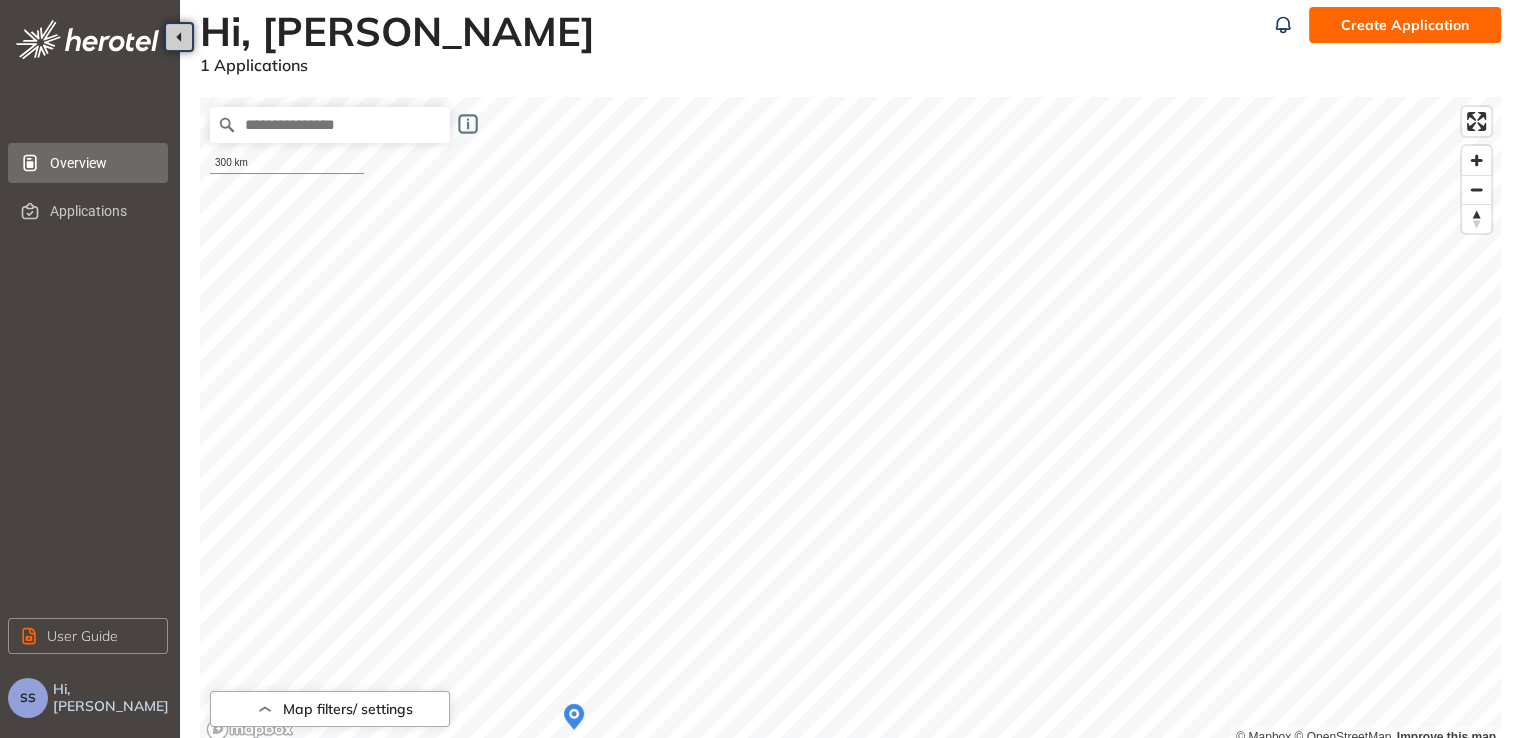 scroll, scrollTop: 0, scrollLeft: 0, axis: both 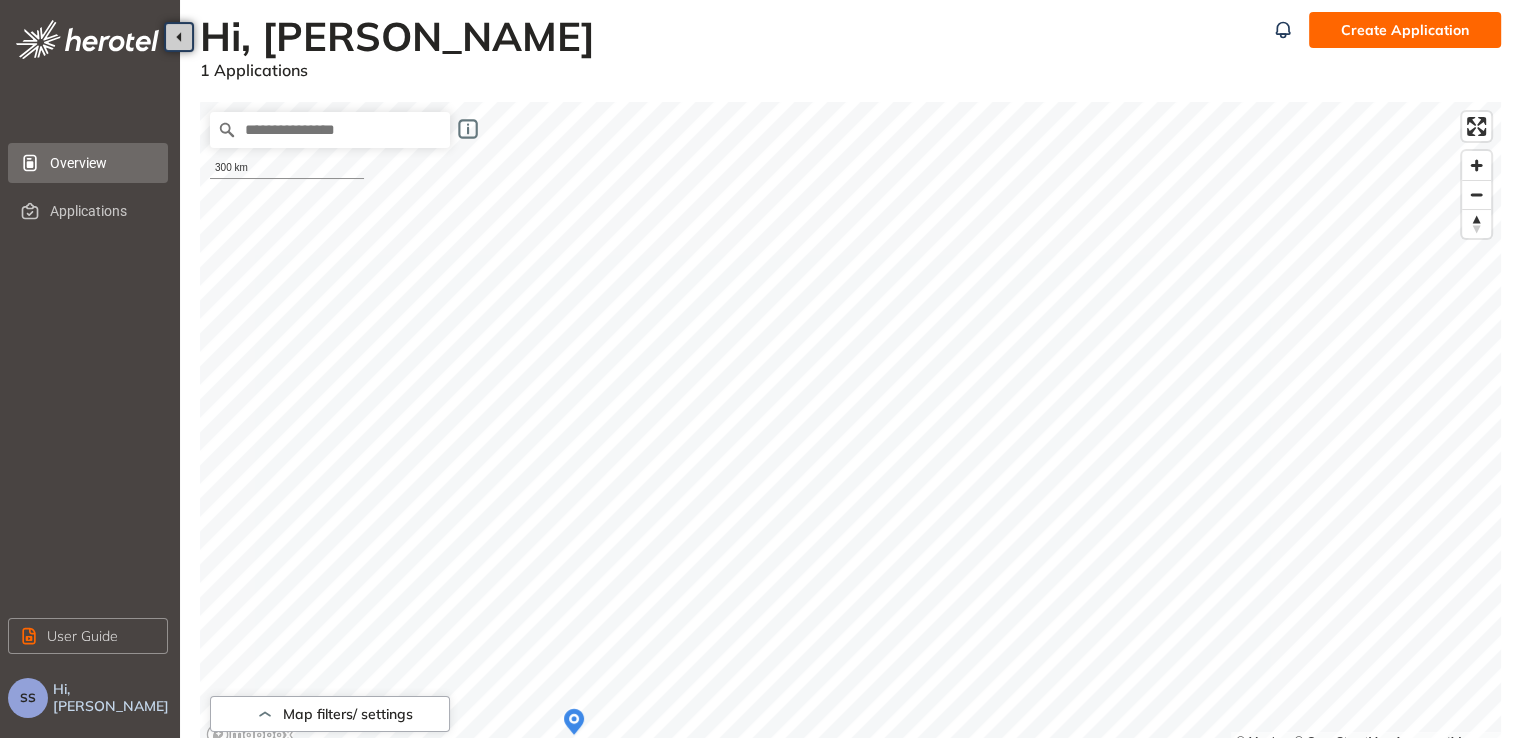 click on "SS" at bounding box center (28, 698) 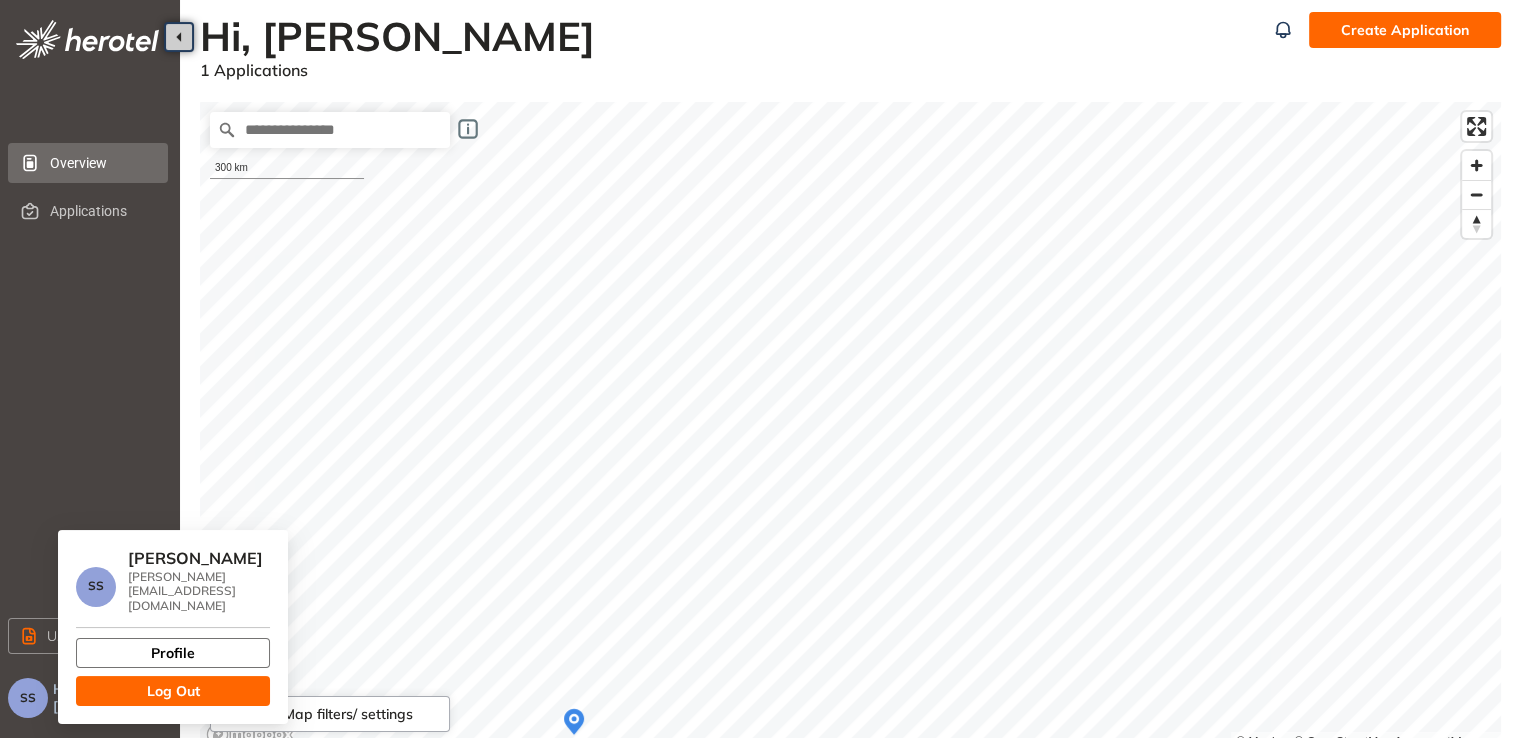 click on "Profile" at bounding box center (173, 653) 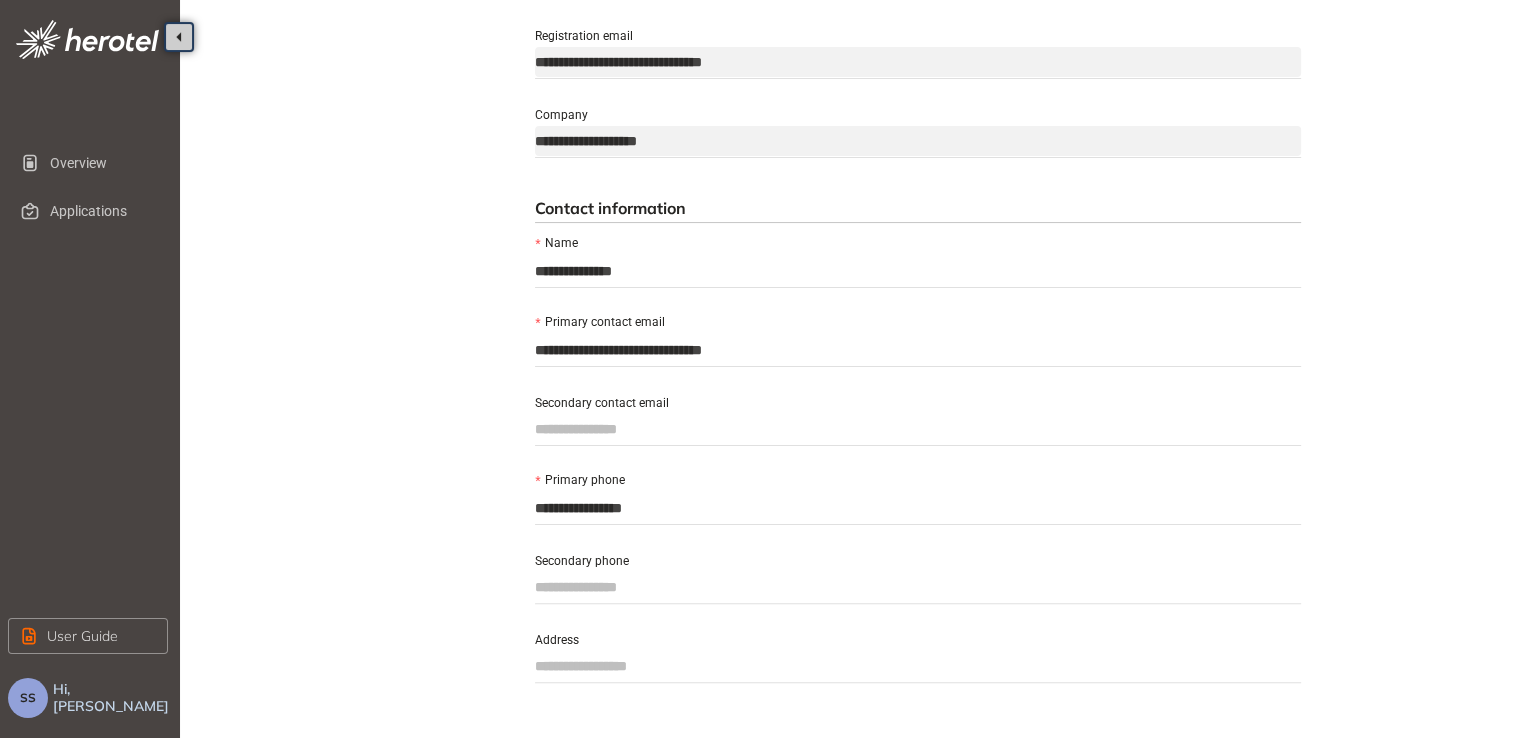 scroll, scrollTop: 280, scrollLeft: 0, axis: vertical 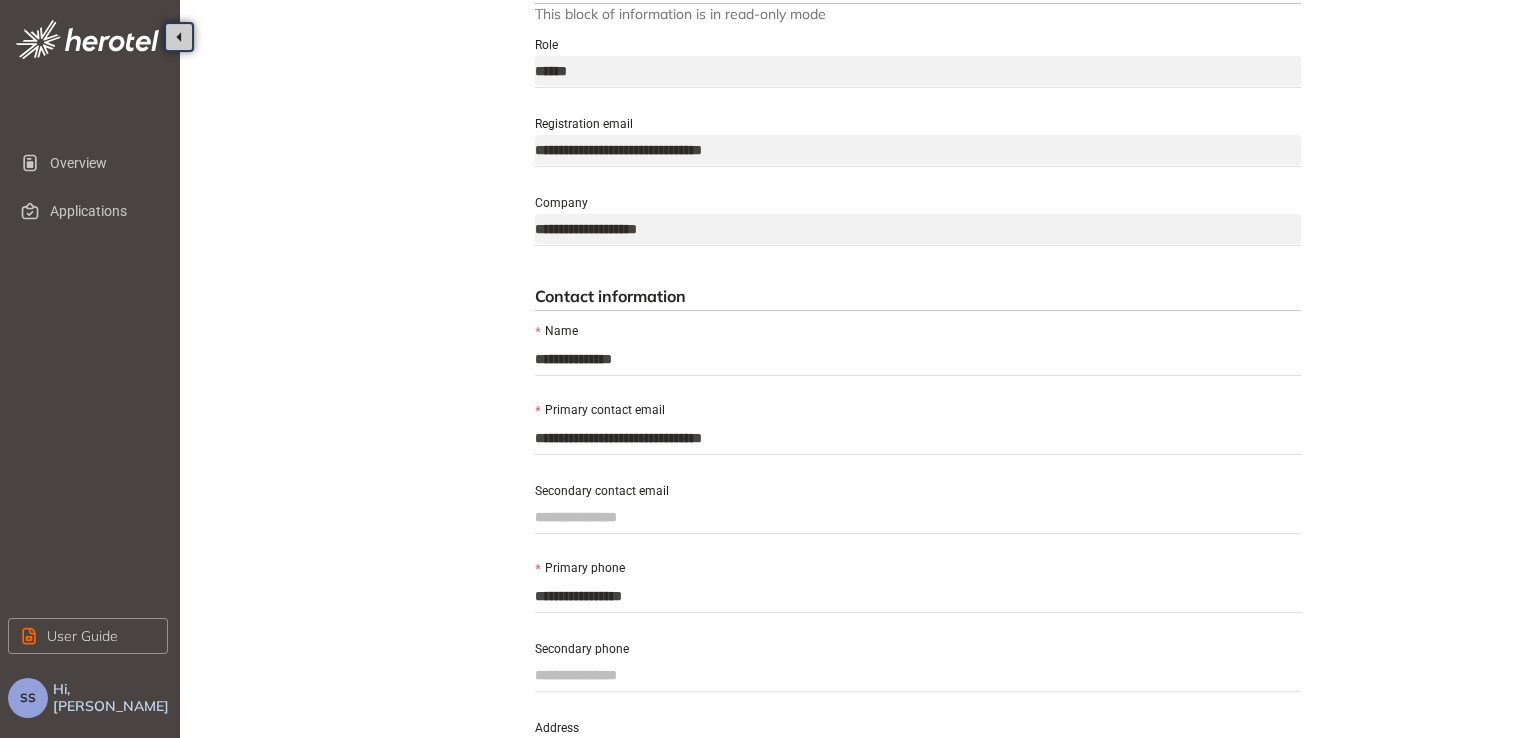 click on "Secondary contact email" at bounding box center [918, 517] 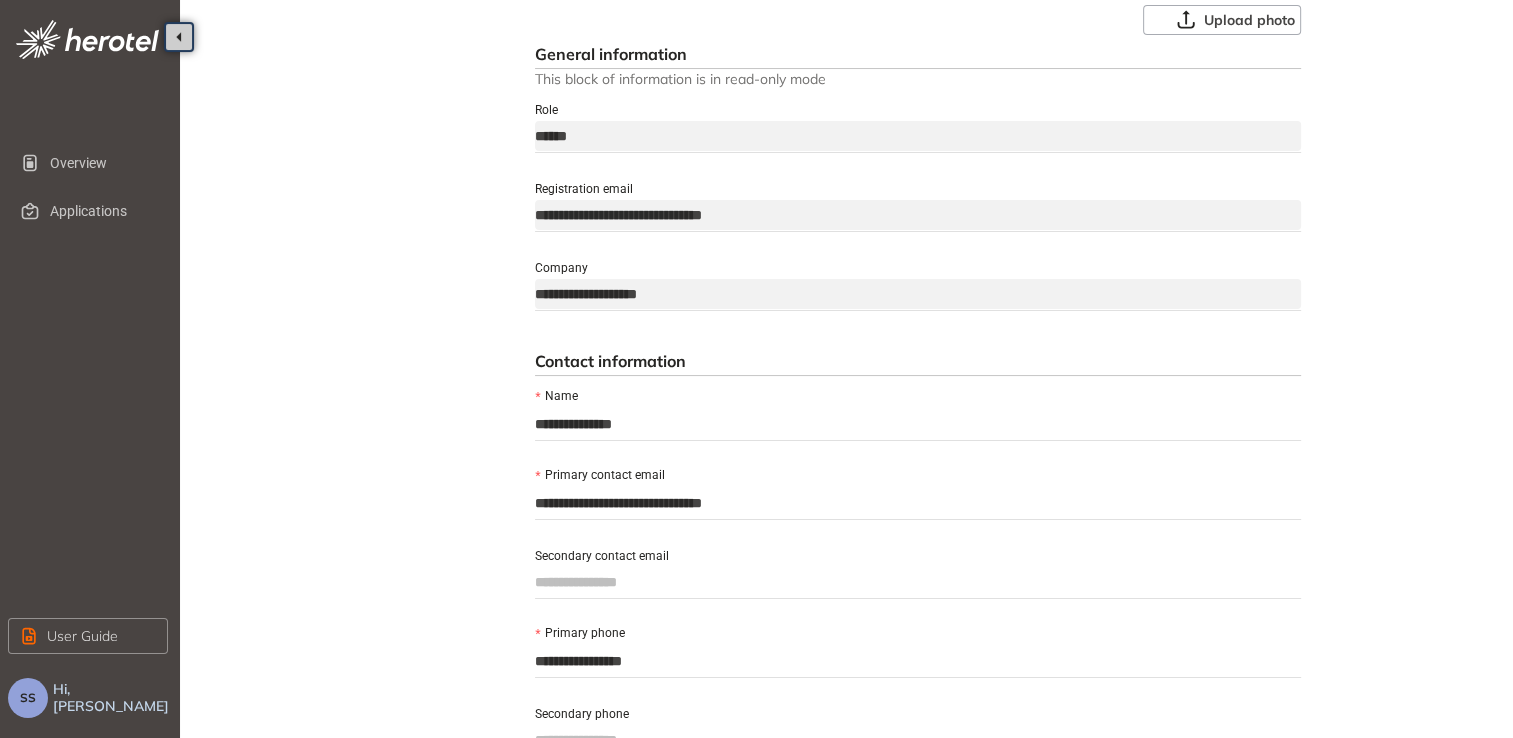 scroll, scrollTop: 0, scrollLeft: 0, axis: both 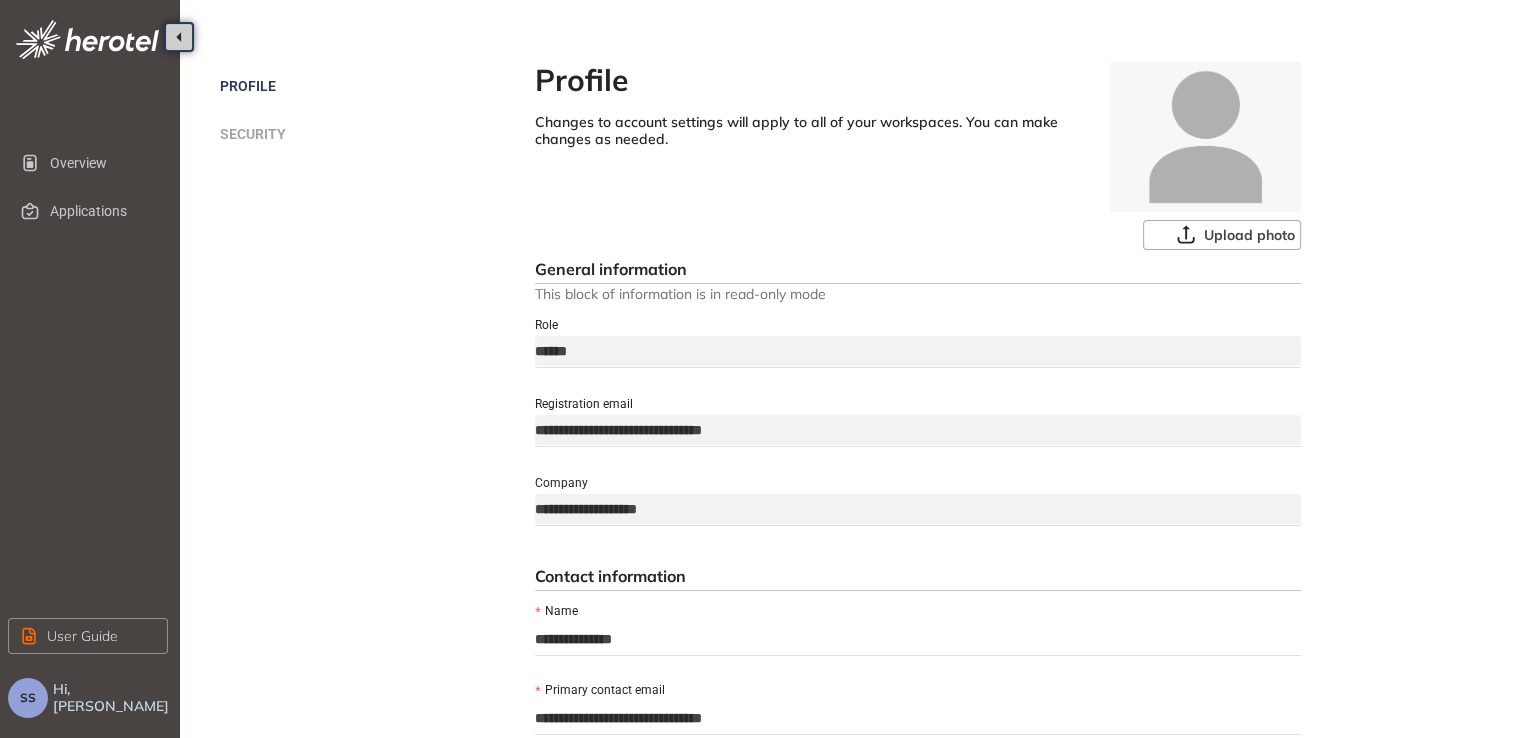 click on "Security" at bounding box center [253, 134] 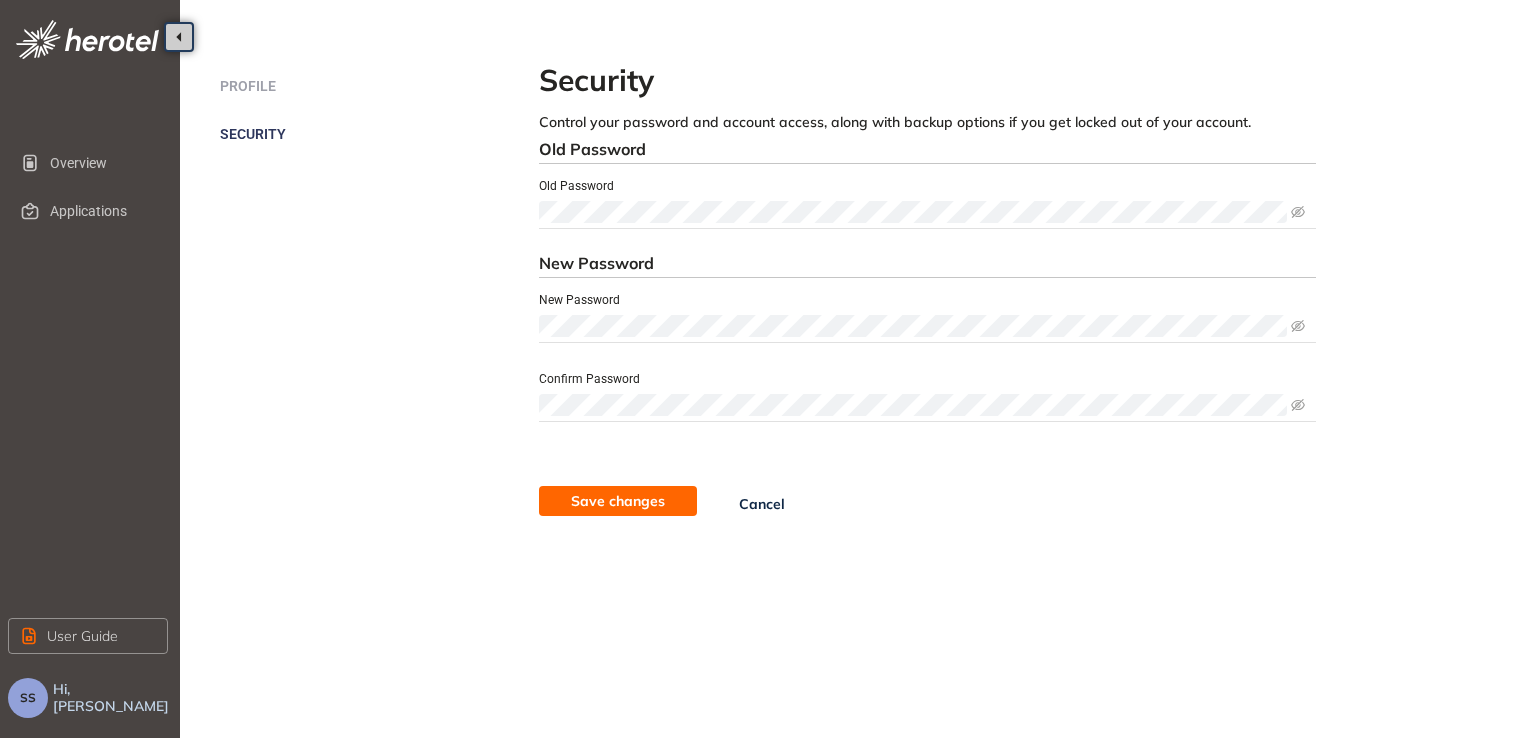 click on "New Password" at bounding box center (927, 264) 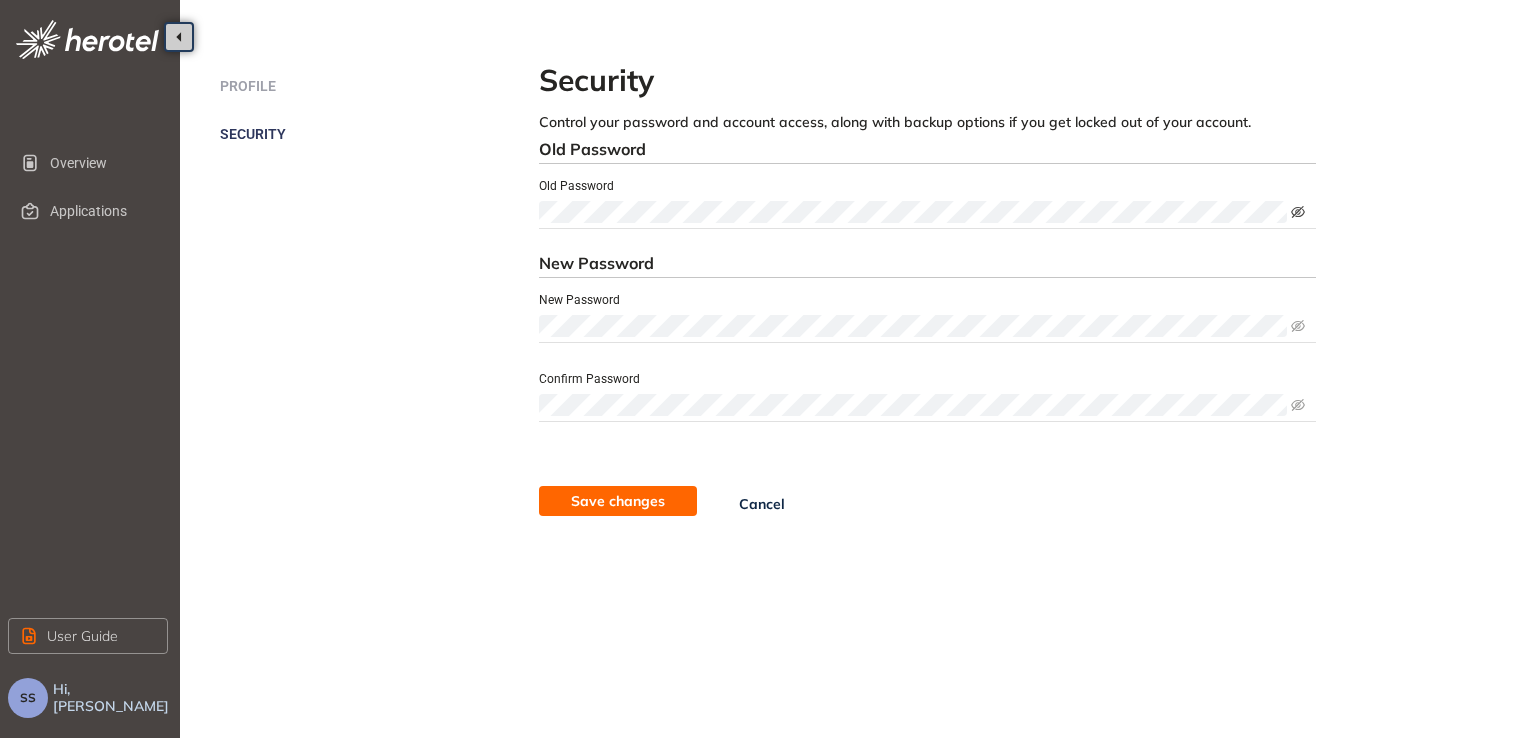 click 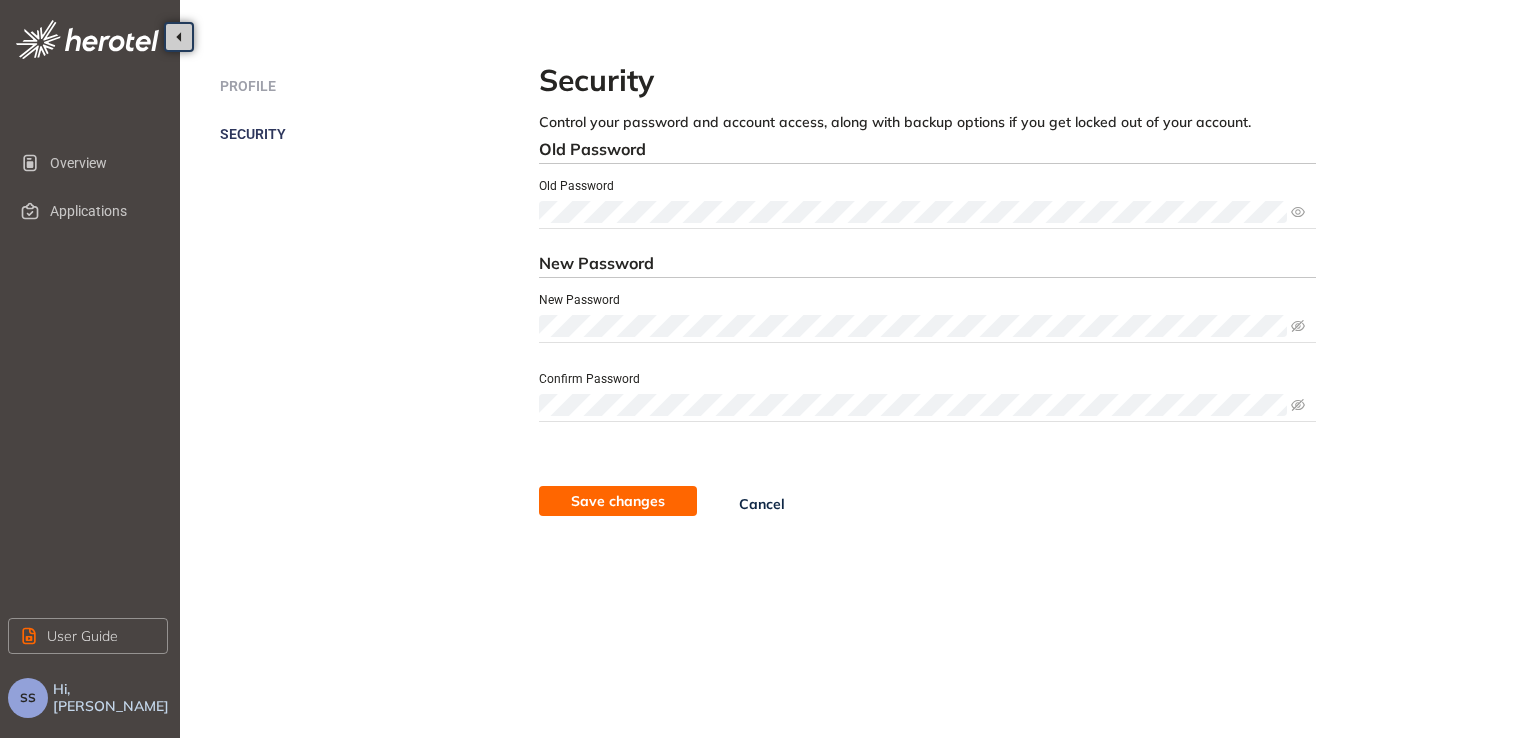 click on "New Password" at bounding box center [596, 263] 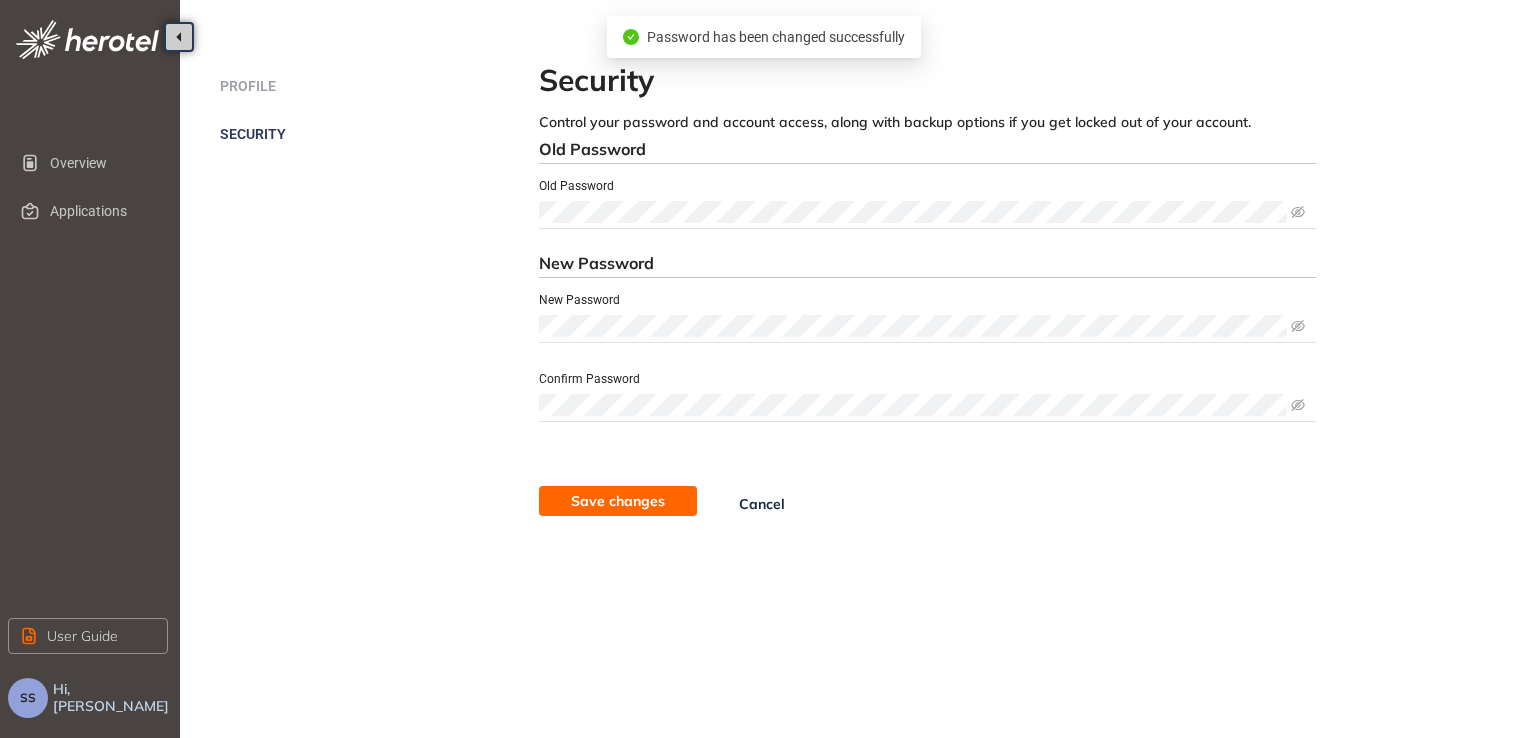 click on "Profile" at bounding box center [379, 86] 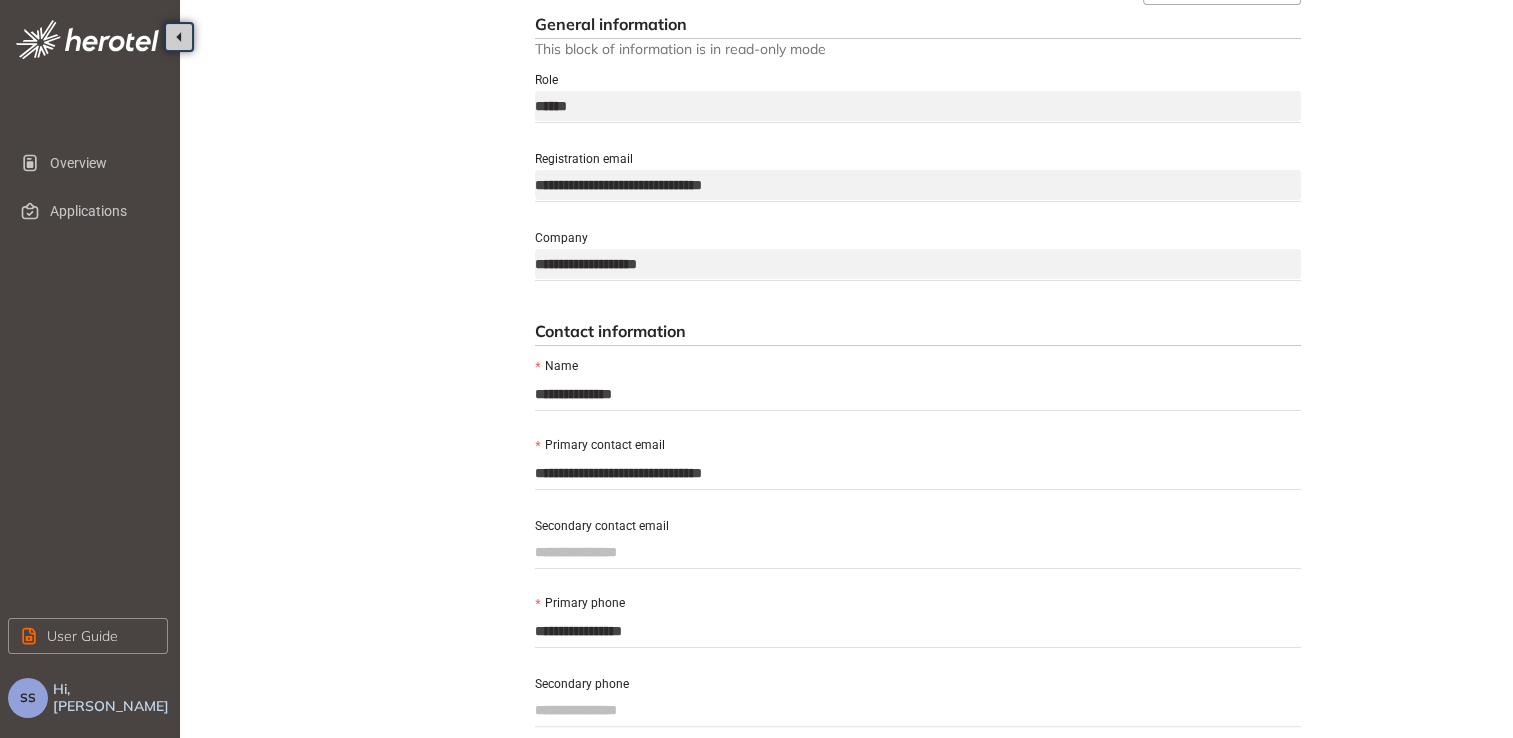 scroll, scrollTop: 300, scrollLeft: 0, axis: vertical 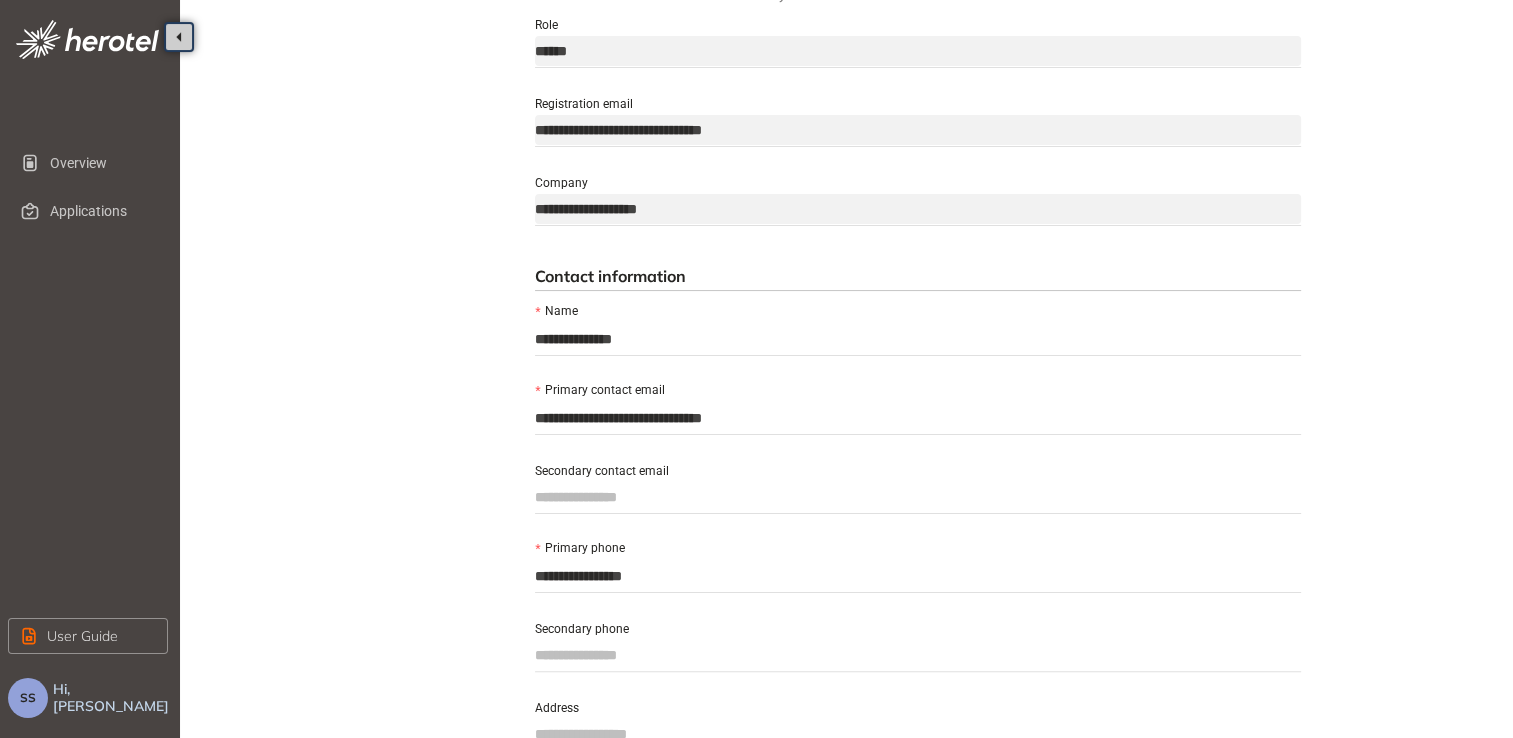 drag, startPoint x: 612, startPoint y: 495, endPoint x: 643, endPoint y: 496, distance: 31.016125 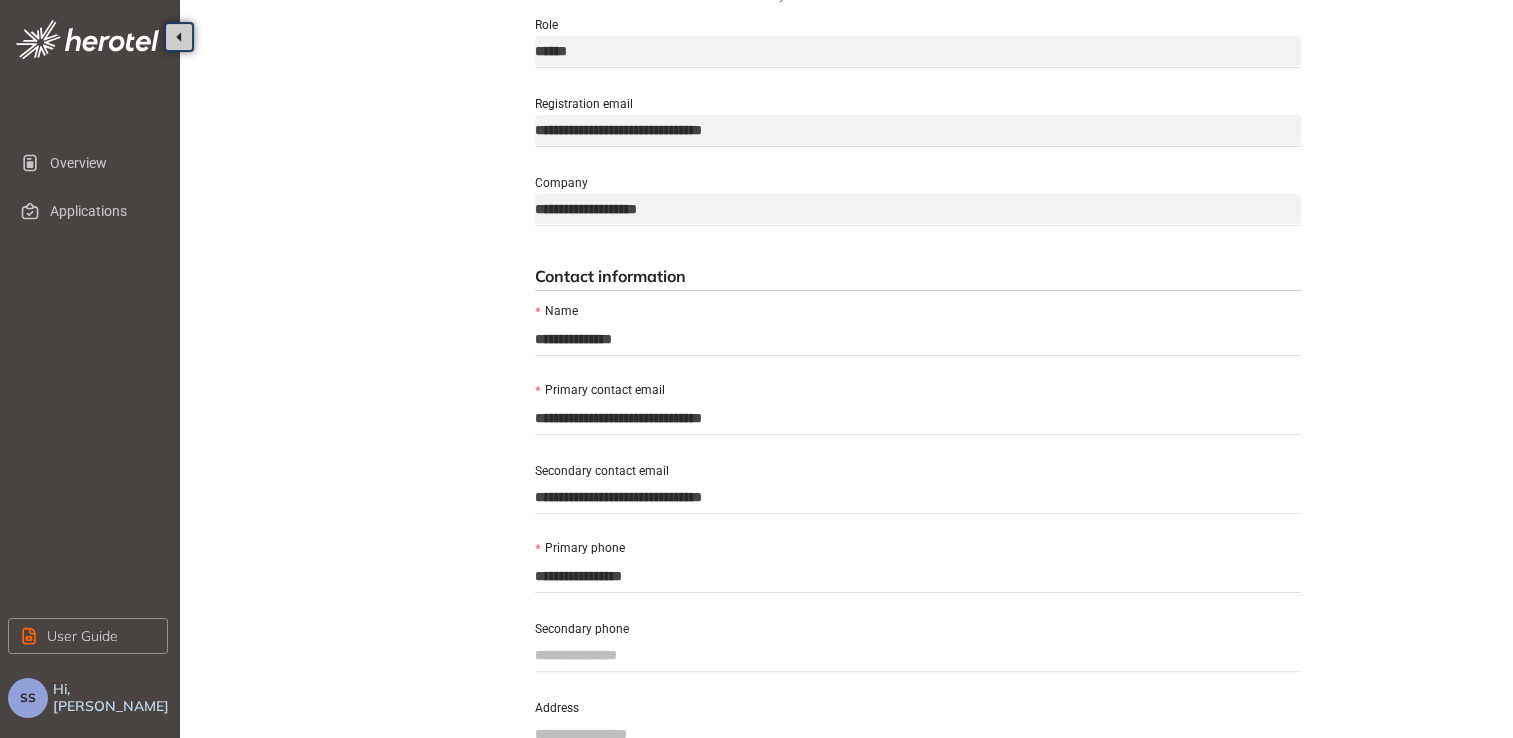 type on "**********" 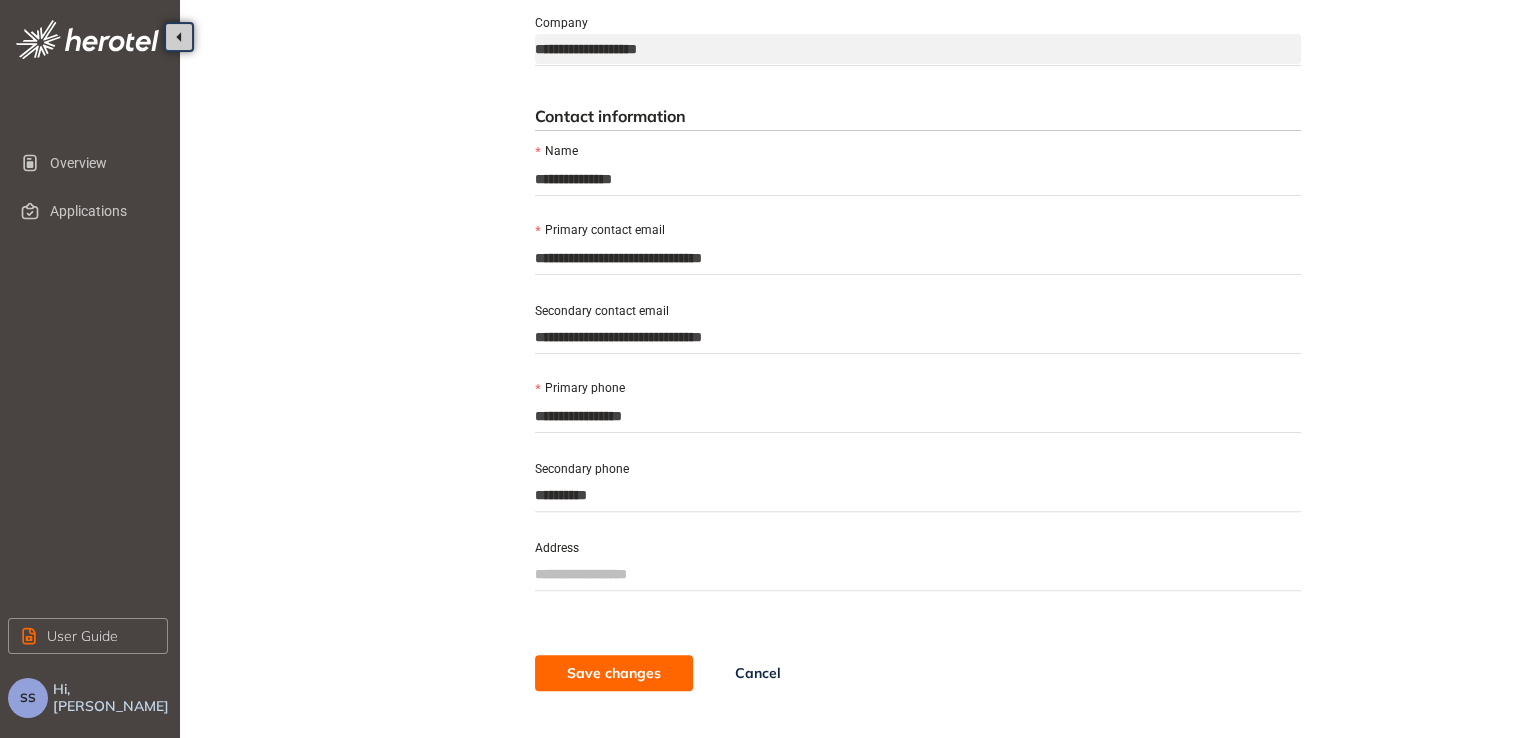 scroll, scrollTop: 480, scrollLeft: 0, axis: vertical 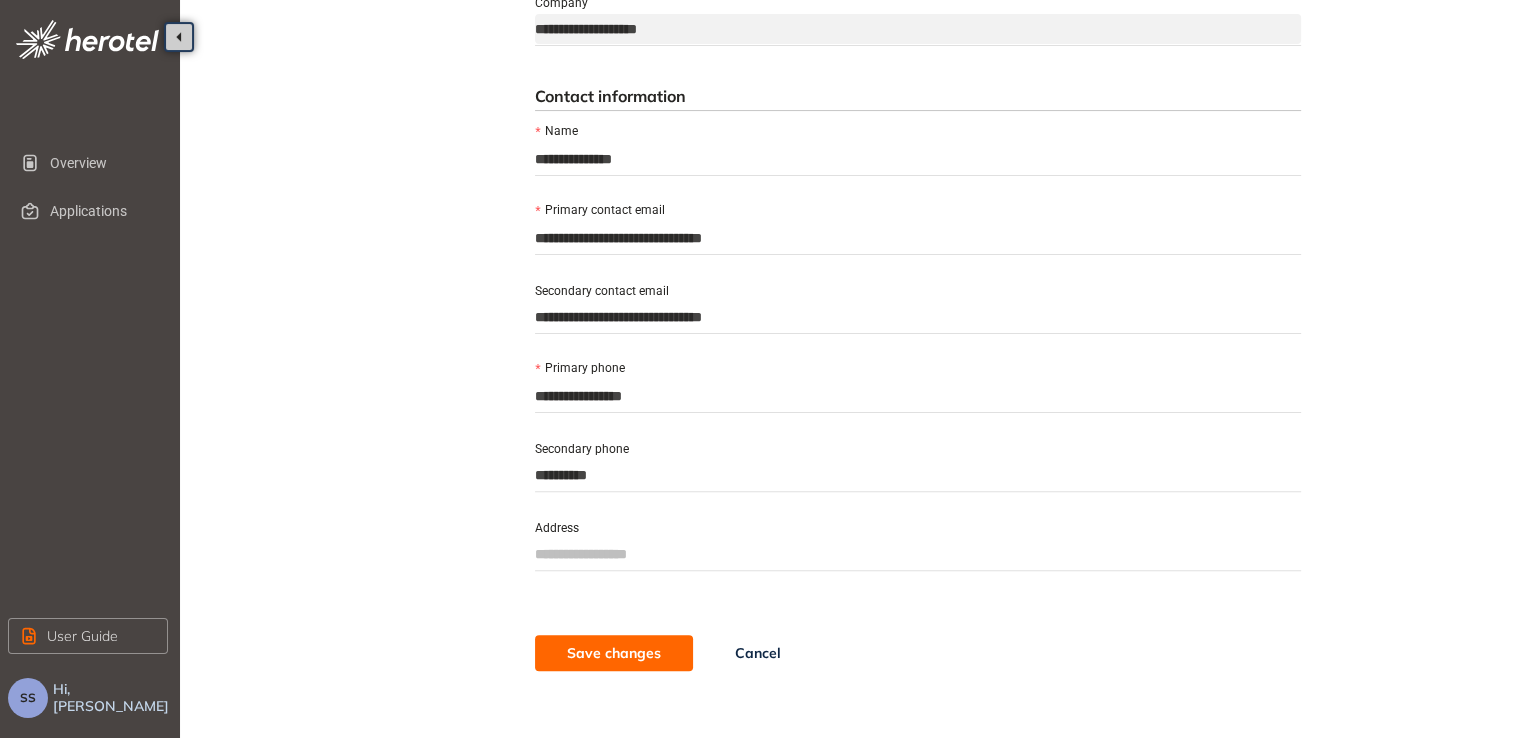 type on "**********" 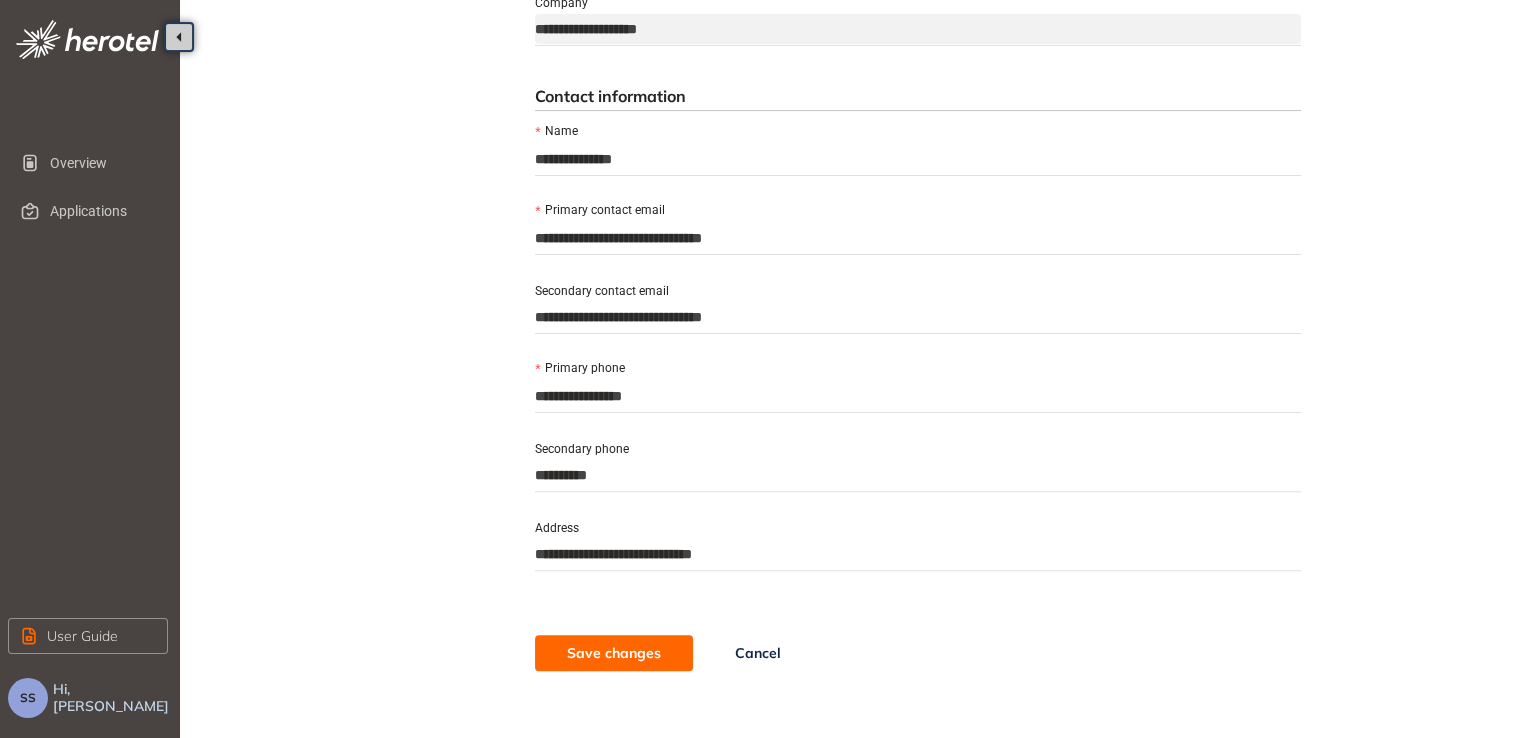 type on "**********" 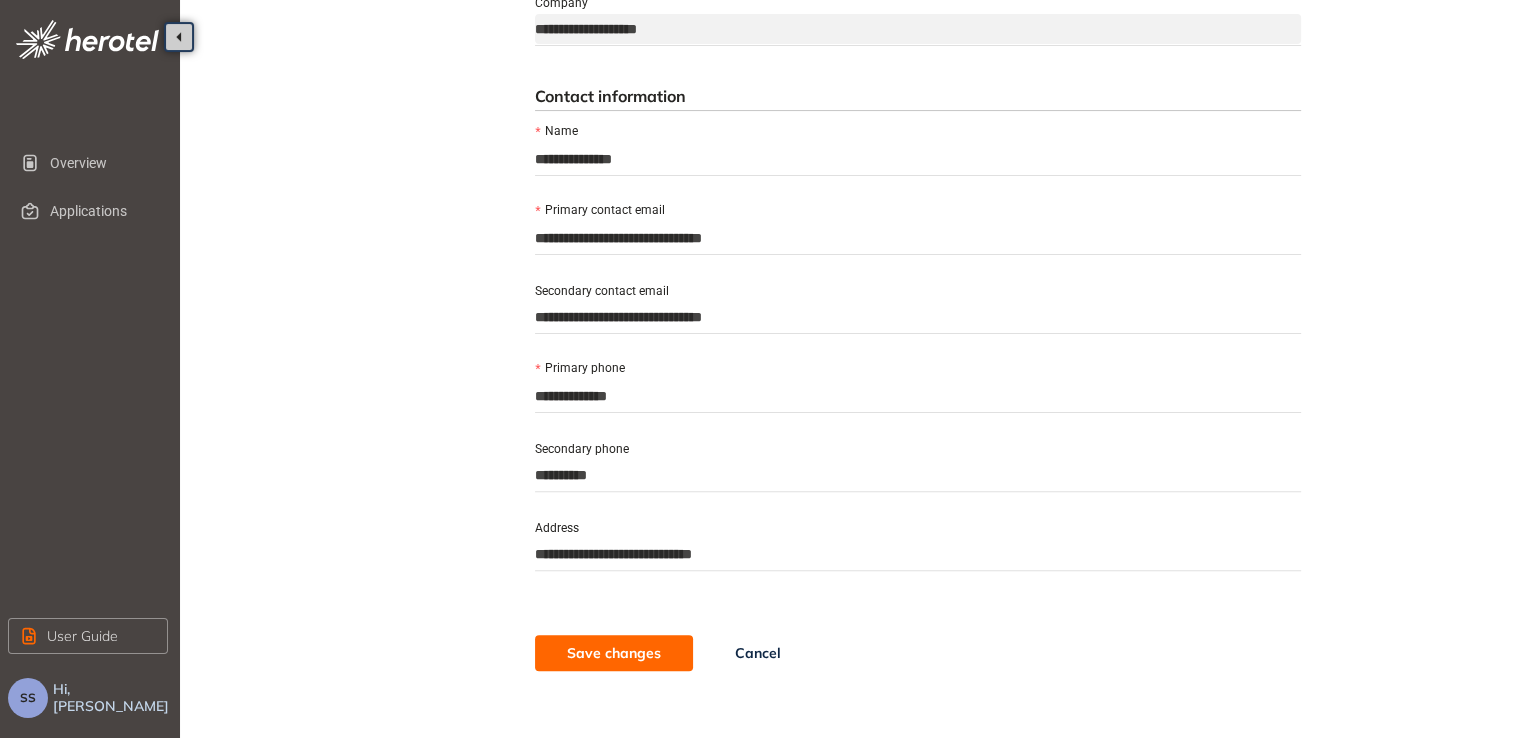 type on "**********" 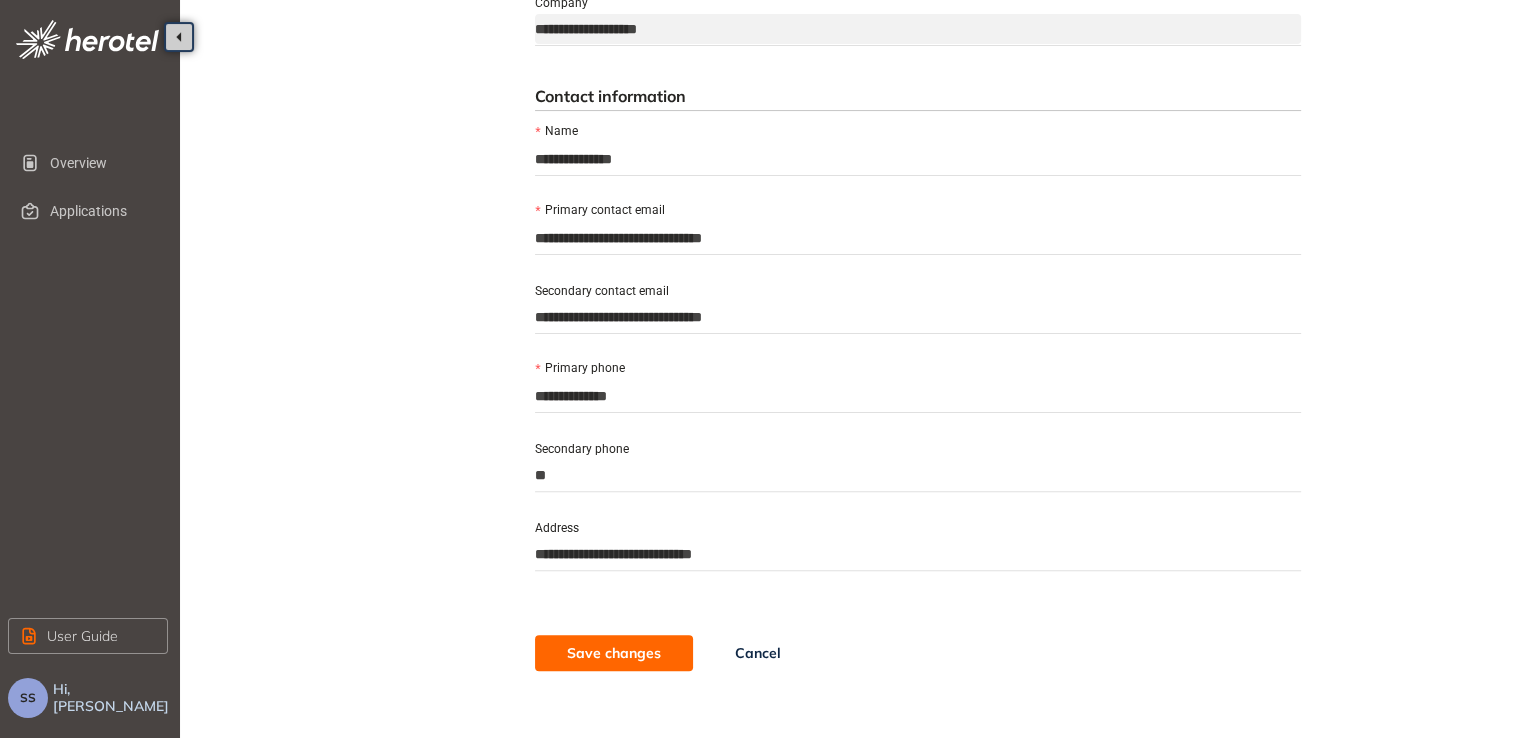 type on "*" 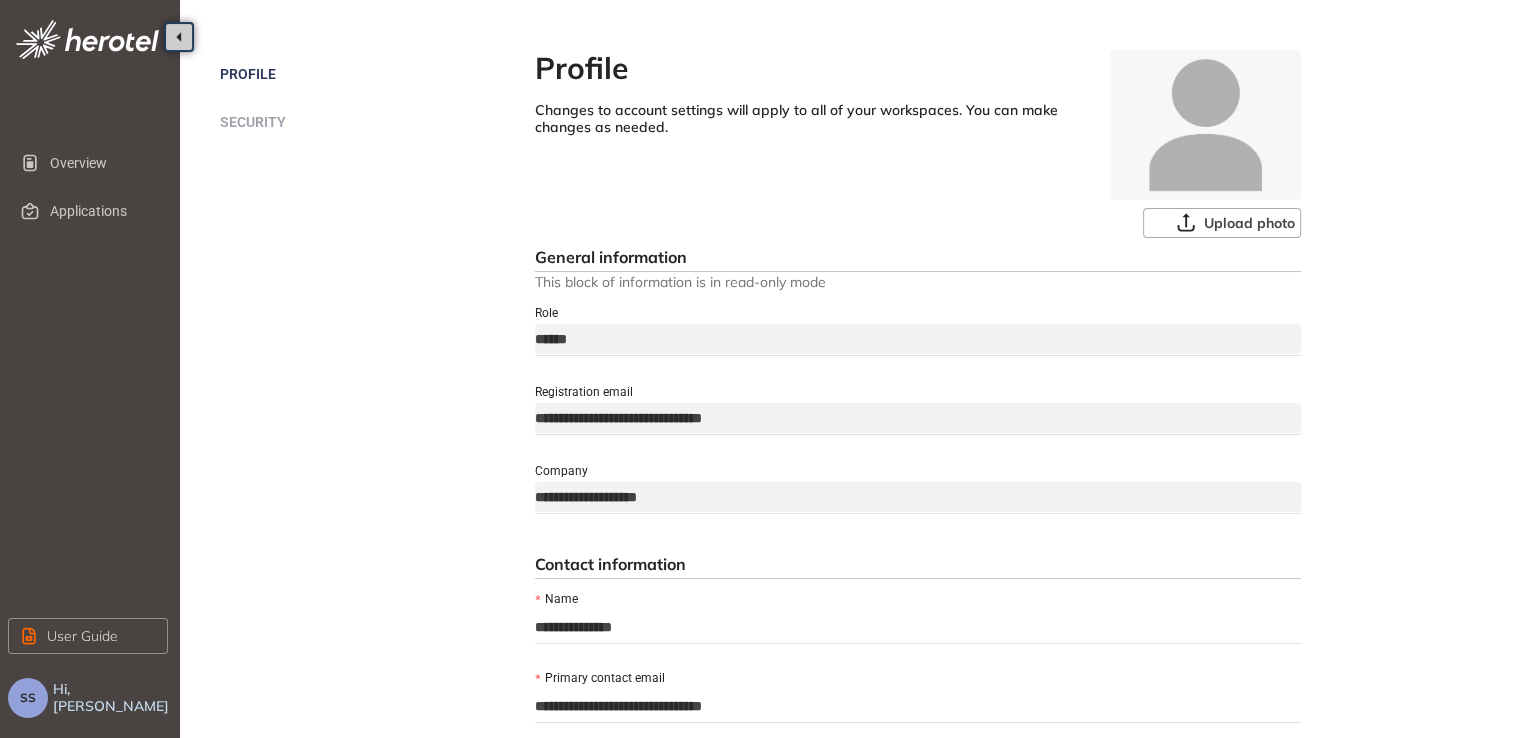scroll, scrollTop: 0, scrollLeft: 0, axis: both 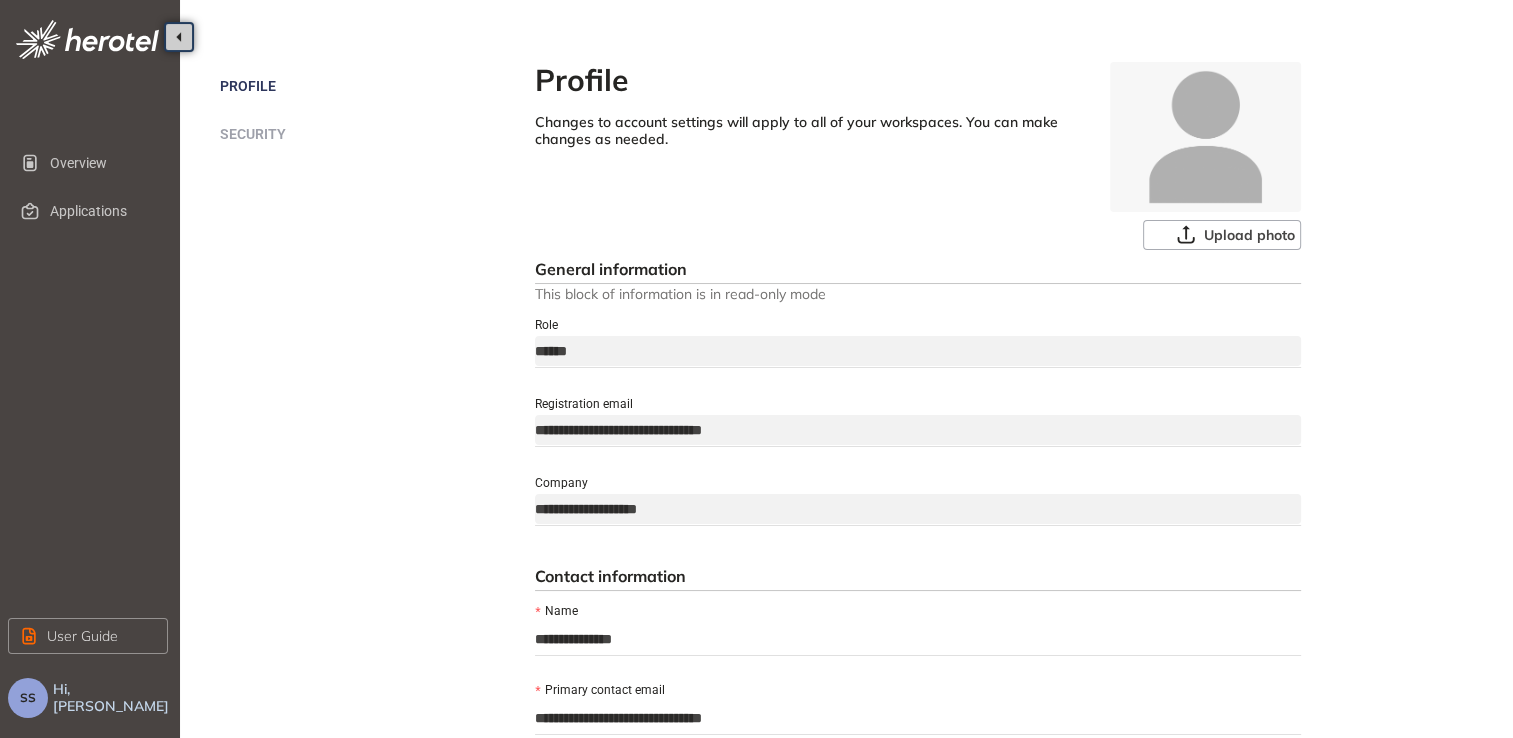 type 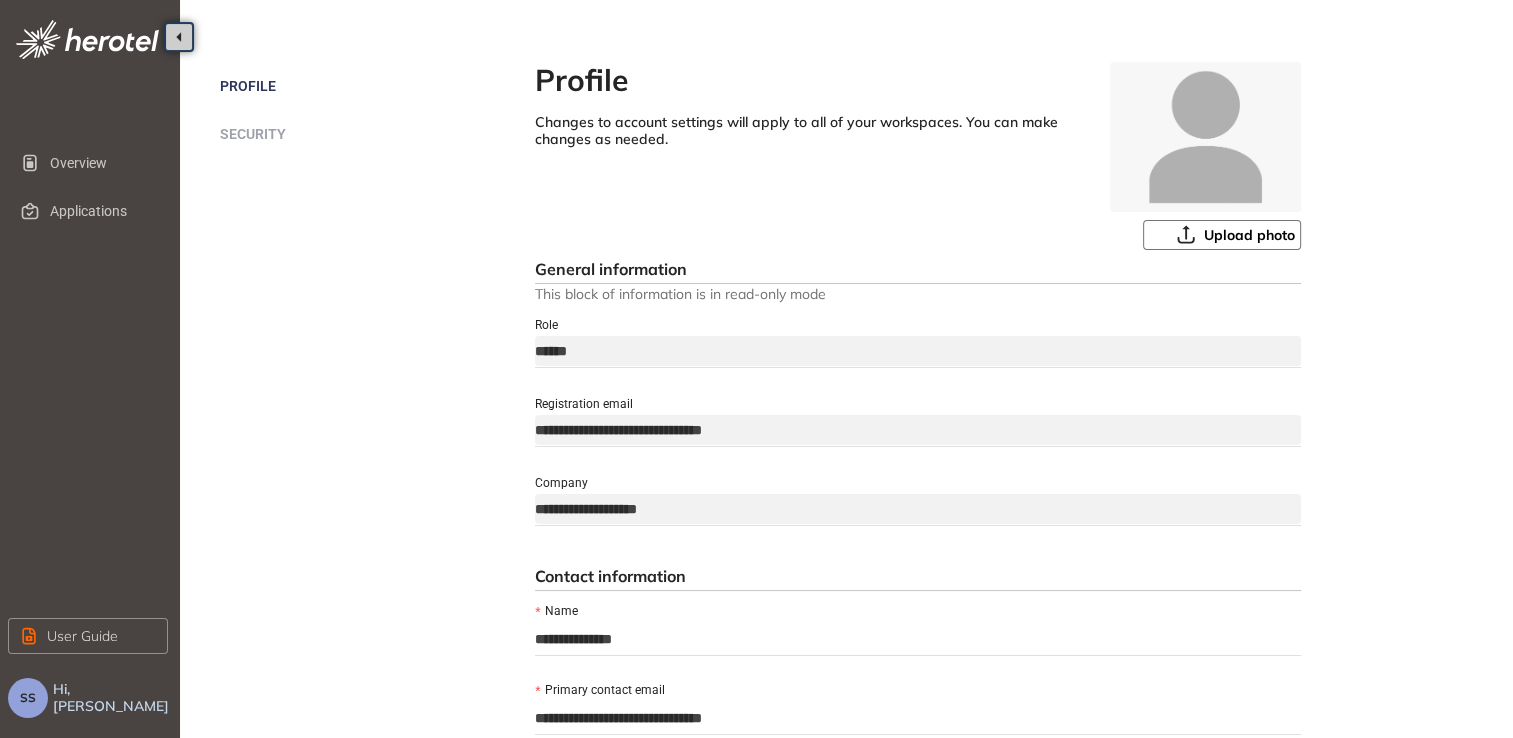 click on "Upload photo" at bounding box center (1249, 235) 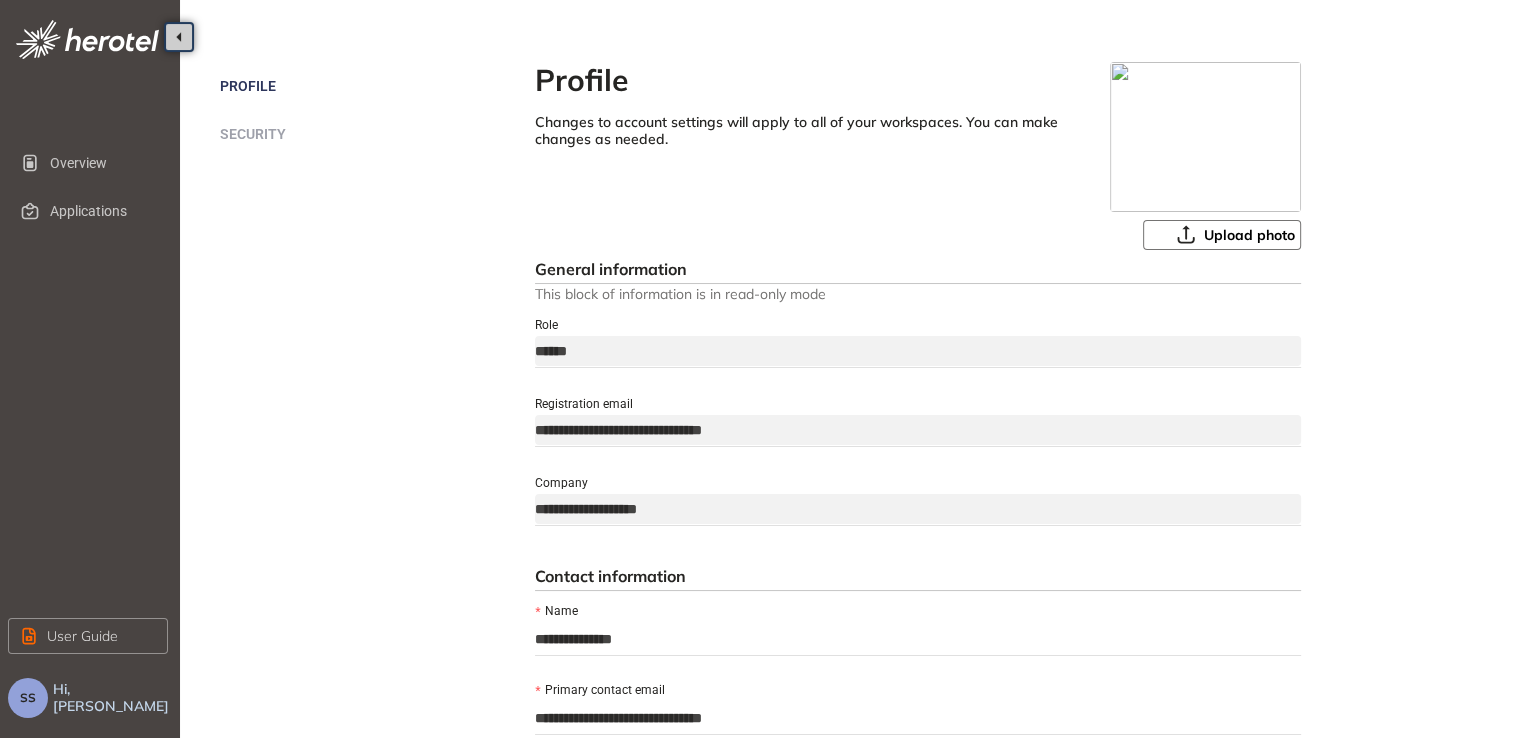 click on "Upload photo" at bounding box center (1249, 235) 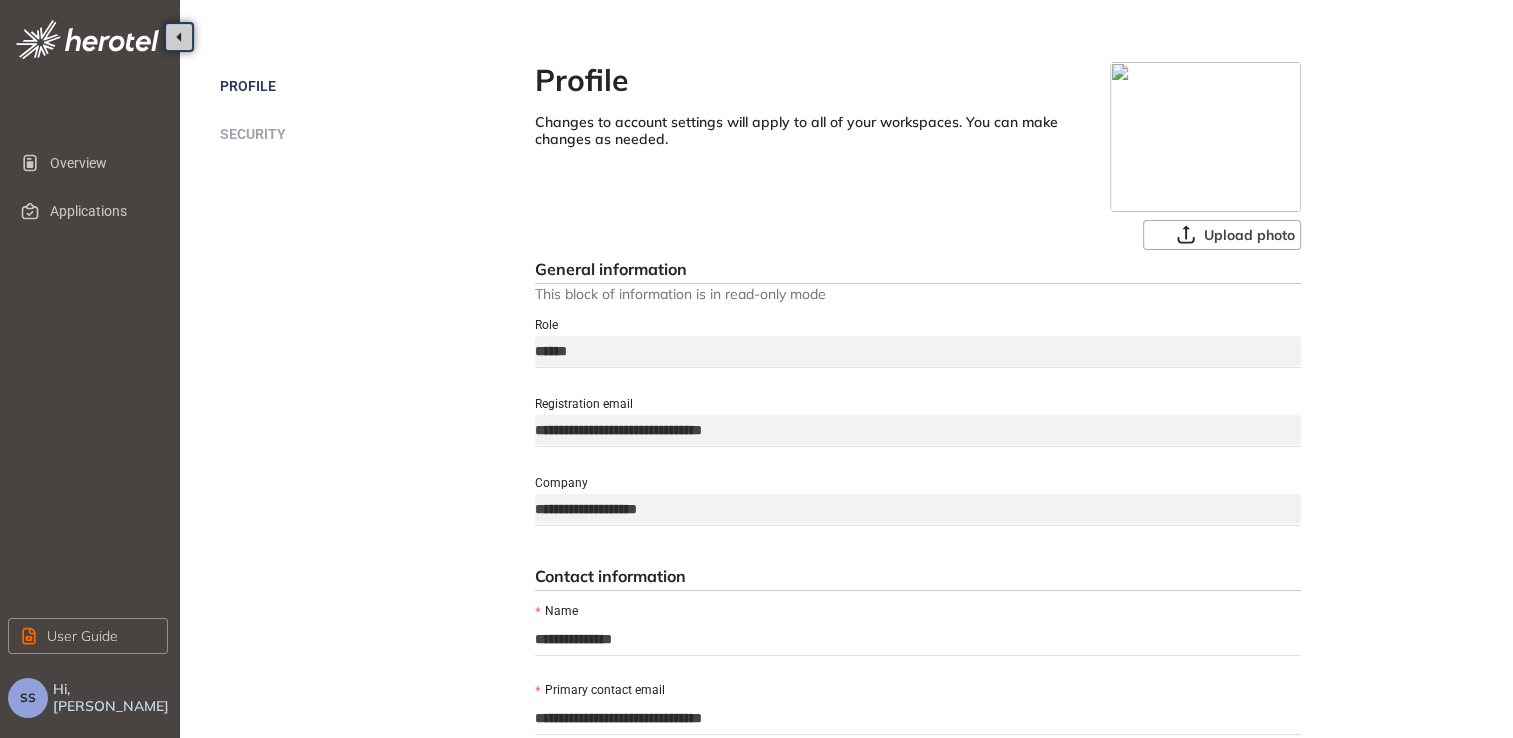 click on "******" at bounding box center (918, 351) 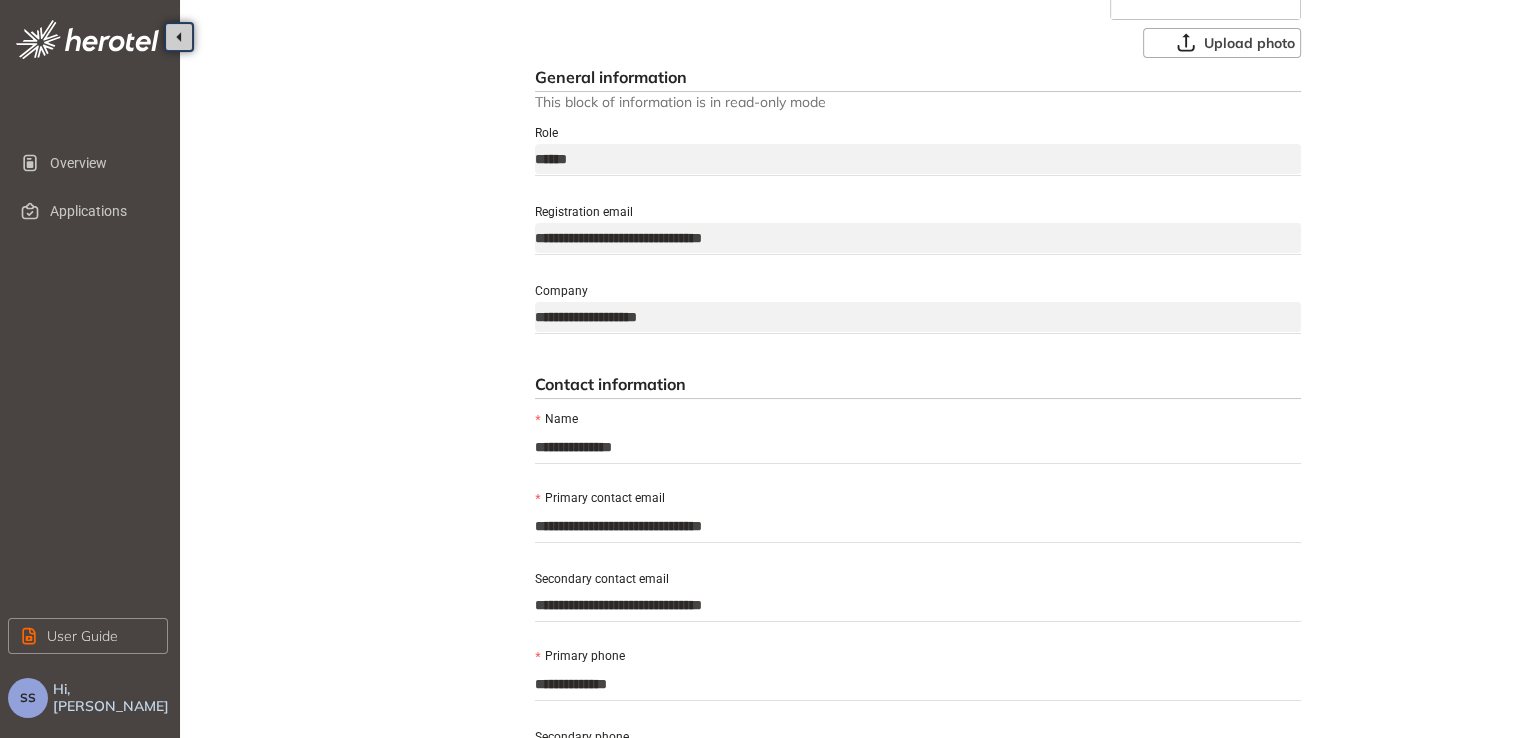 scroll, scrollTop: 200, scrollLeft: 0, axis: vertical 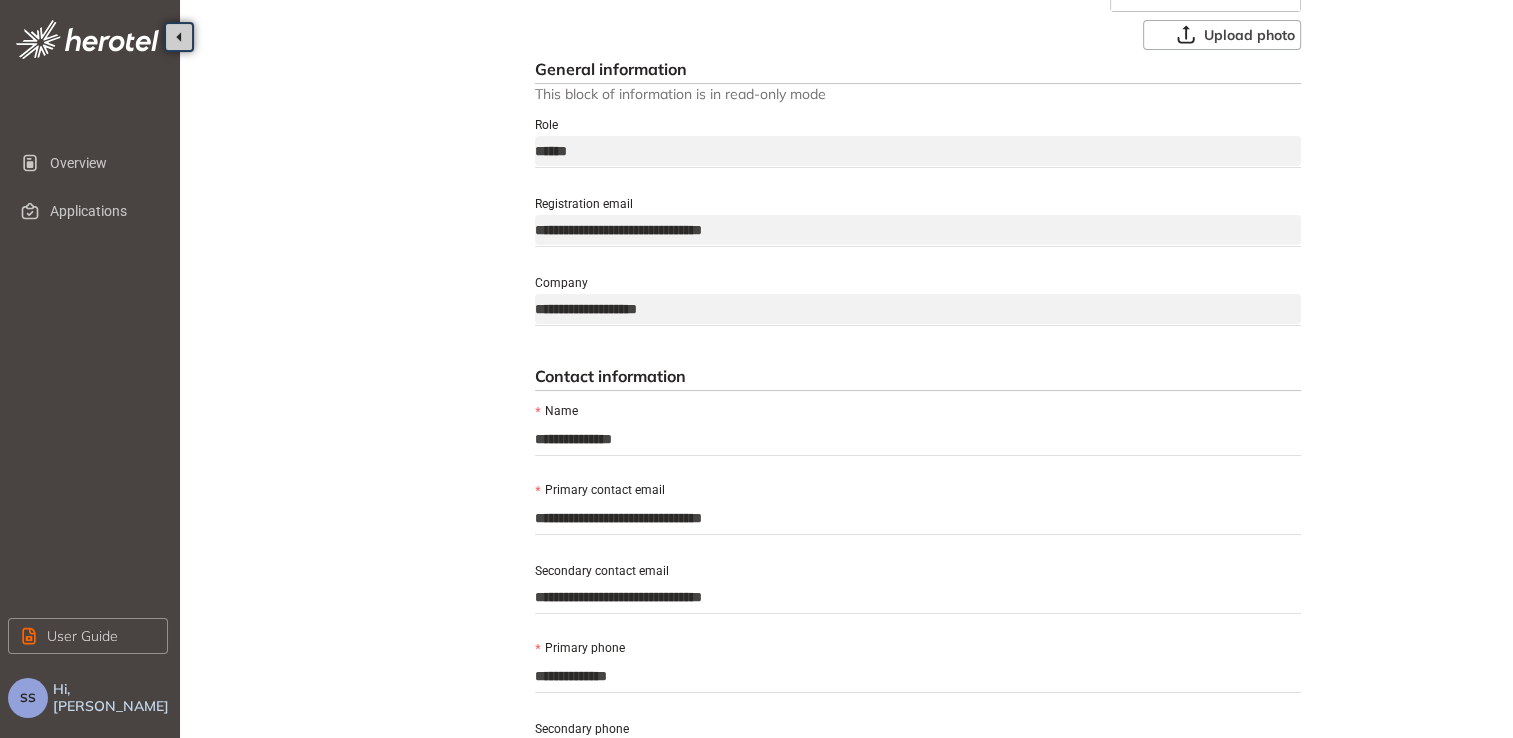 drag, startPoint x: 643, startPoint y: 437, endPoint x: 525, endPoint y: 437, distance: 118 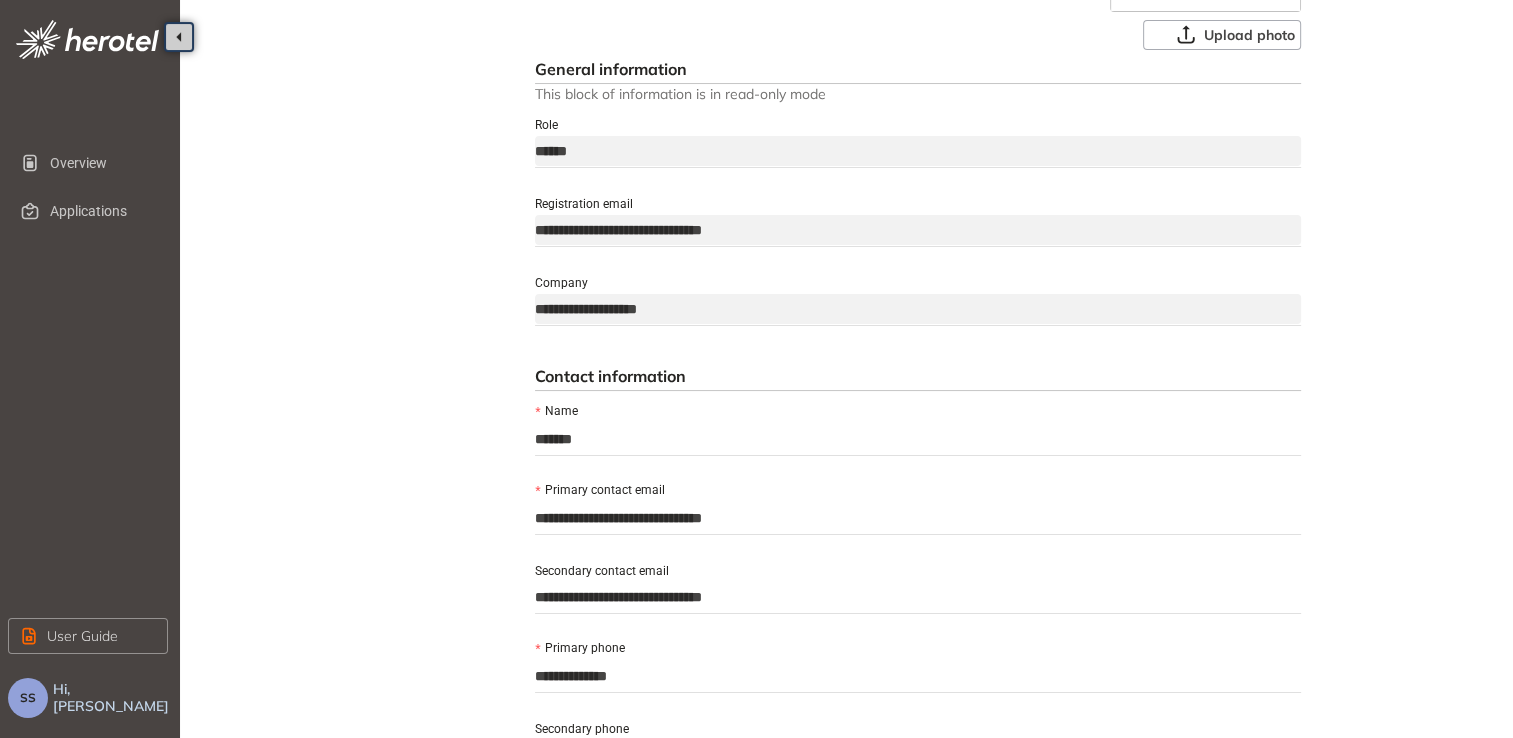 type on "*******" 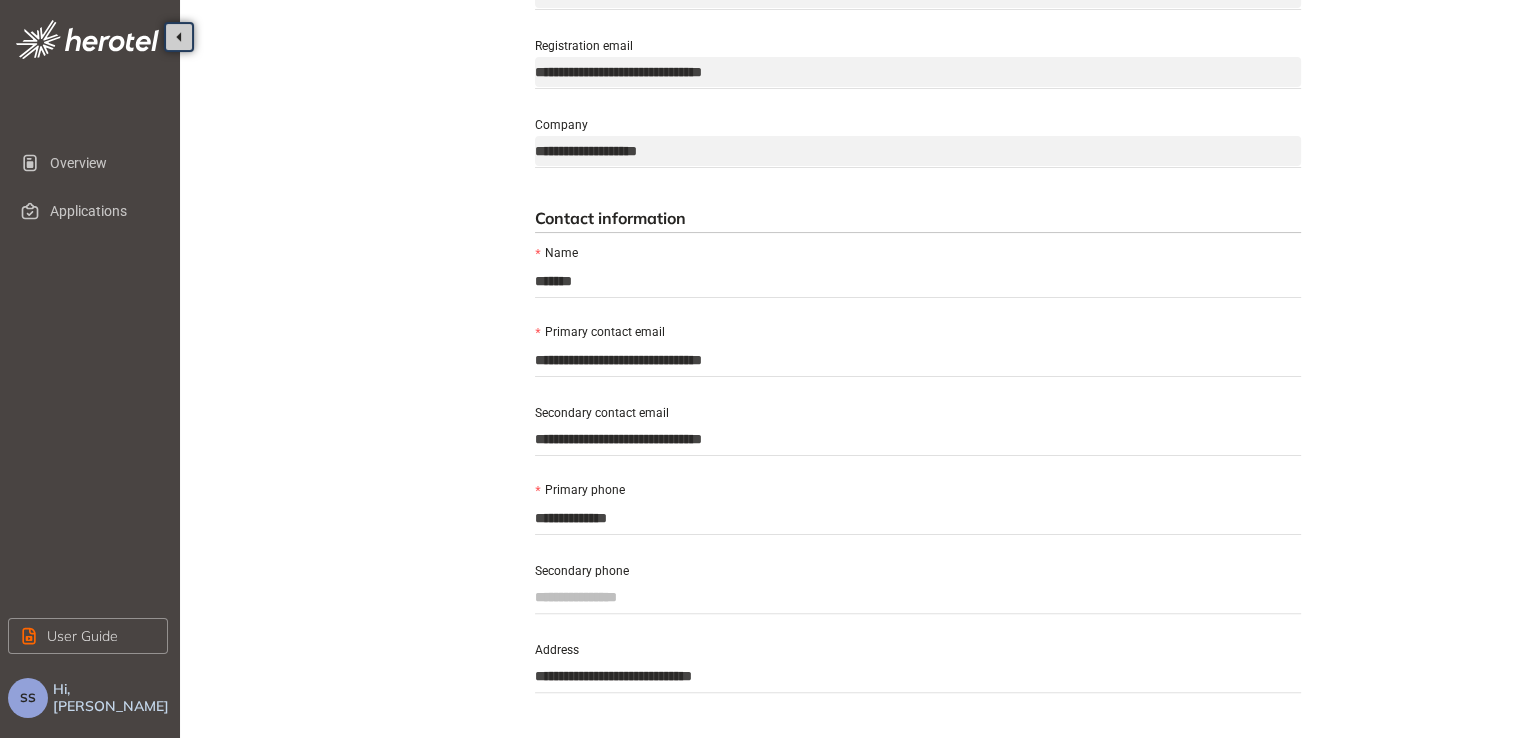 scroll, scrollTop: 400, scrollLeft: 0, axis: vertical 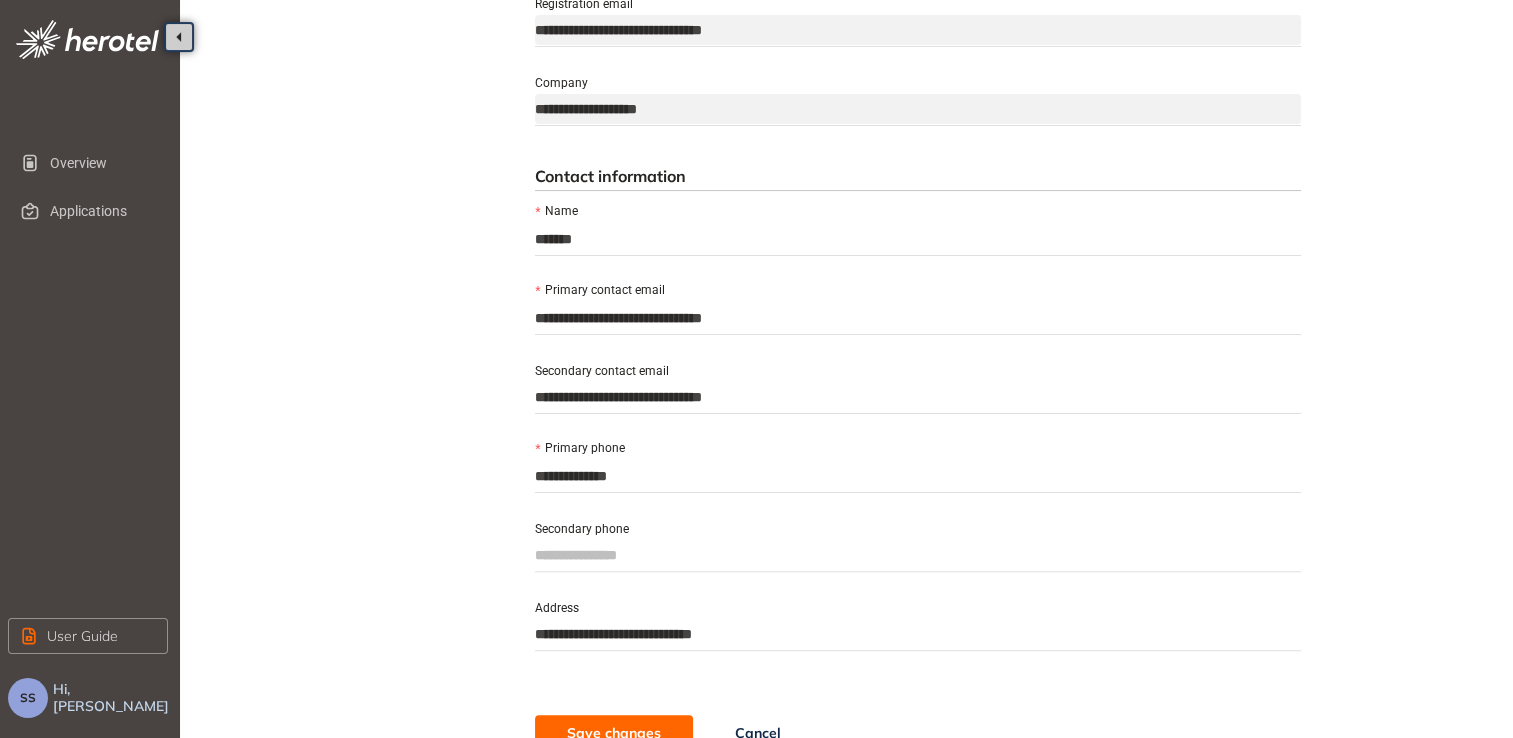 drag, startPoint x: 556, startPoint y: 549, endPoint x: 608, endPoint y: 552, distance: 52.086468 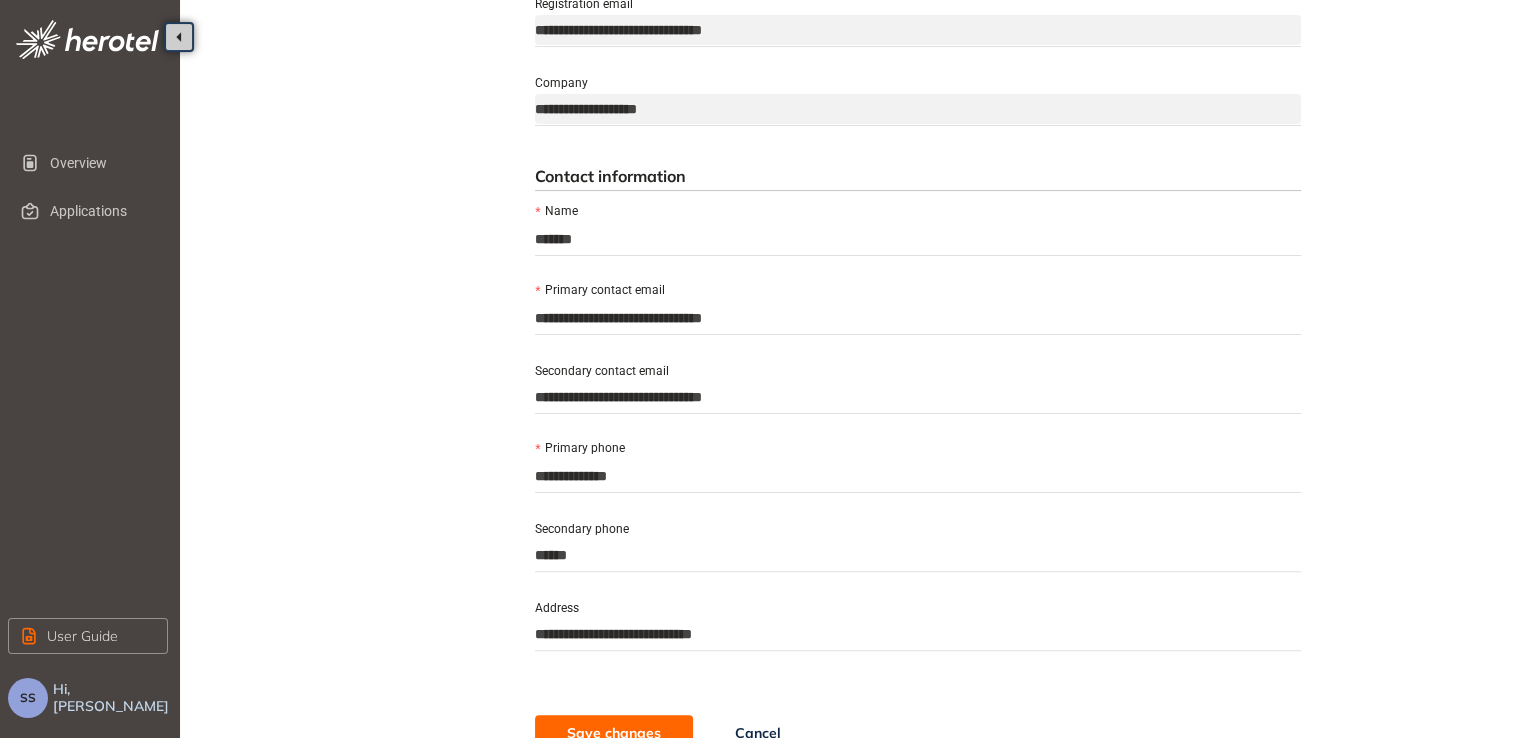 type on "**********" 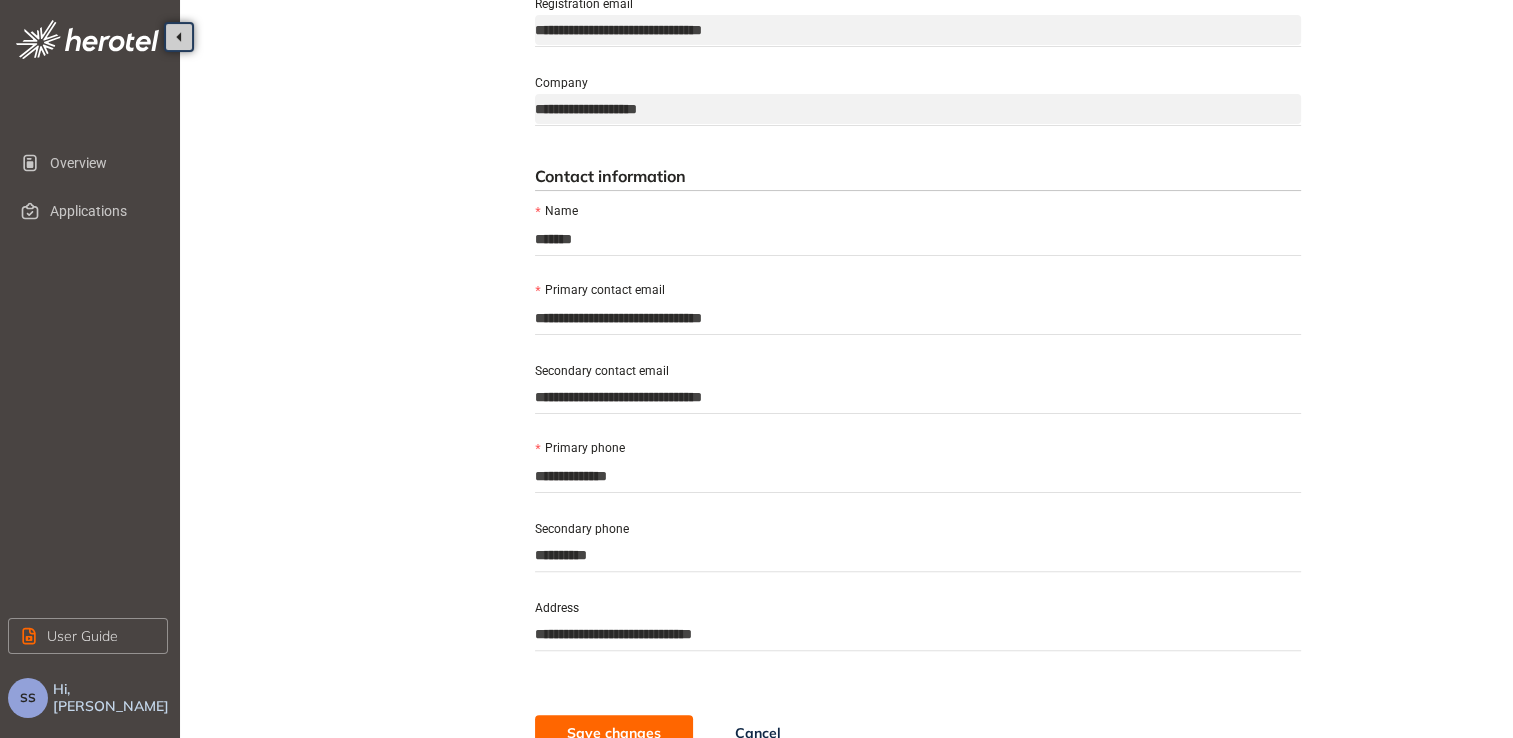 click on "**********" at bounding box center [1008, 206] 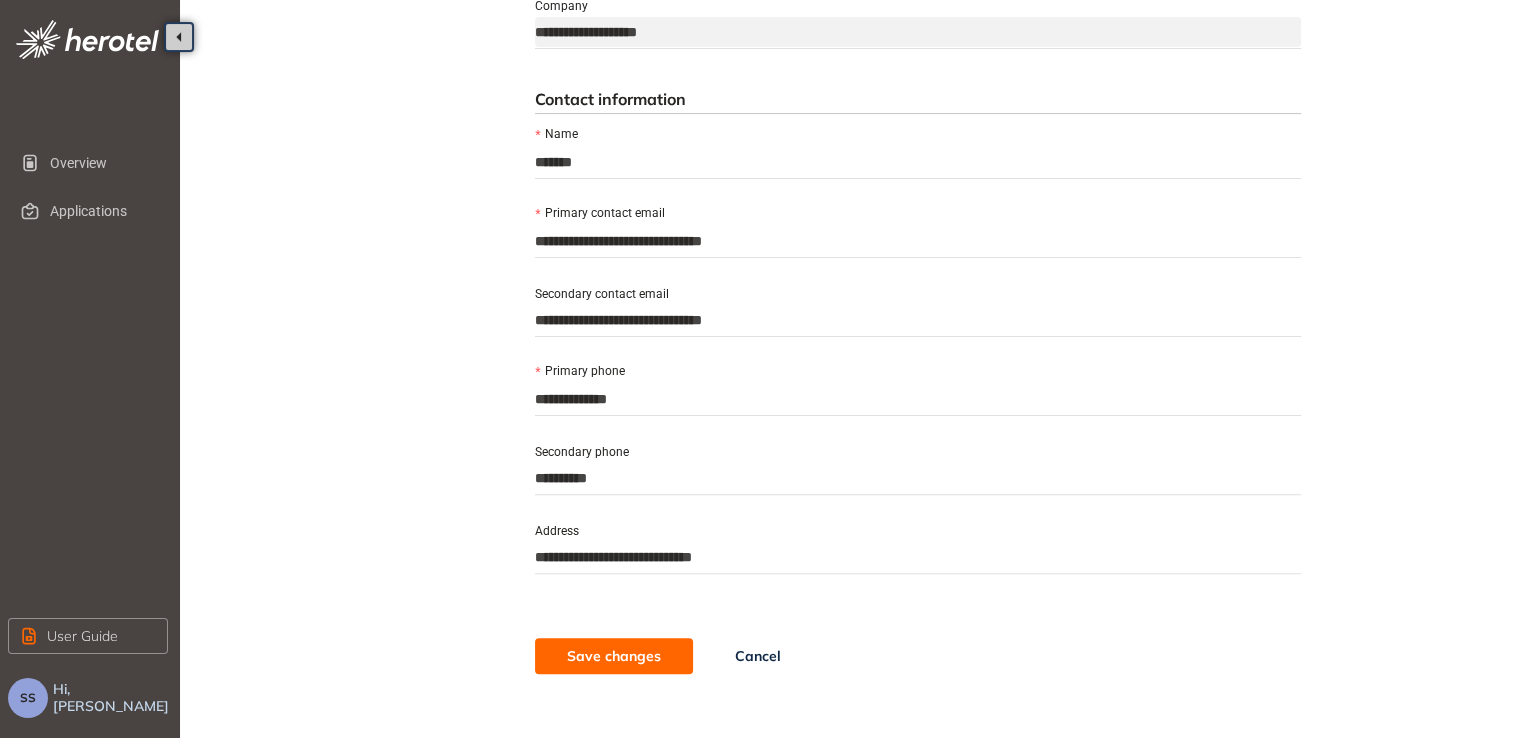 scroll, scrollTop: 480, scrollLeft: 0, axis: vertical 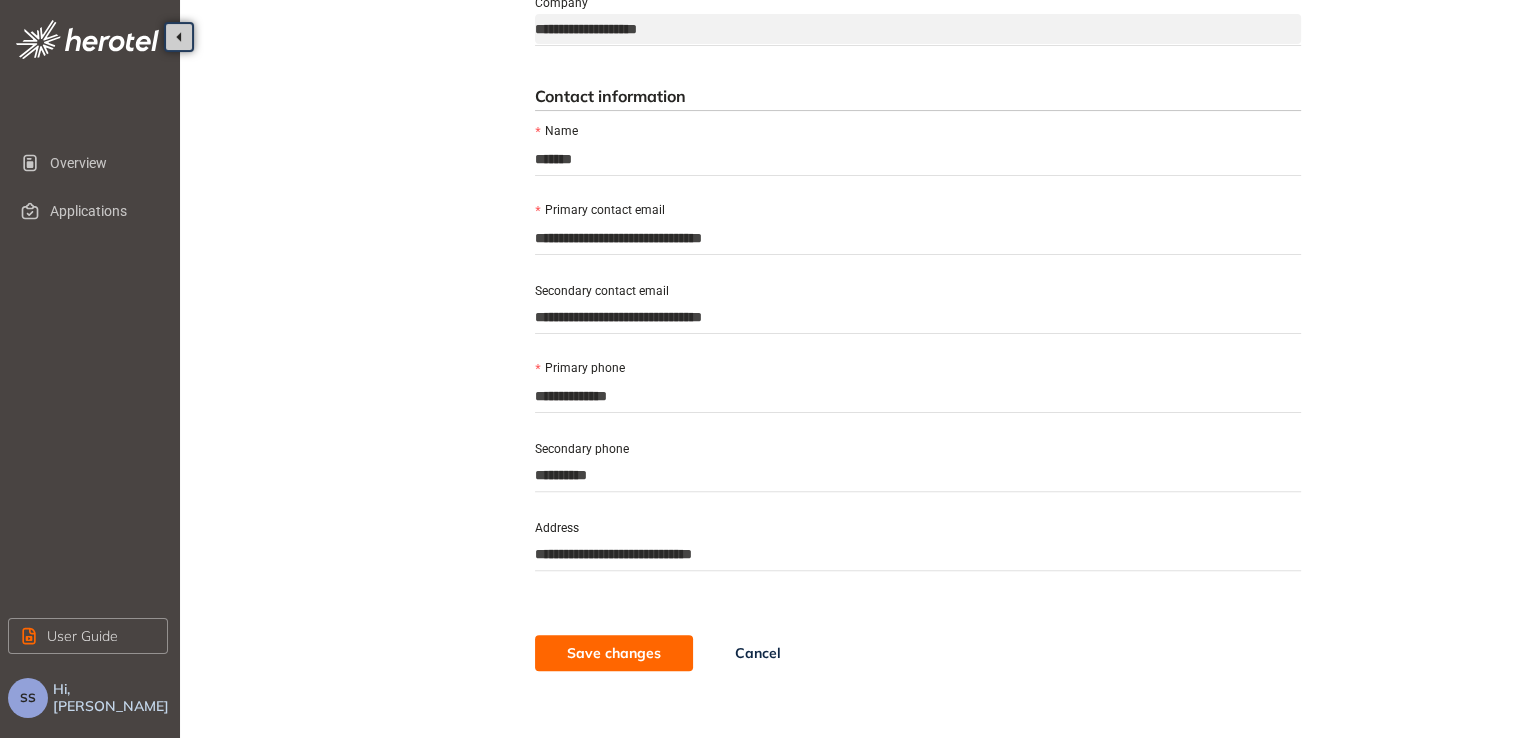 click on "**********" at bounding box center (918, 554) 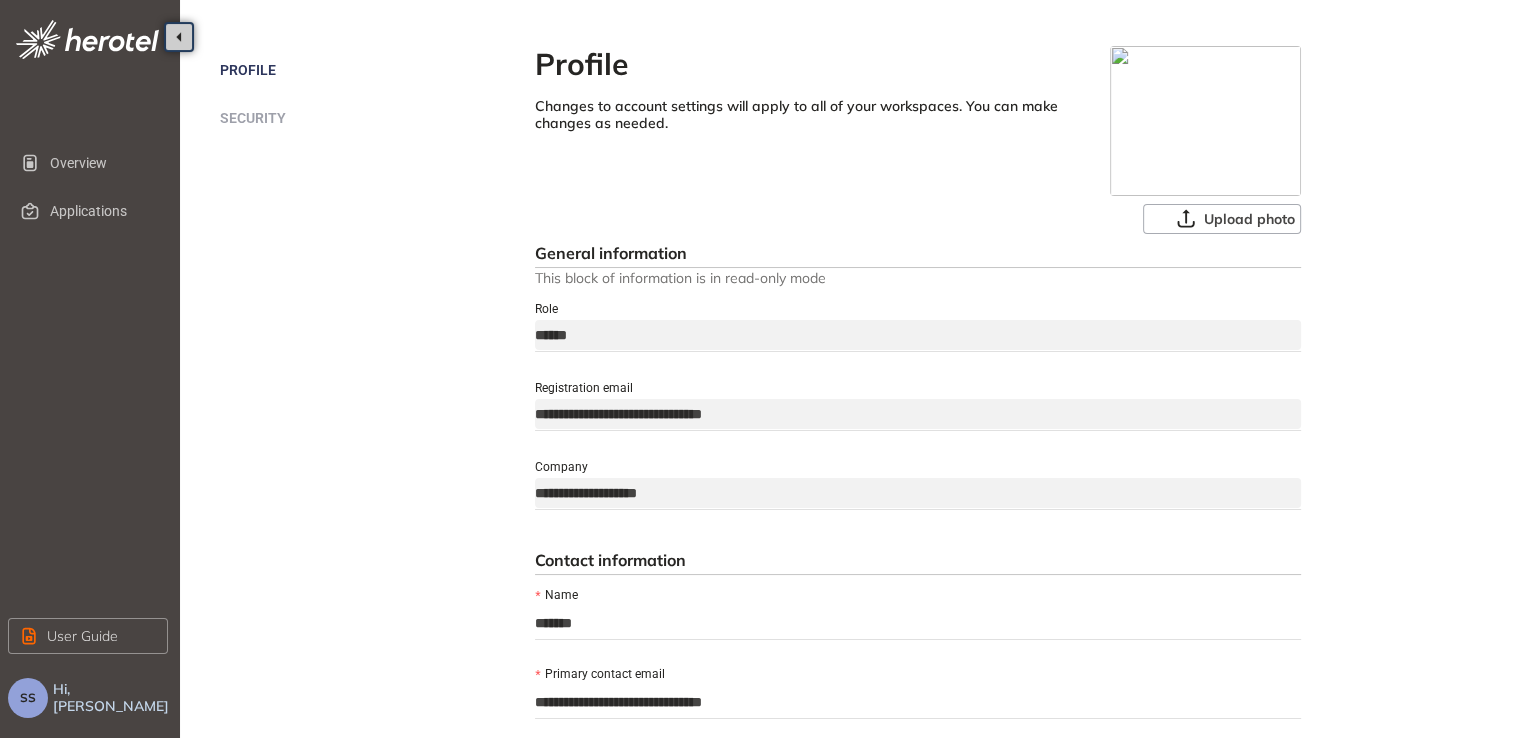 scroll, scrollTop: 0, scrollLeft: 0, axis: both 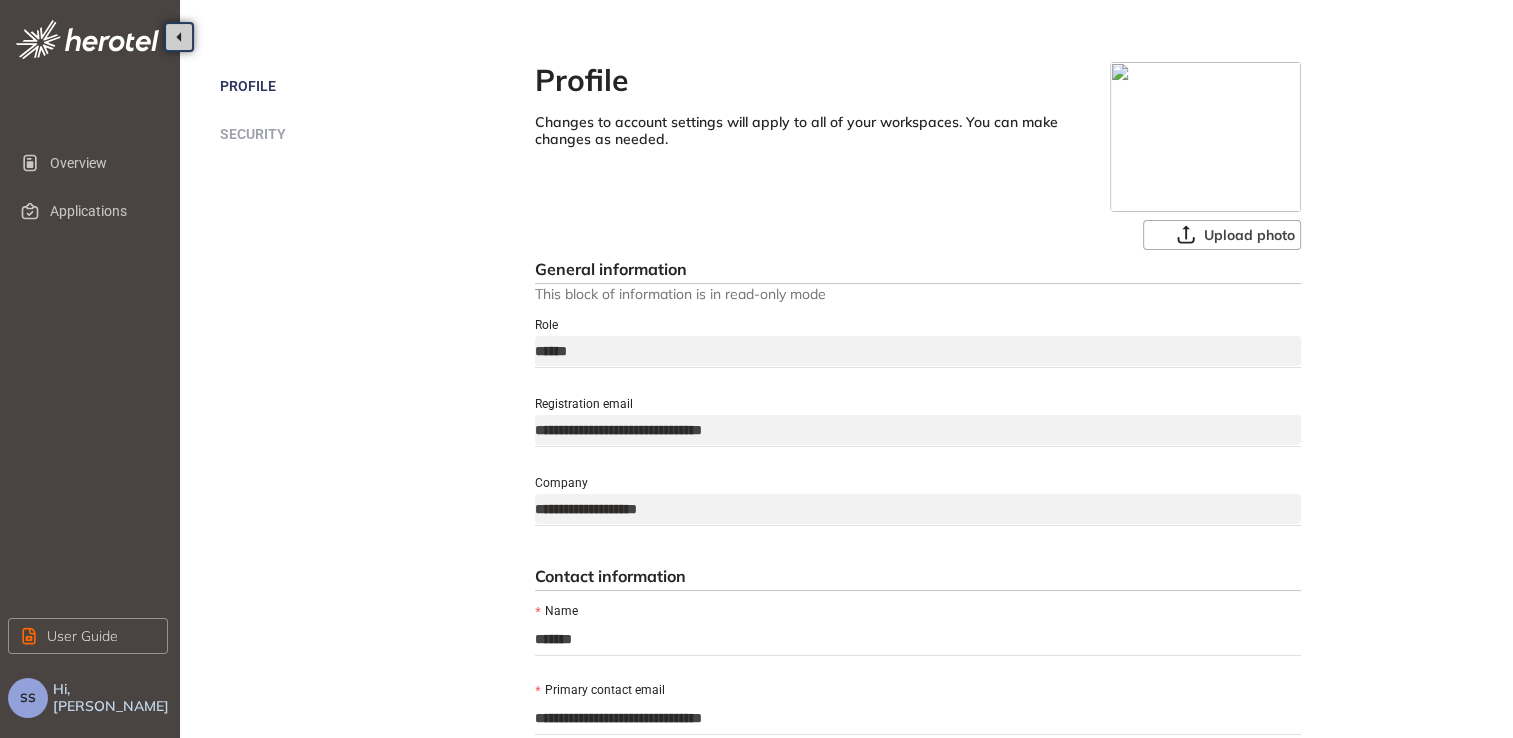 type on "**********" 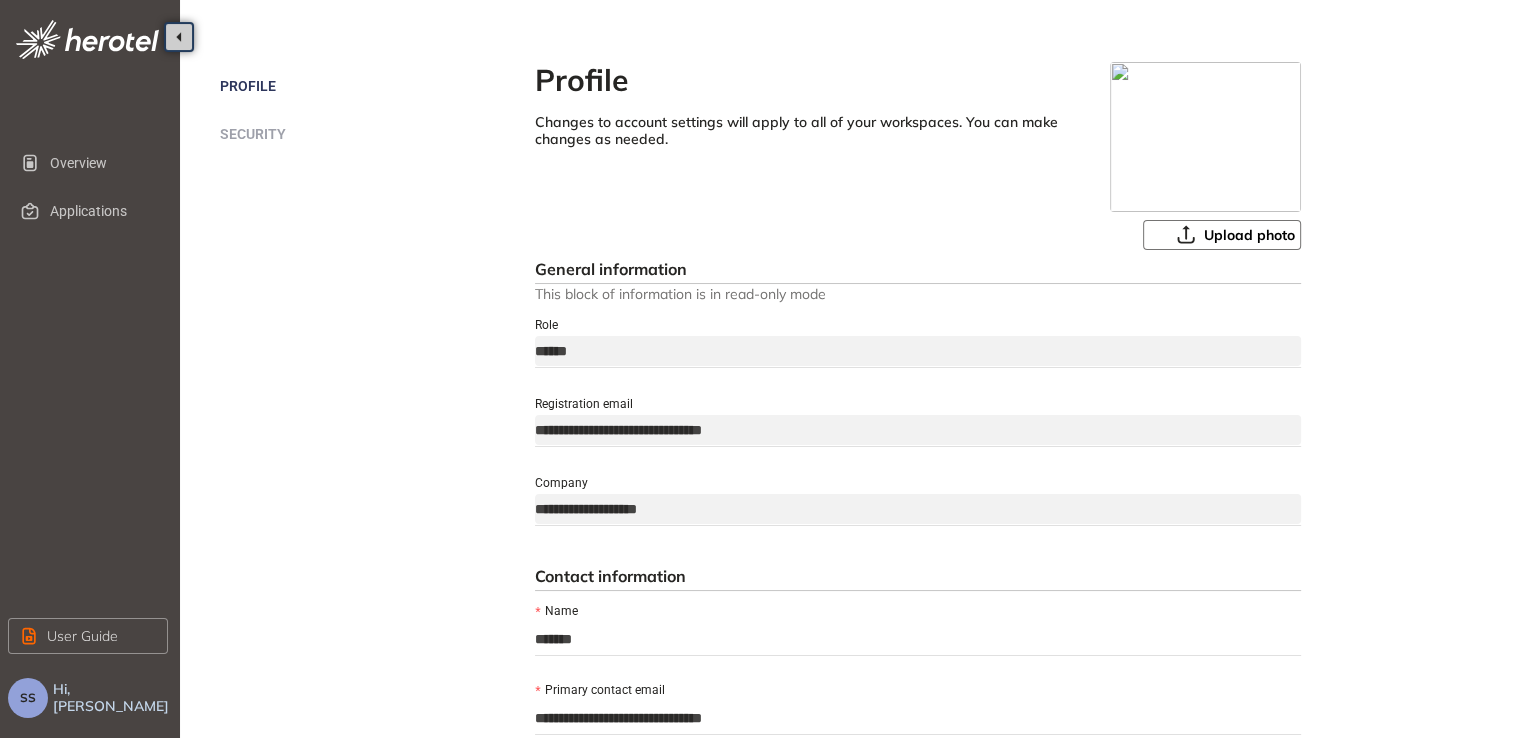 click on "Upload photo" at bounding box center (1222, 235) 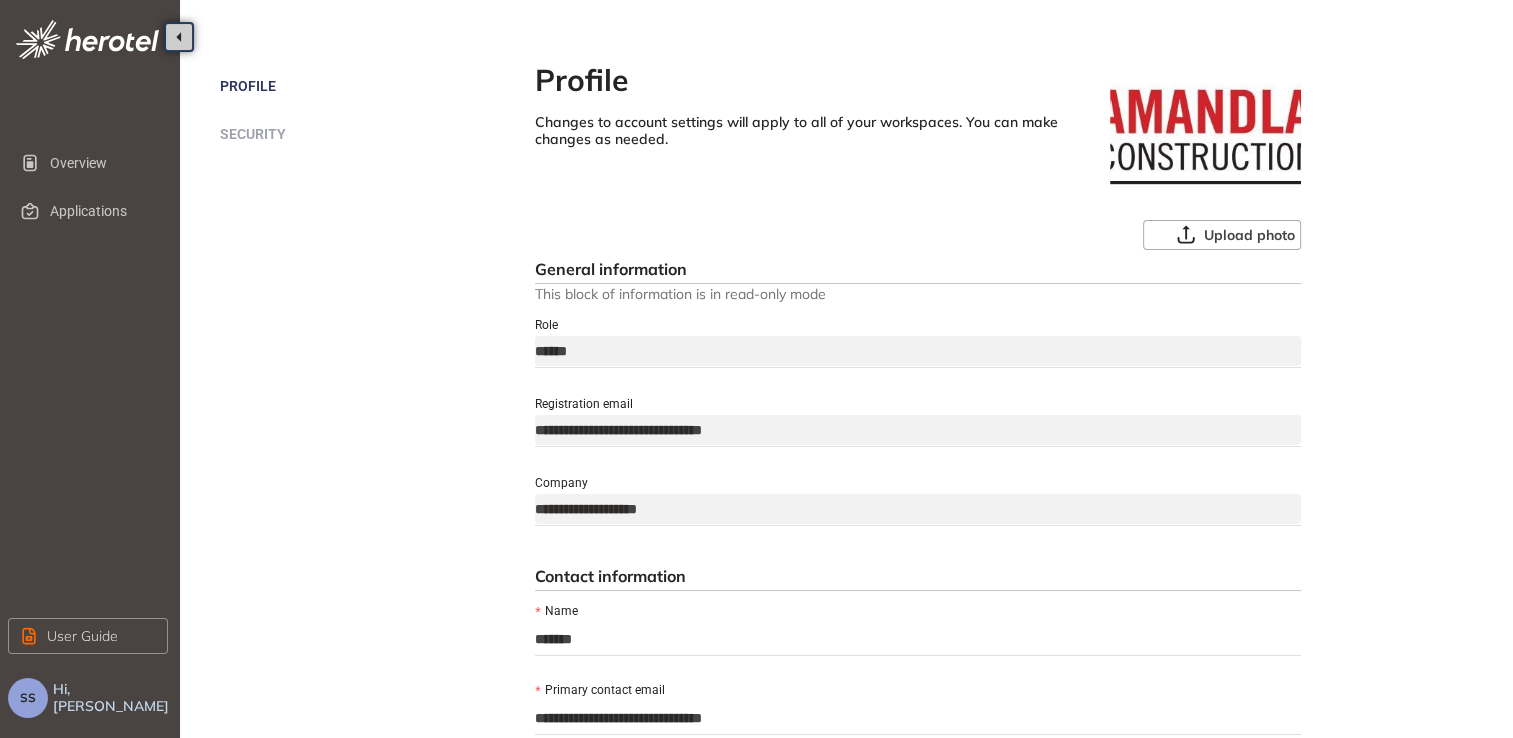 click at bounding box center (1205, 137) 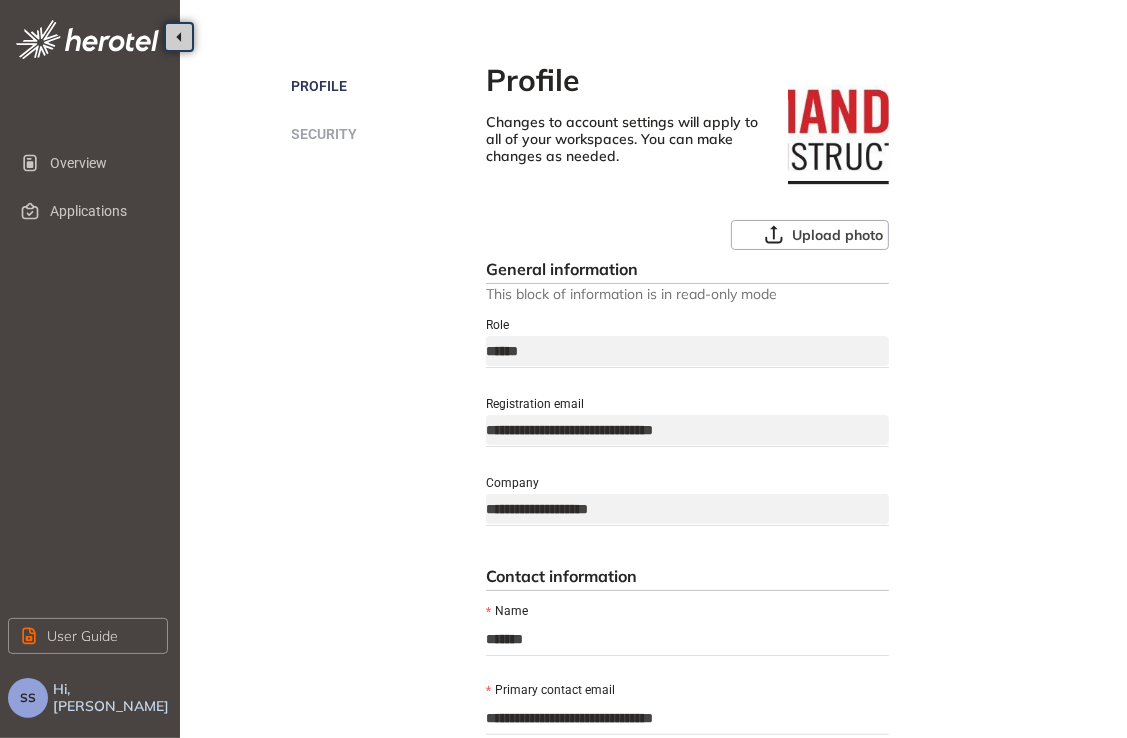click at bounding box center [838, 137] 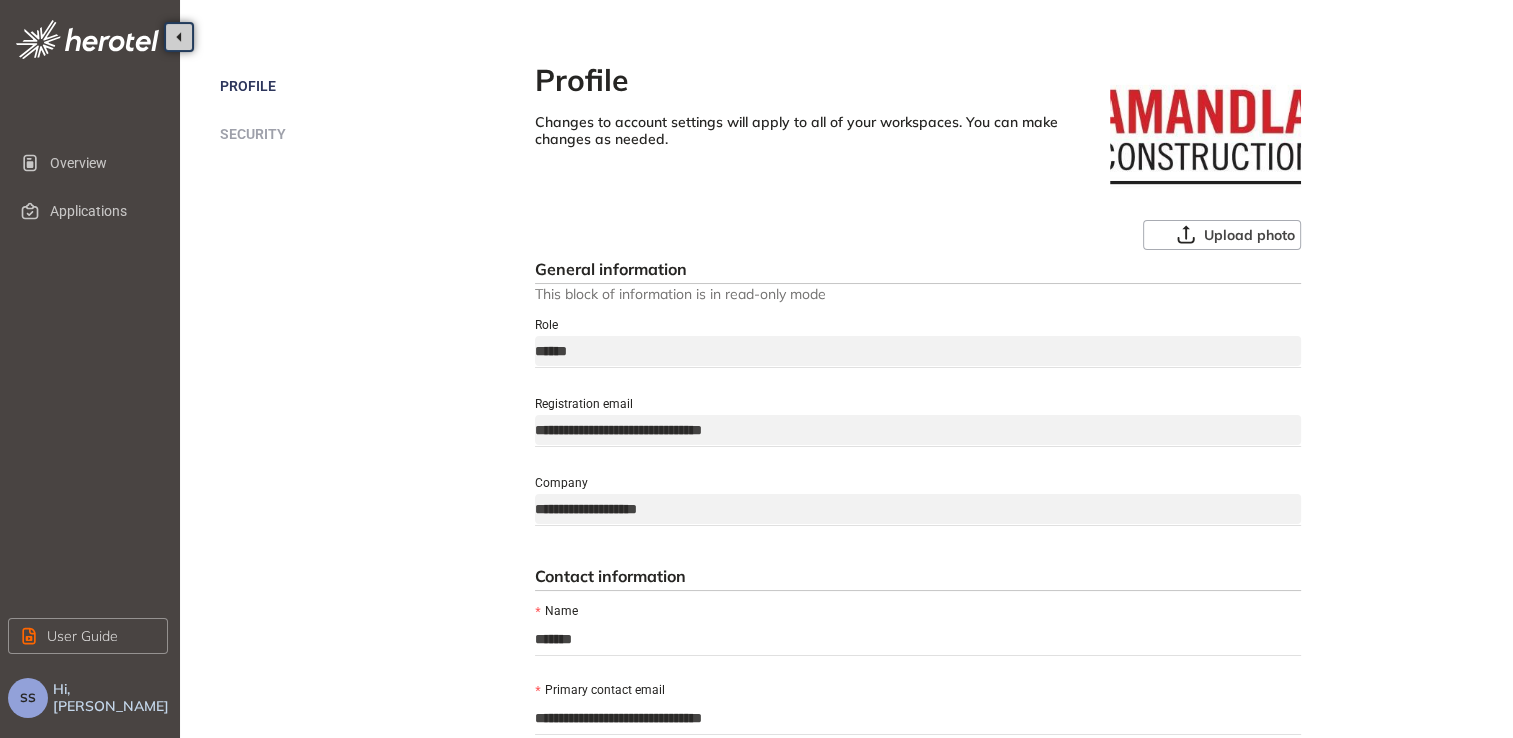 click at bounding box center [1205, 137] 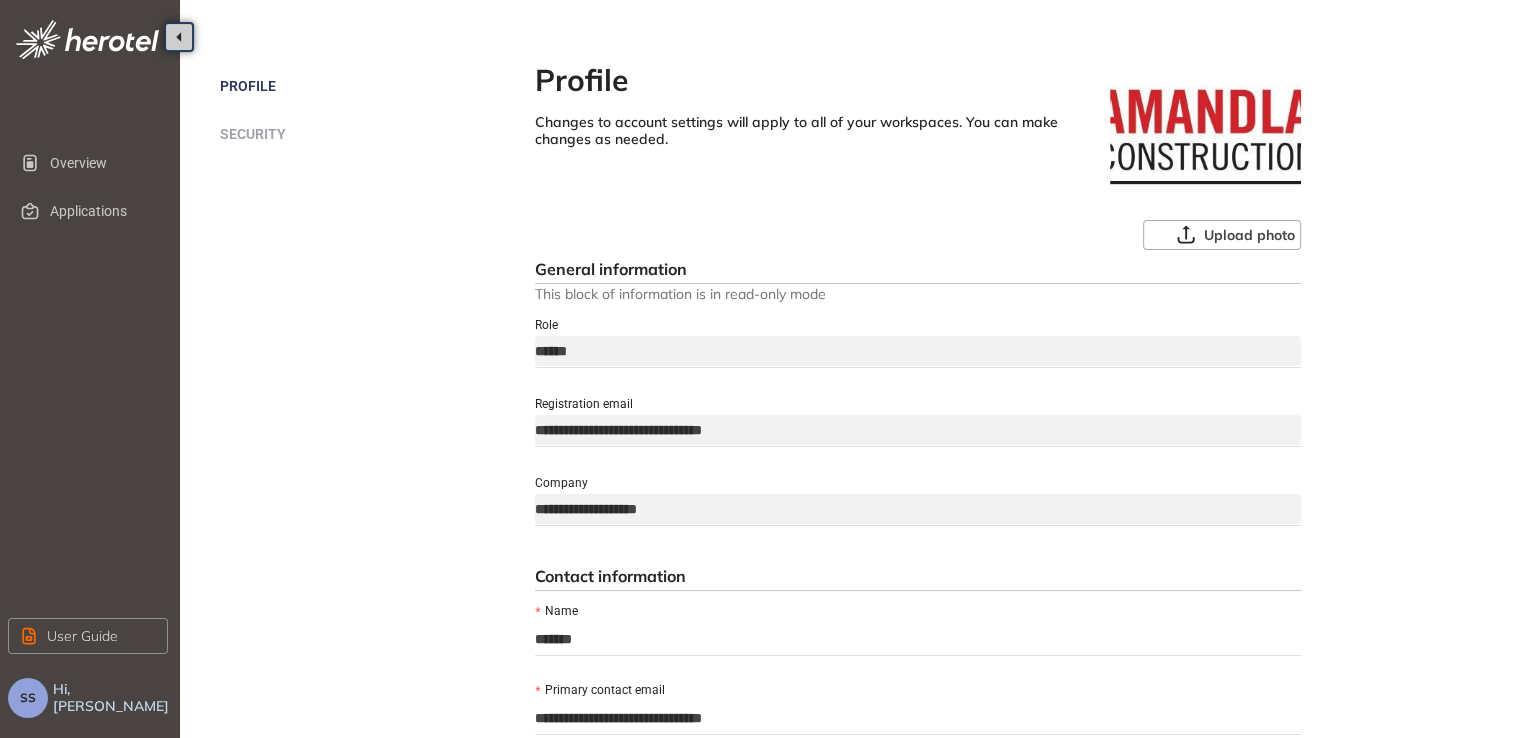 click at bounding box center [1205, 137] 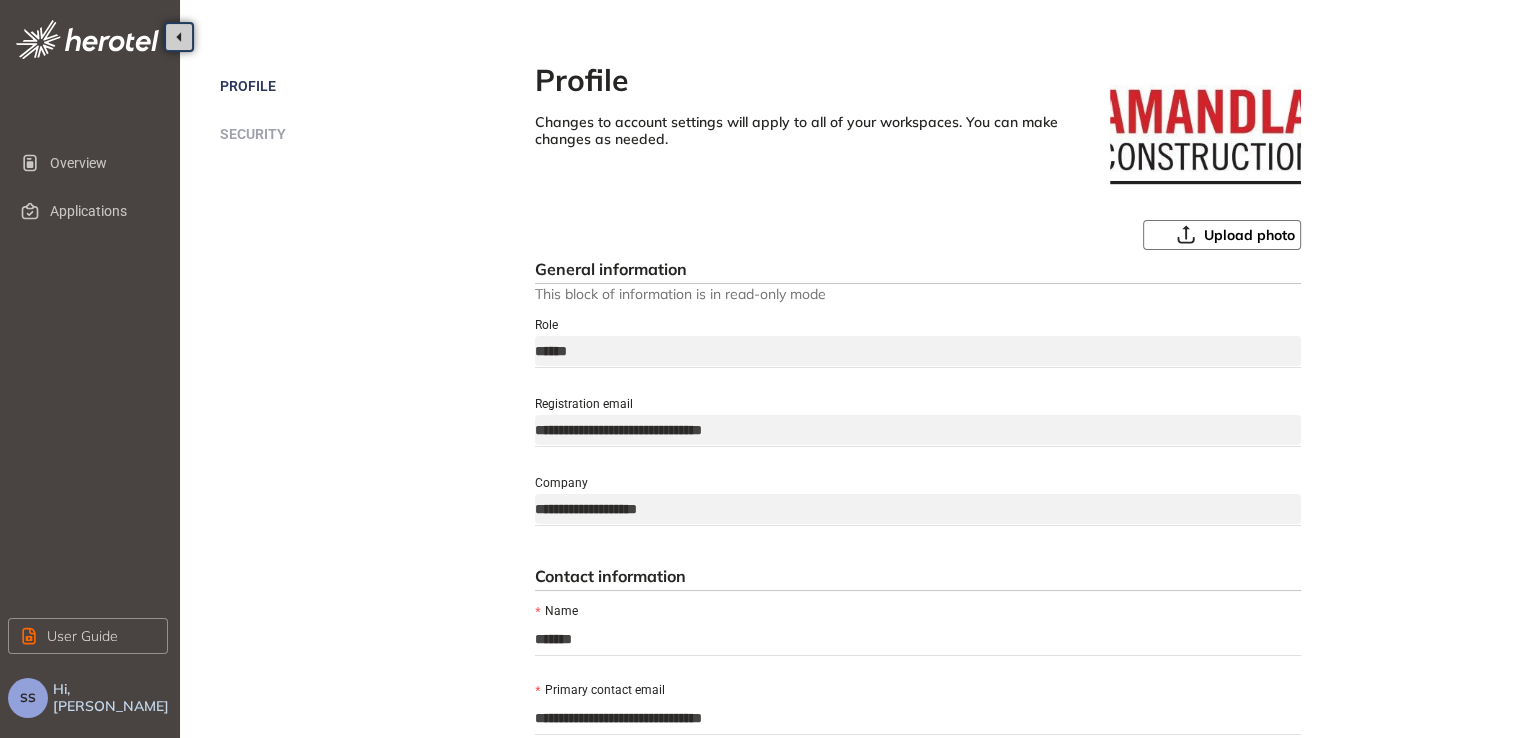 click on "Upload photo" at bounding box center (1249, 235) 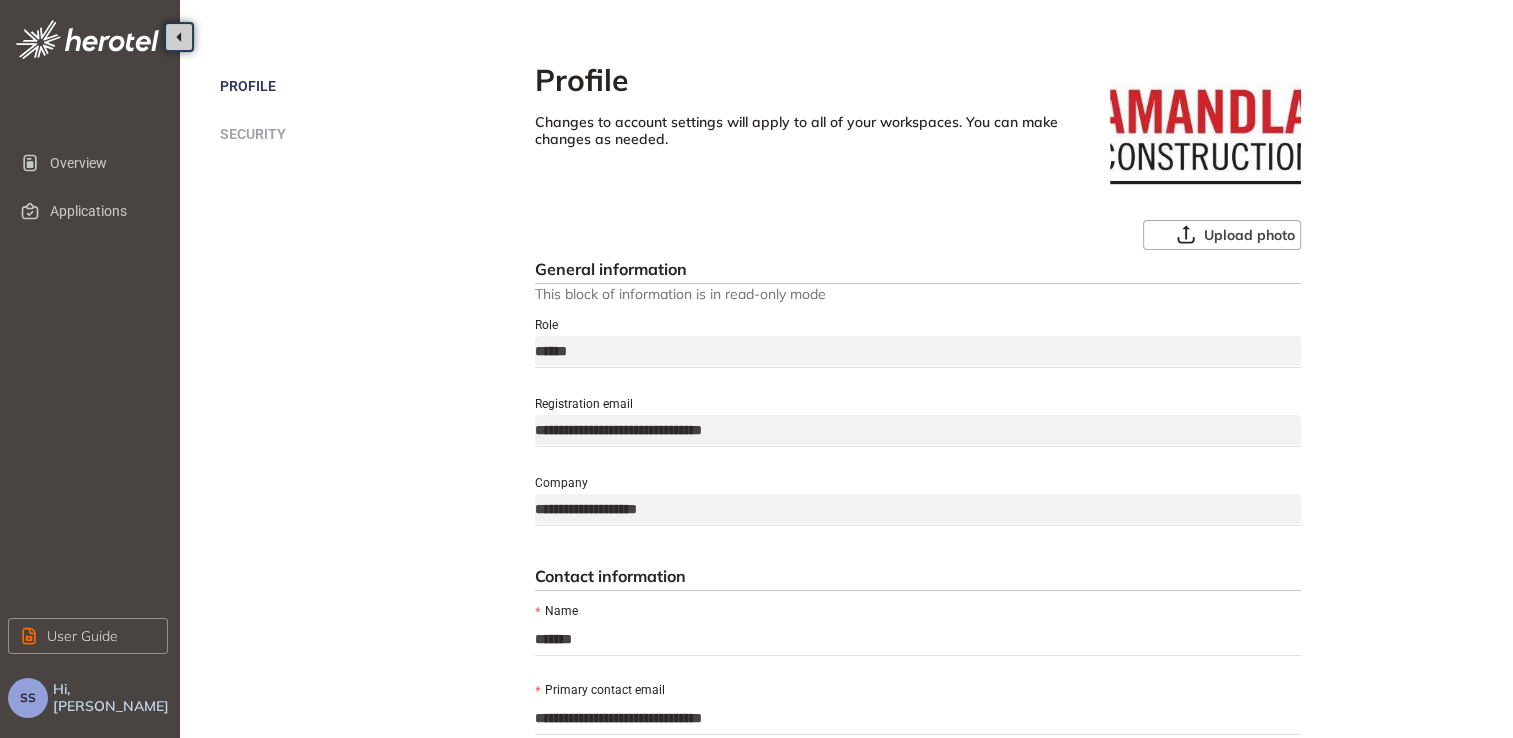 click at bounding box center (1205, 137) 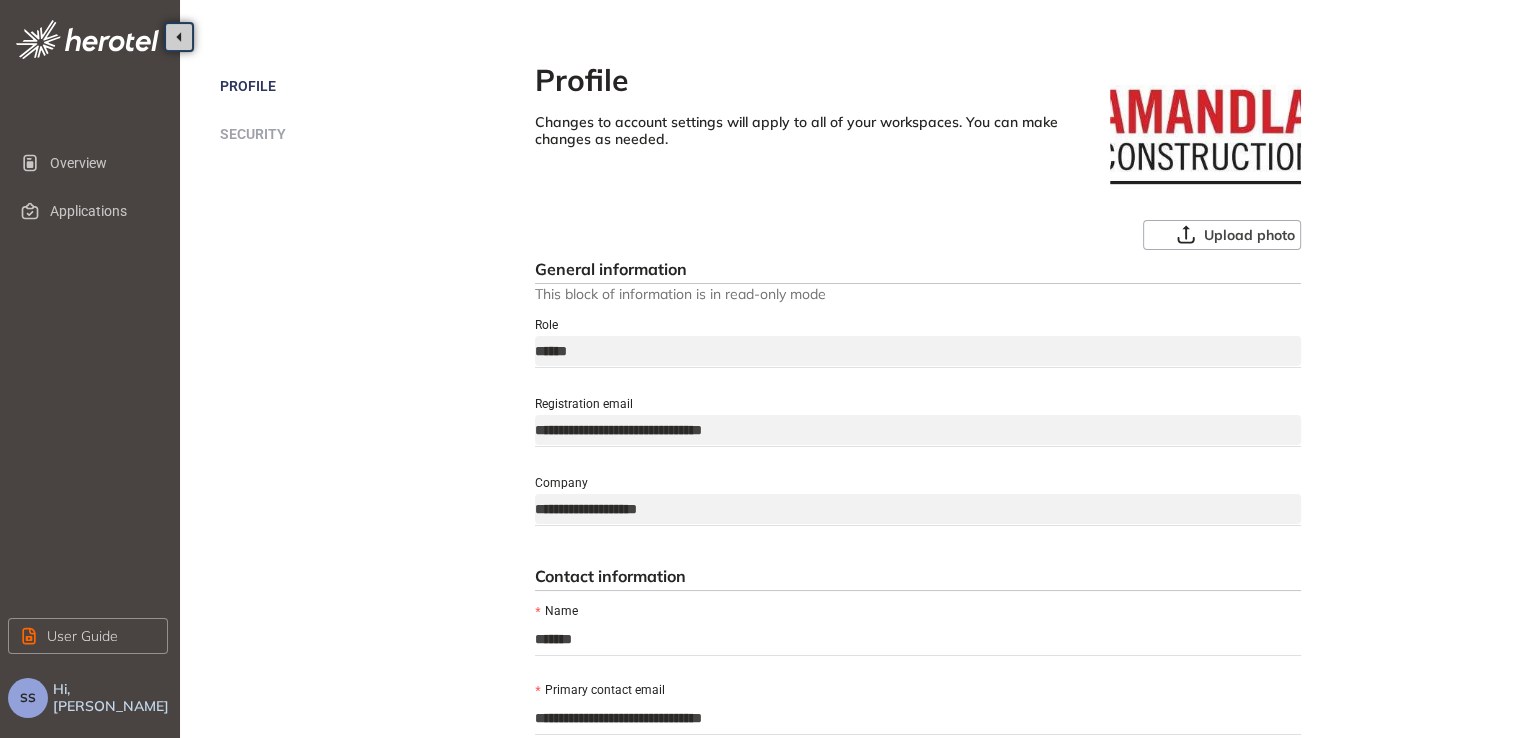 click at bounding box center (1205, 137) 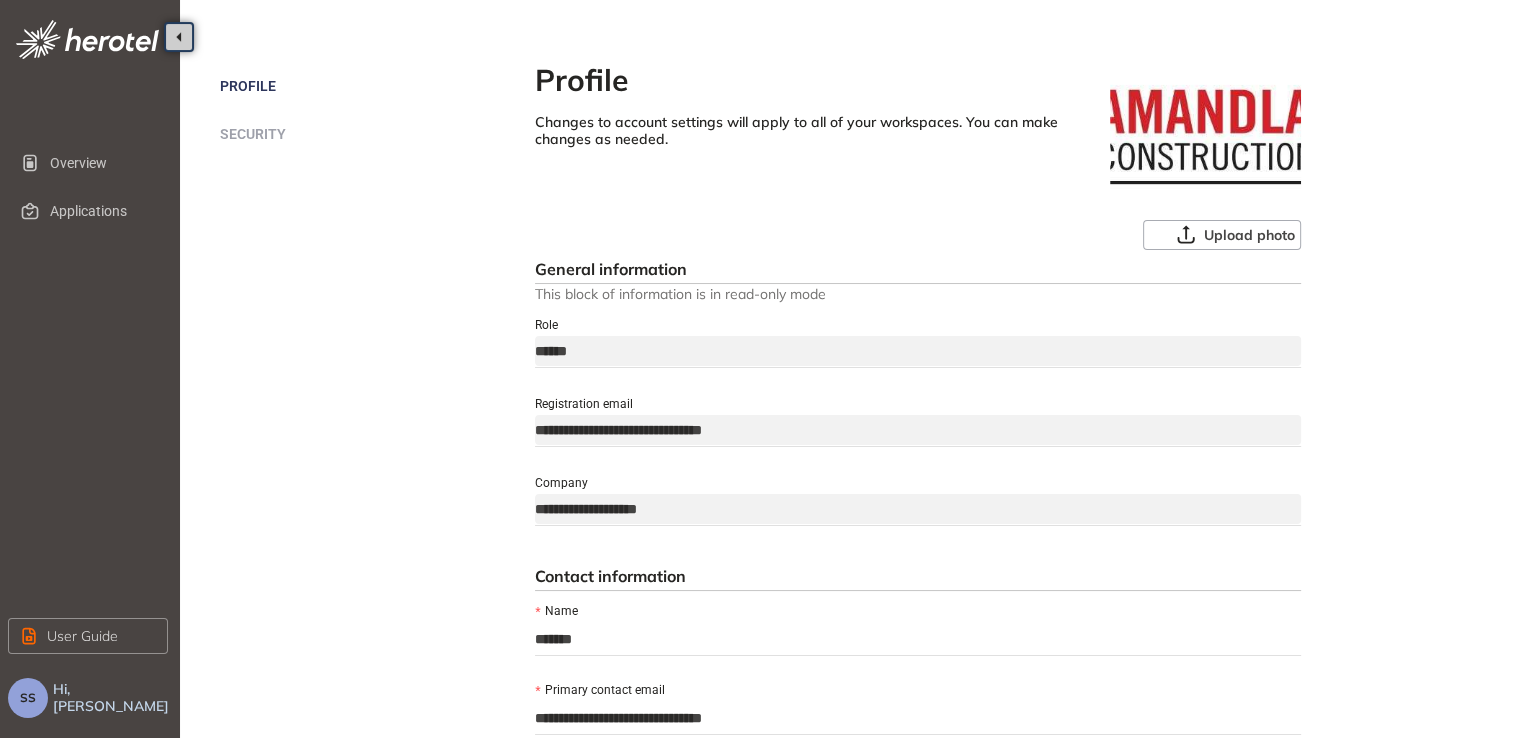 click on "**********" at bounding box center (1008, 606) 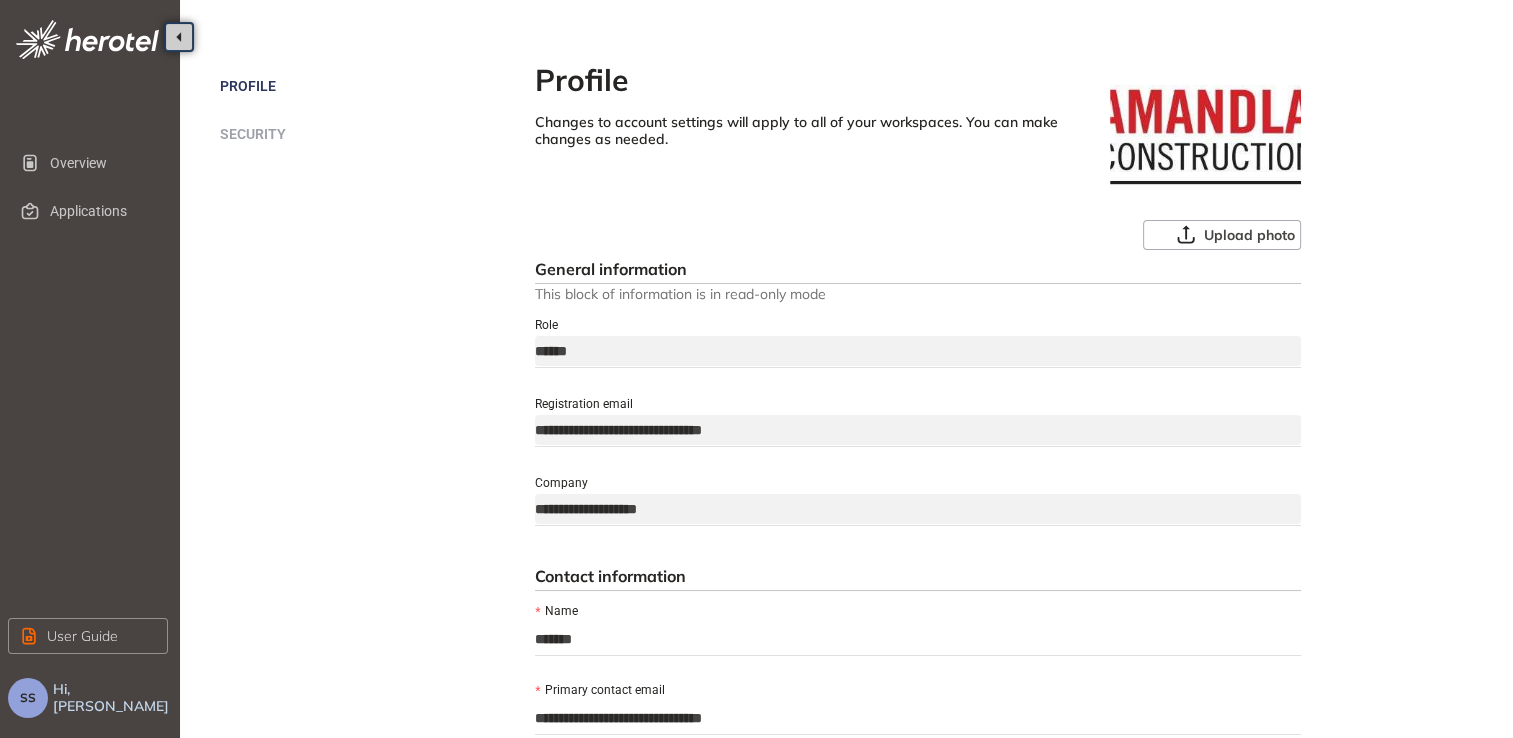 click on "General information" at bounding box center (611, 269) 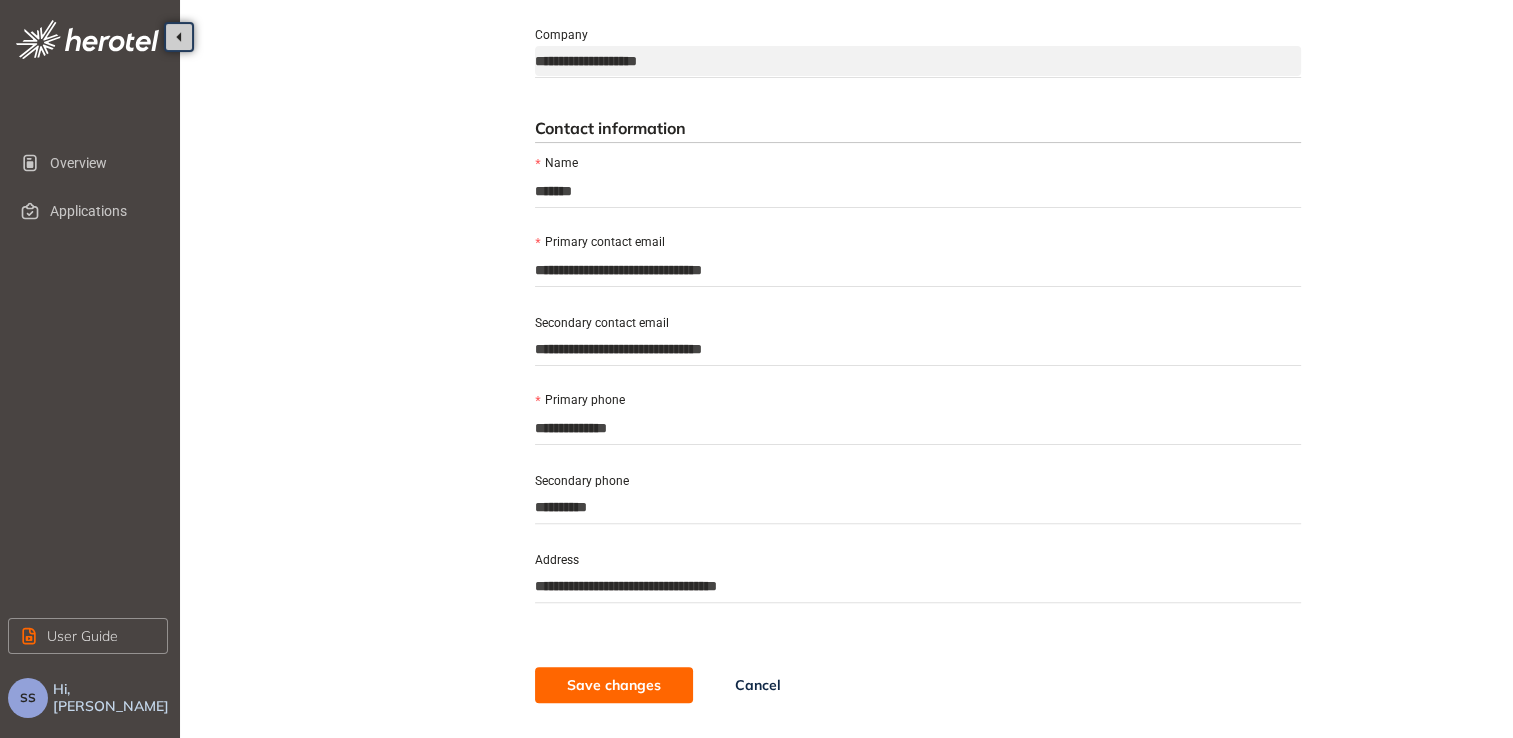scroll, scrollTop: 480, scrollLeft: 0, axis: vertical 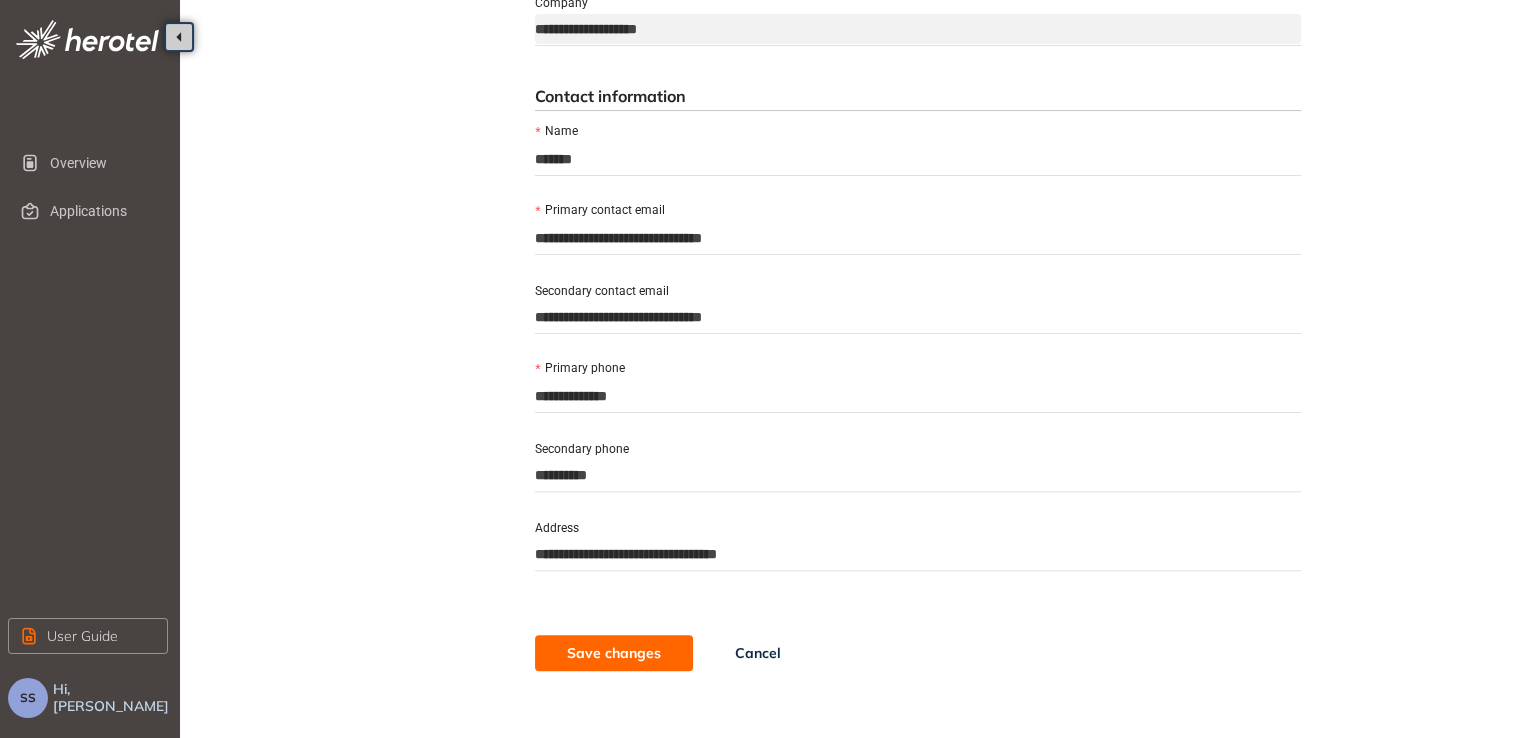 click on "Save changes" at bounding box center [614, 653] 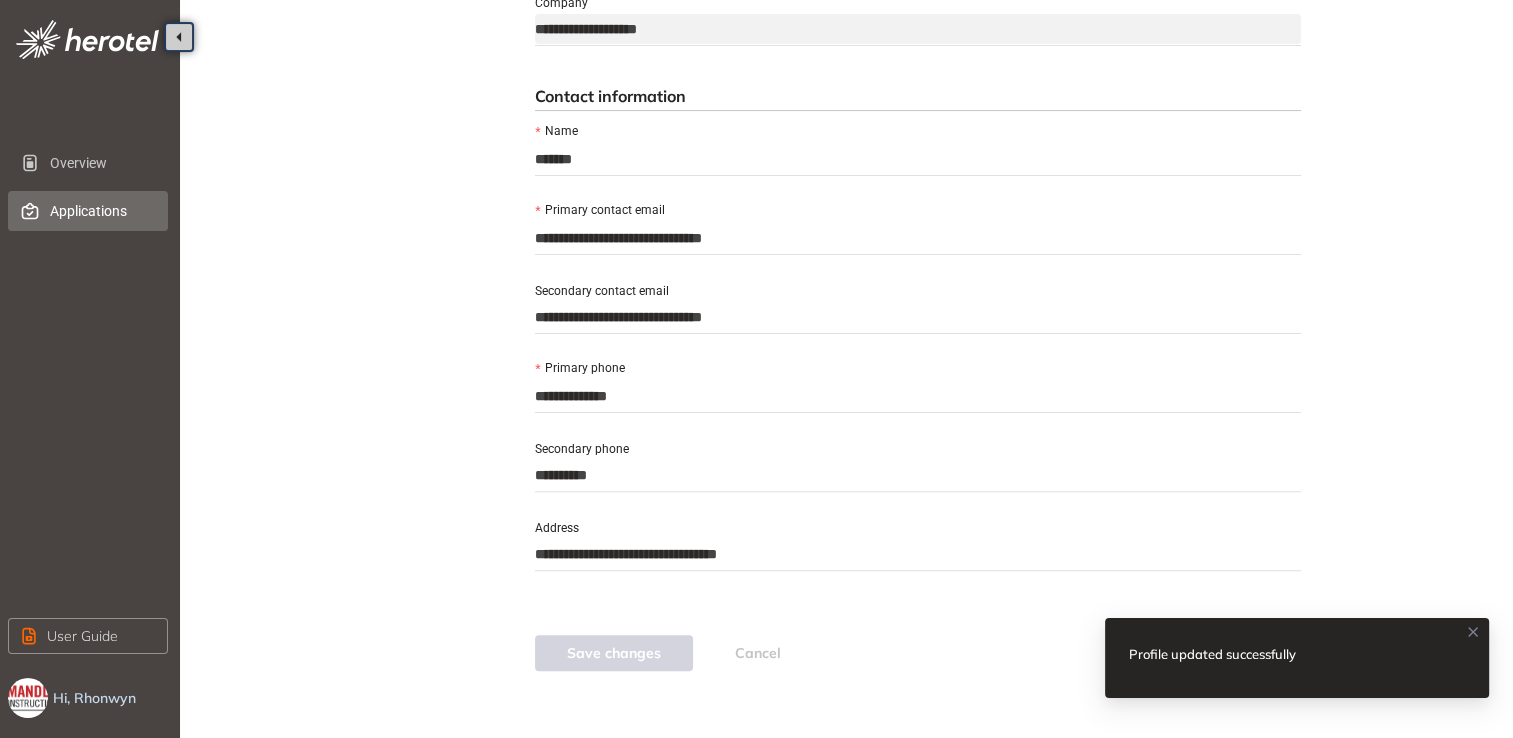 click on "Applications" at bounding box center (101, 211) 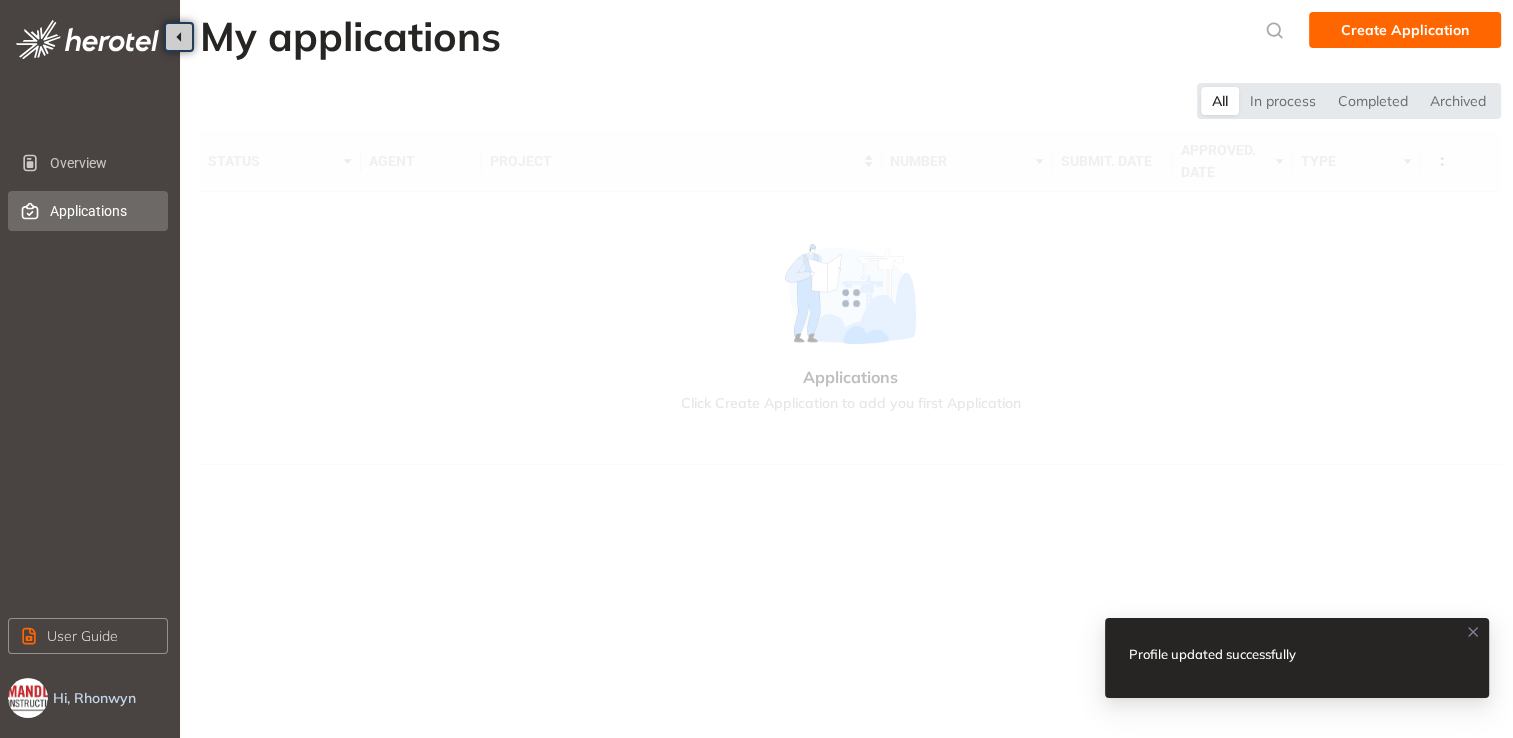 scroll, scrollTop: 0, scrollLeft: 0, axis: both 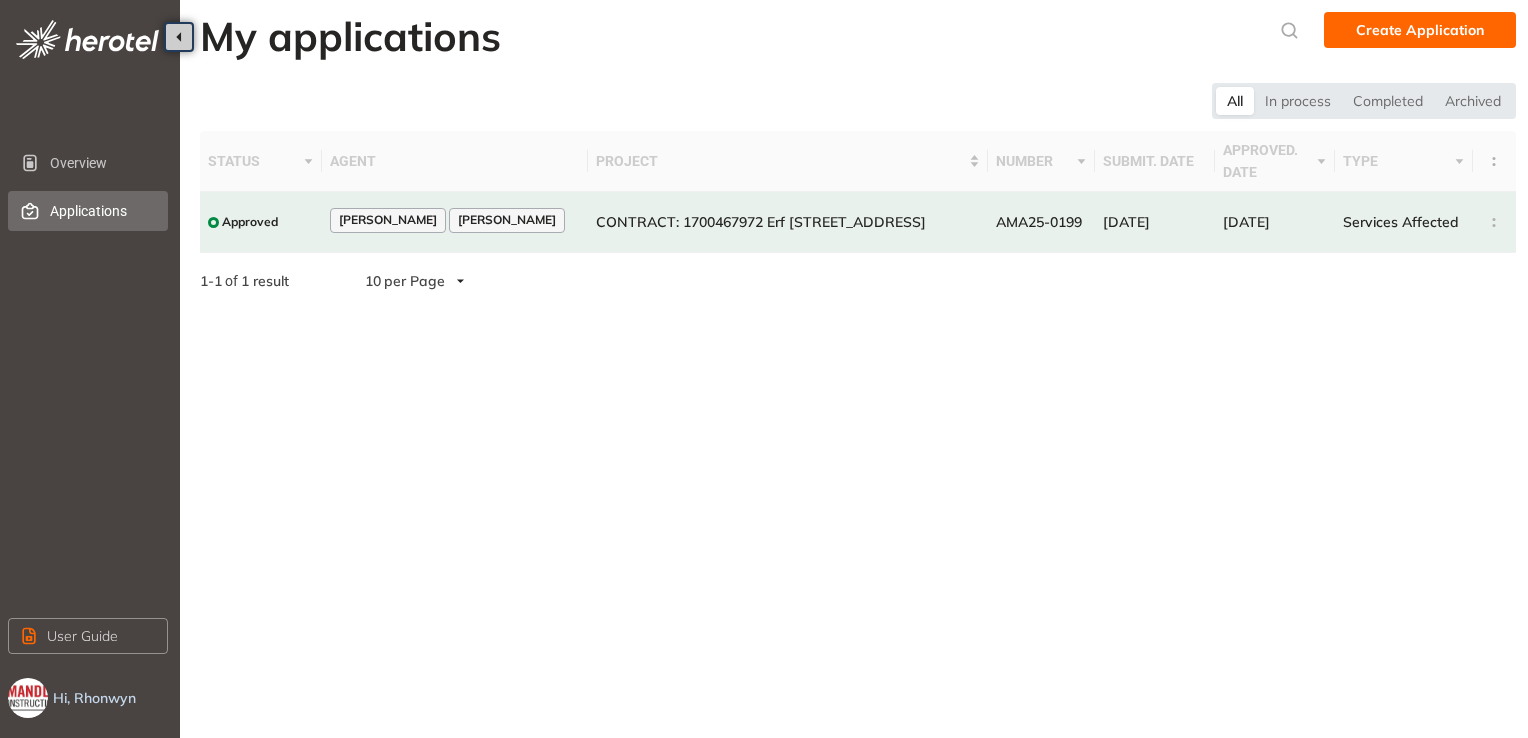 click at bounding box center (28, 698) 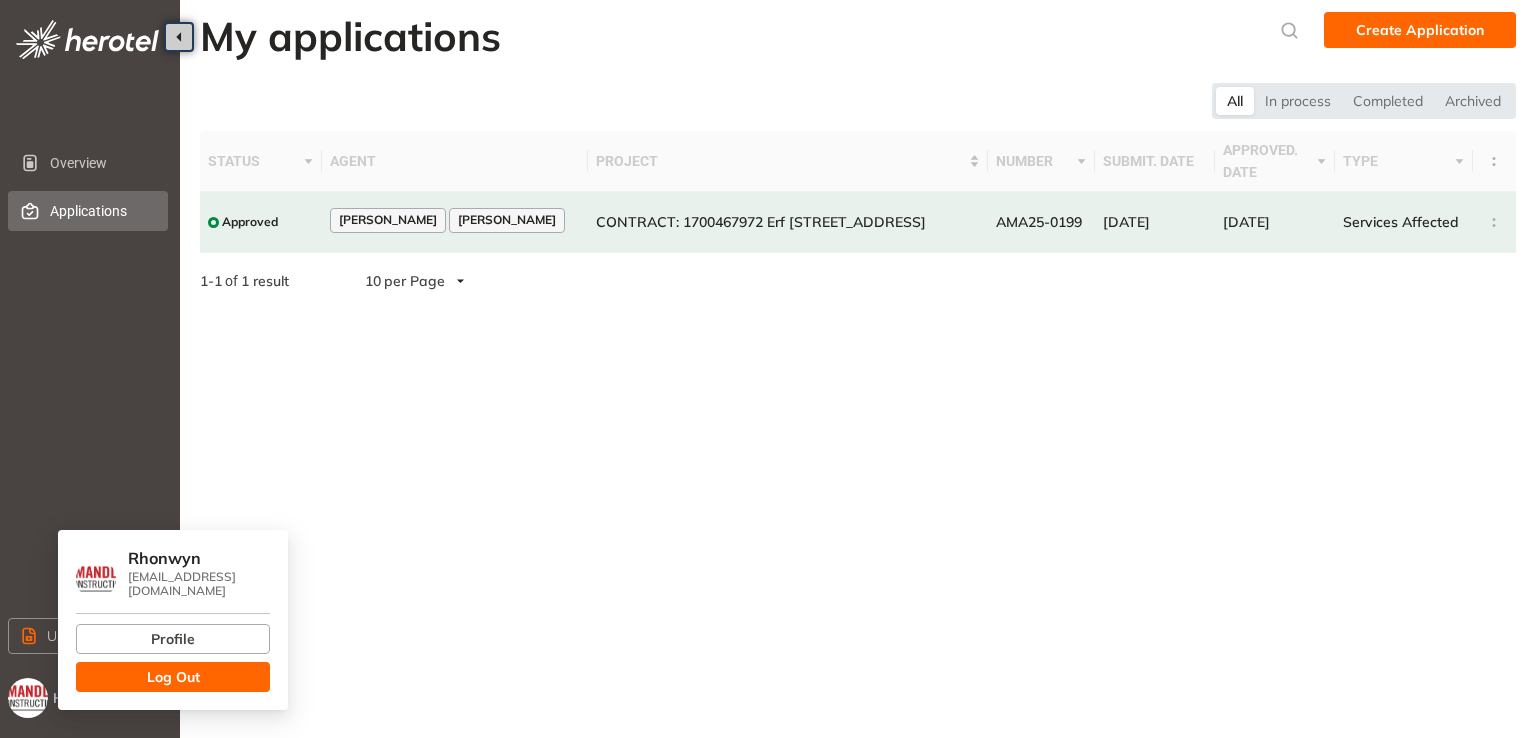 click on "Log Out" at bounding box center [173, 677] 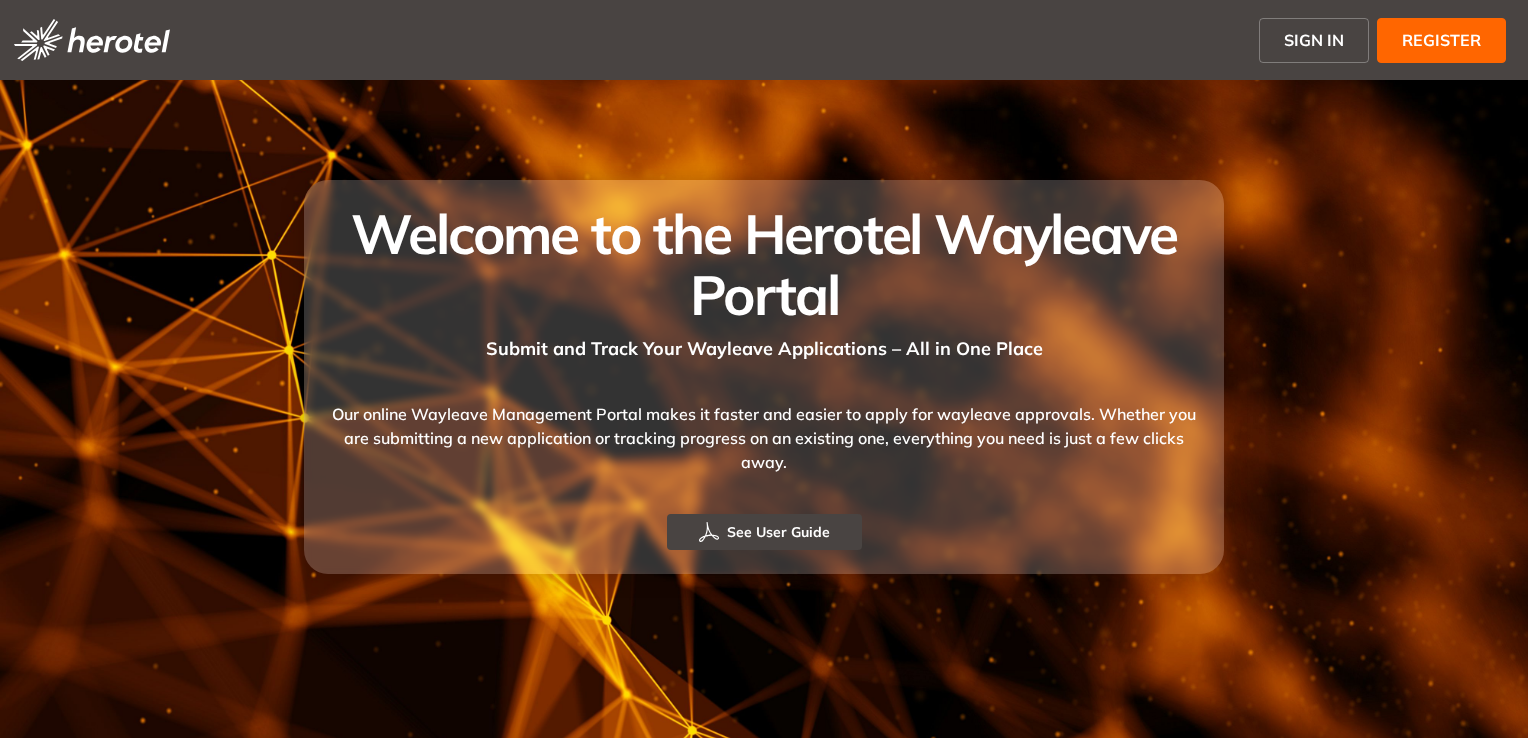 click on "SIGN IN" at bounding box center (1314, 40) 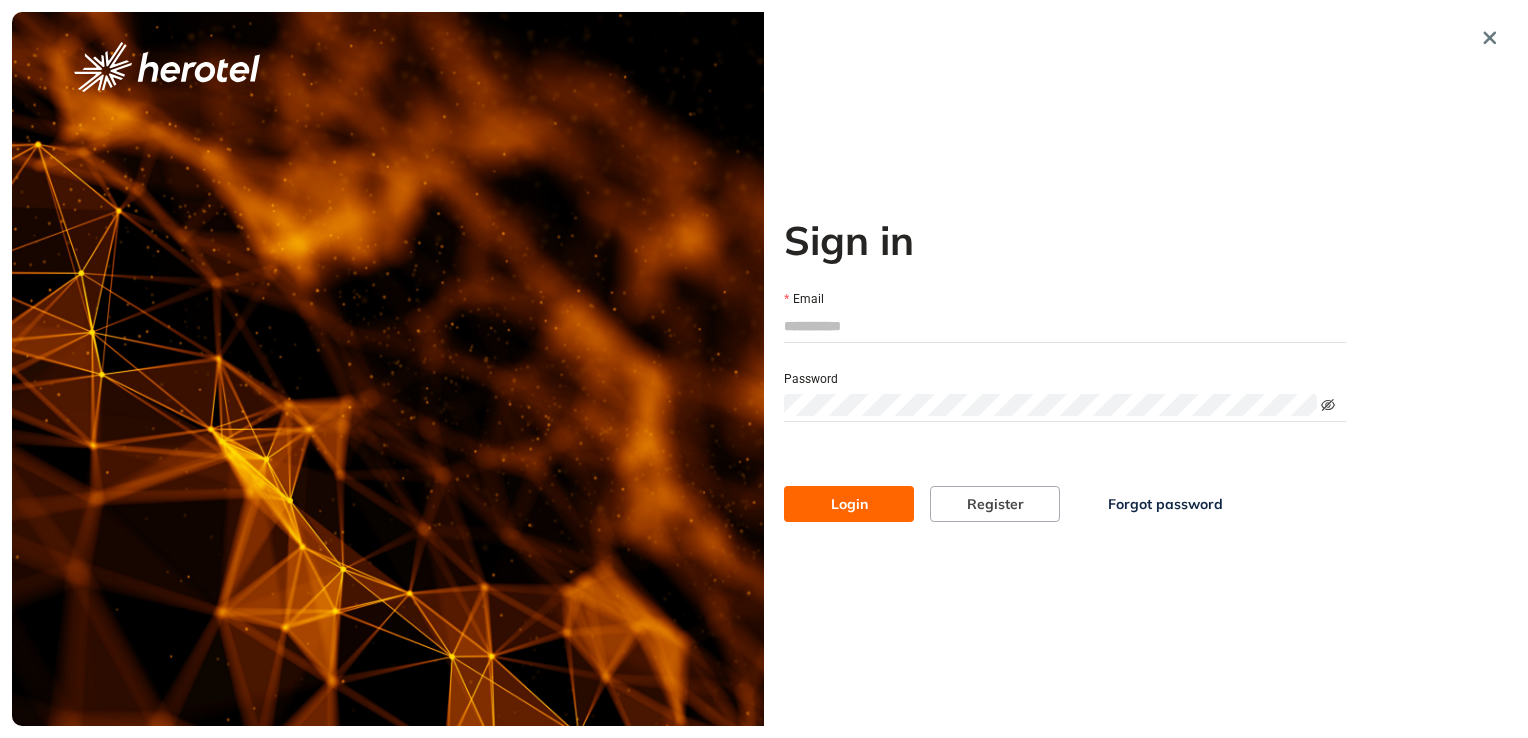 click 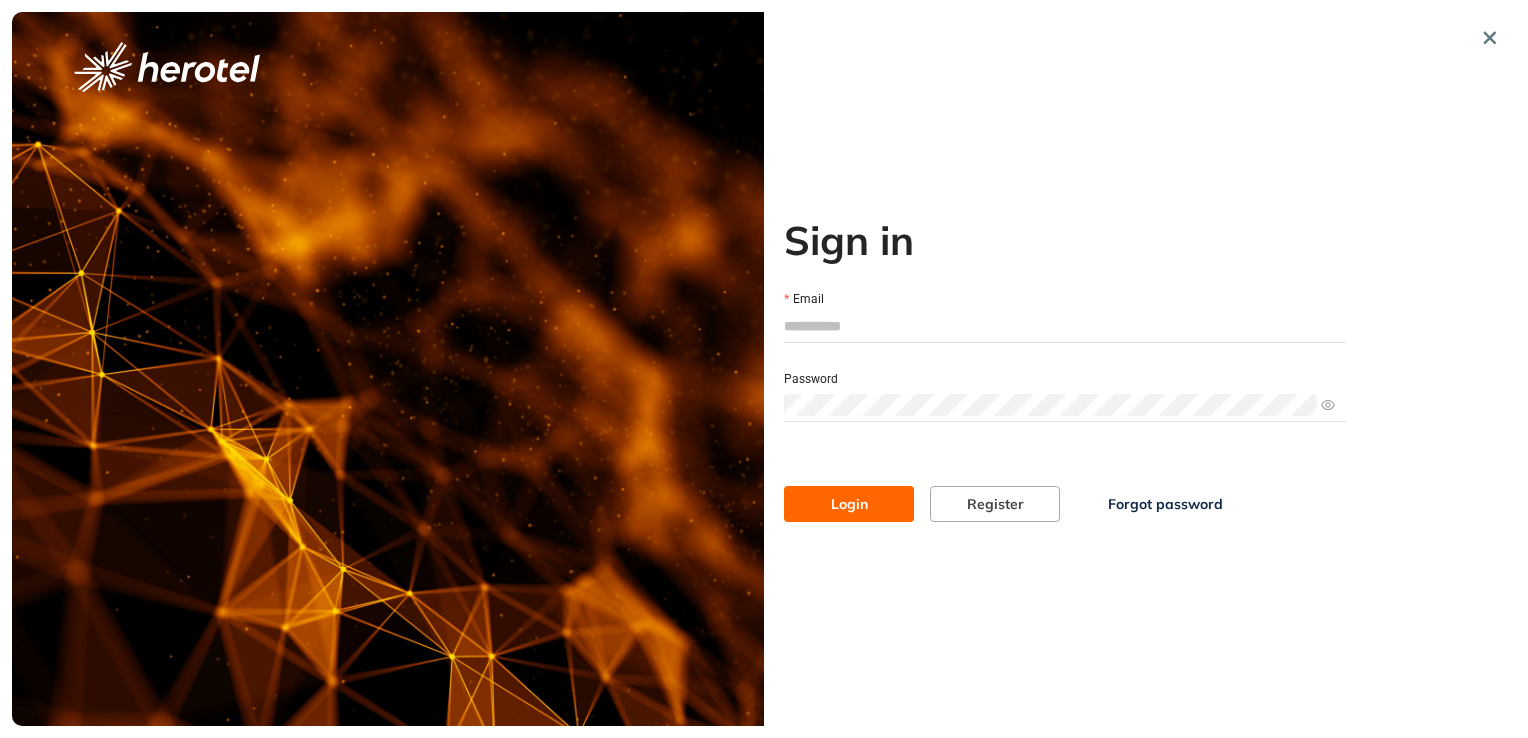click on "Email" at bounding box center (1065, 326) 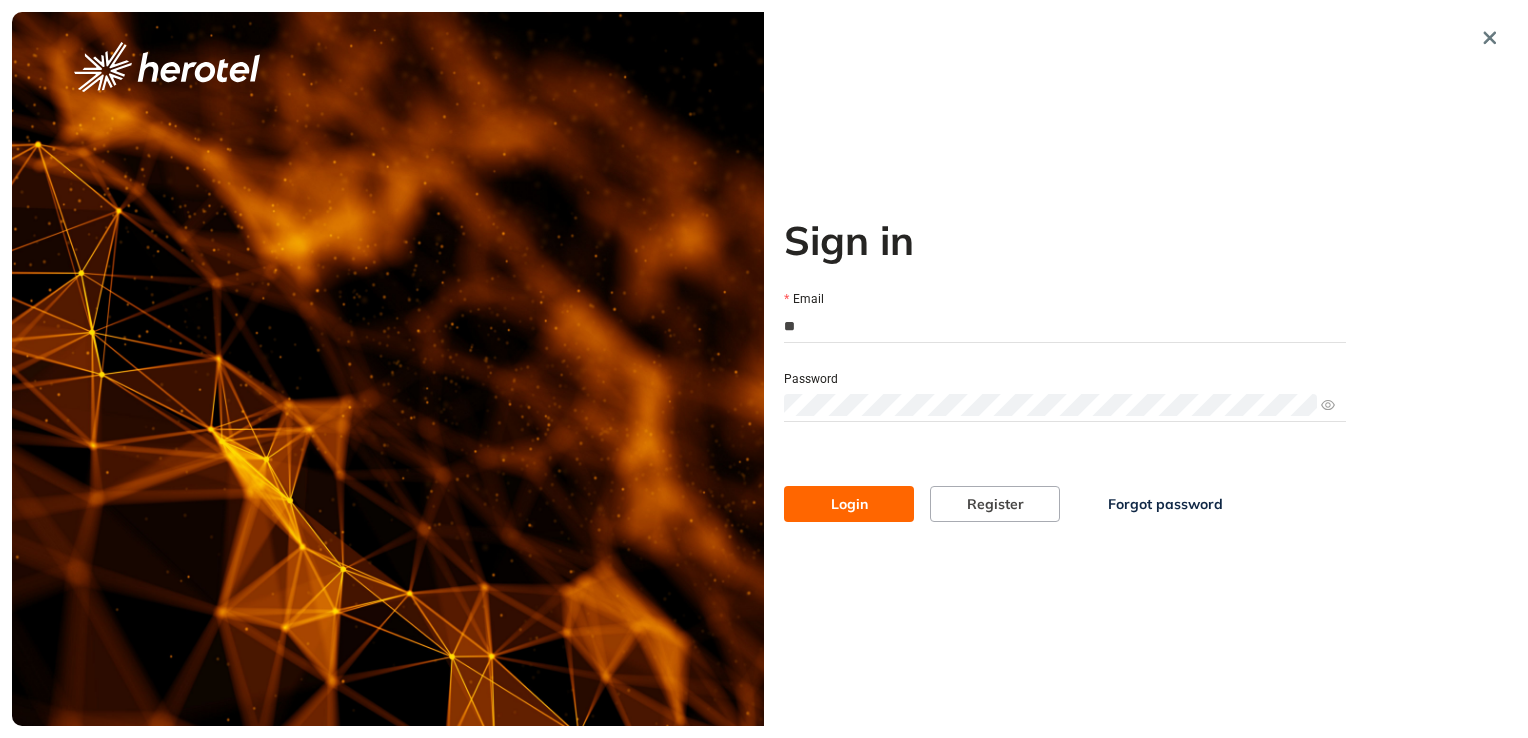 type on "*" 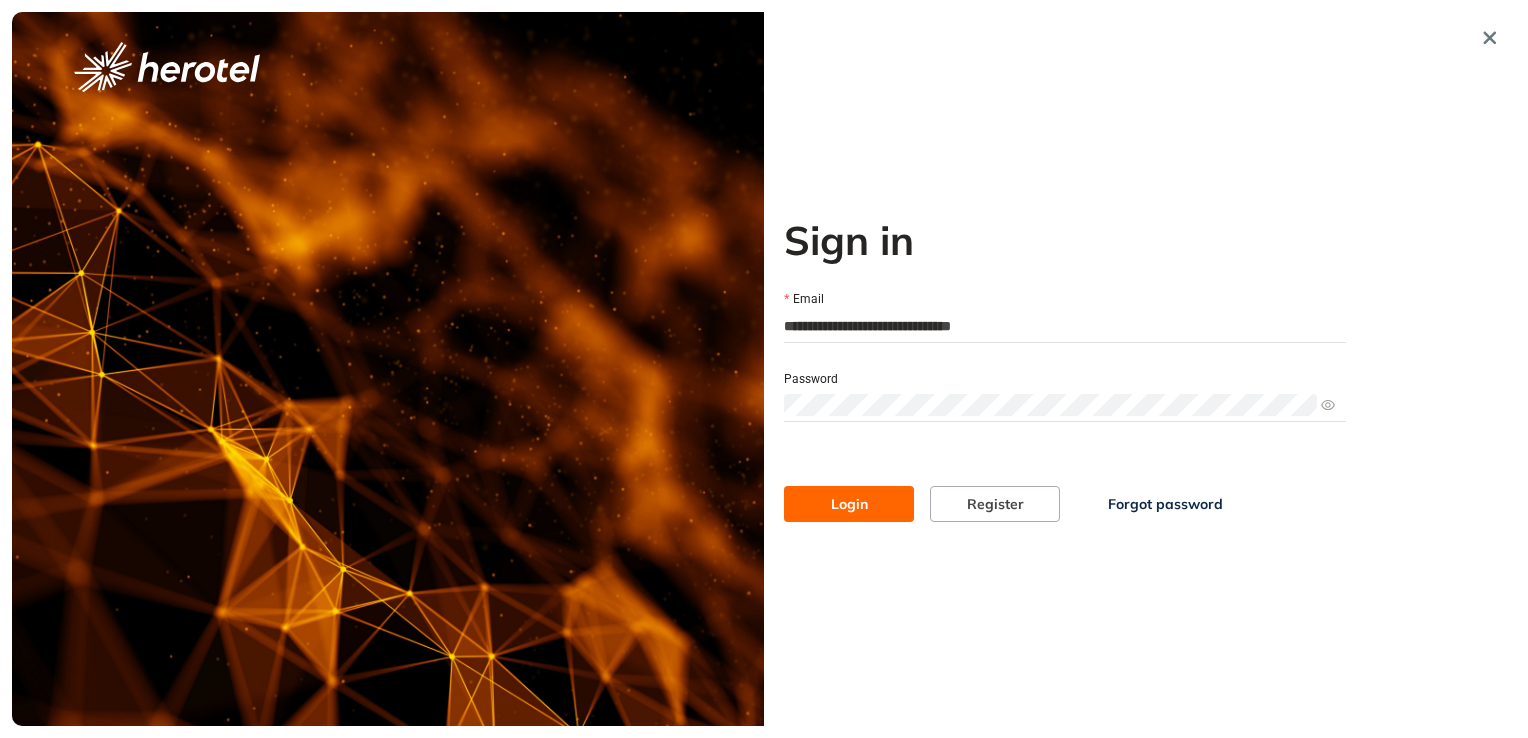 click on "Login" at bounding box center (849, 504) 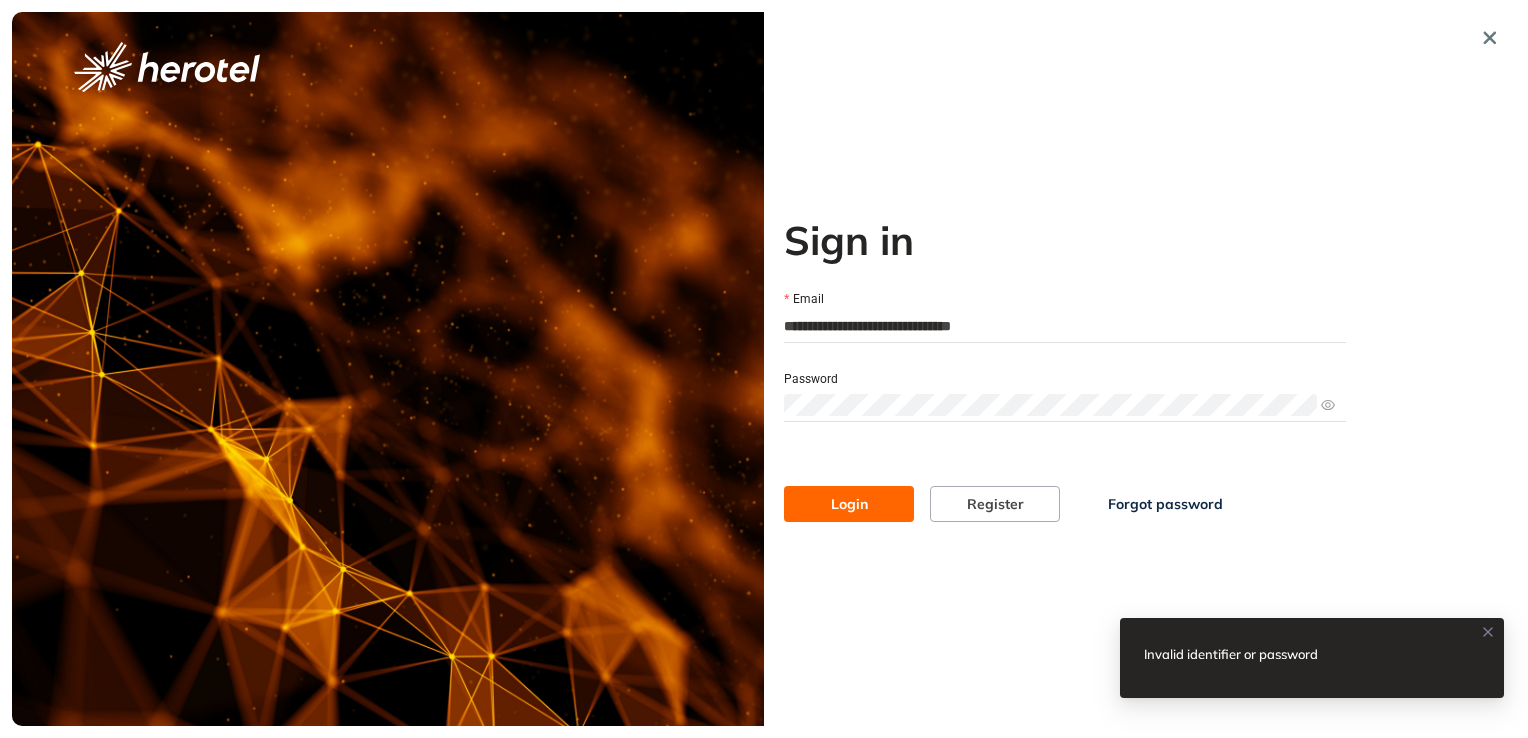 click on "**********" at bounding box center [1065, 326] 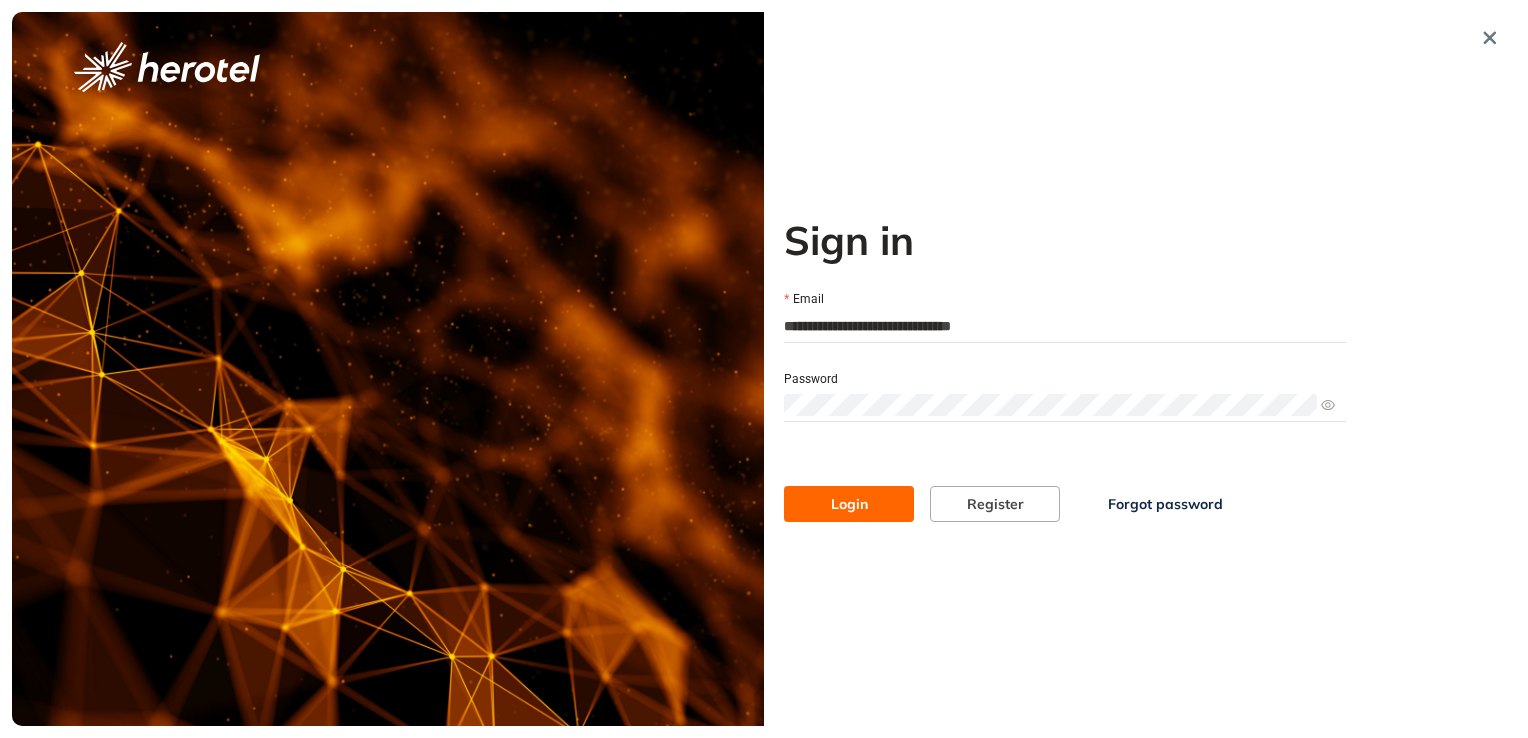 type on "**********" 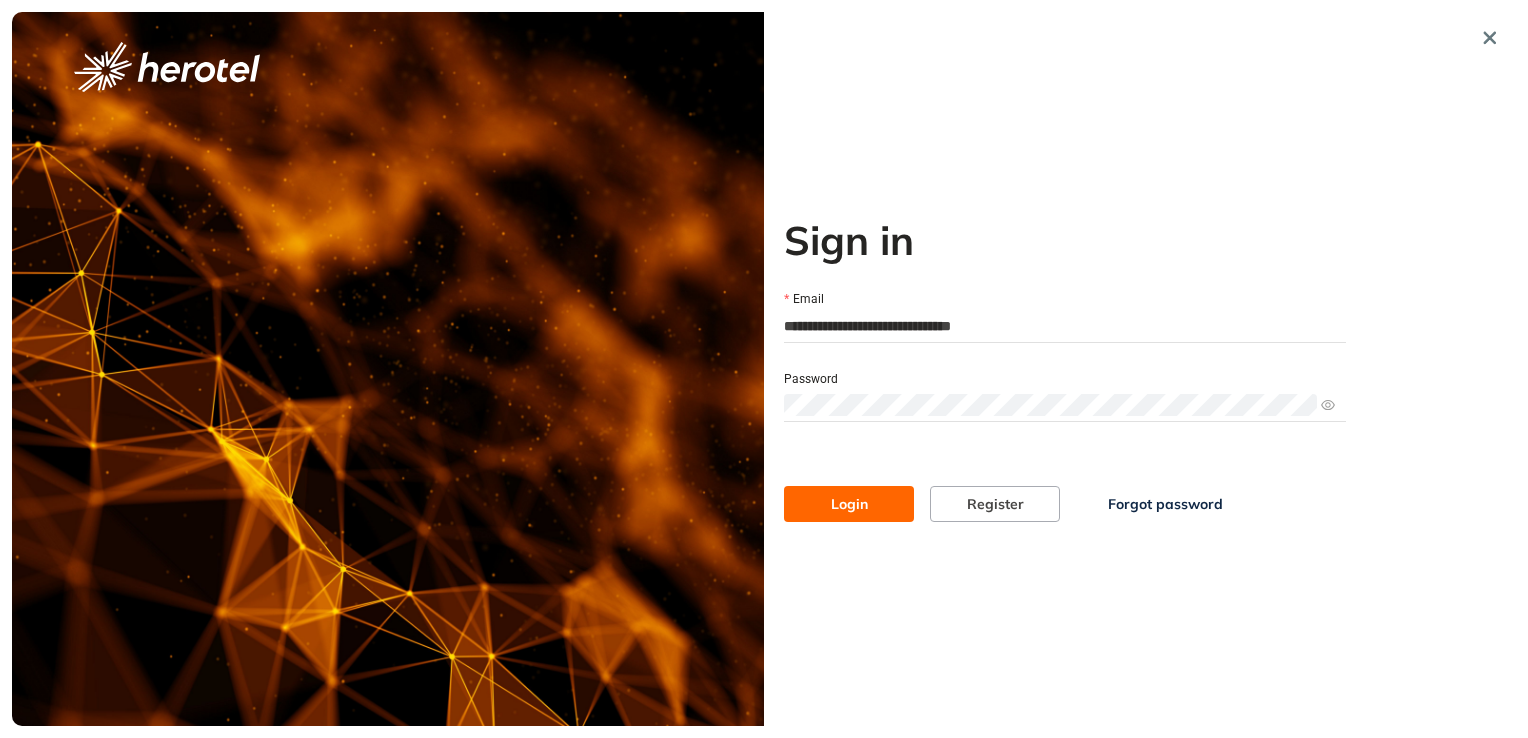 click on "Login" at bounding box center (849, 504) 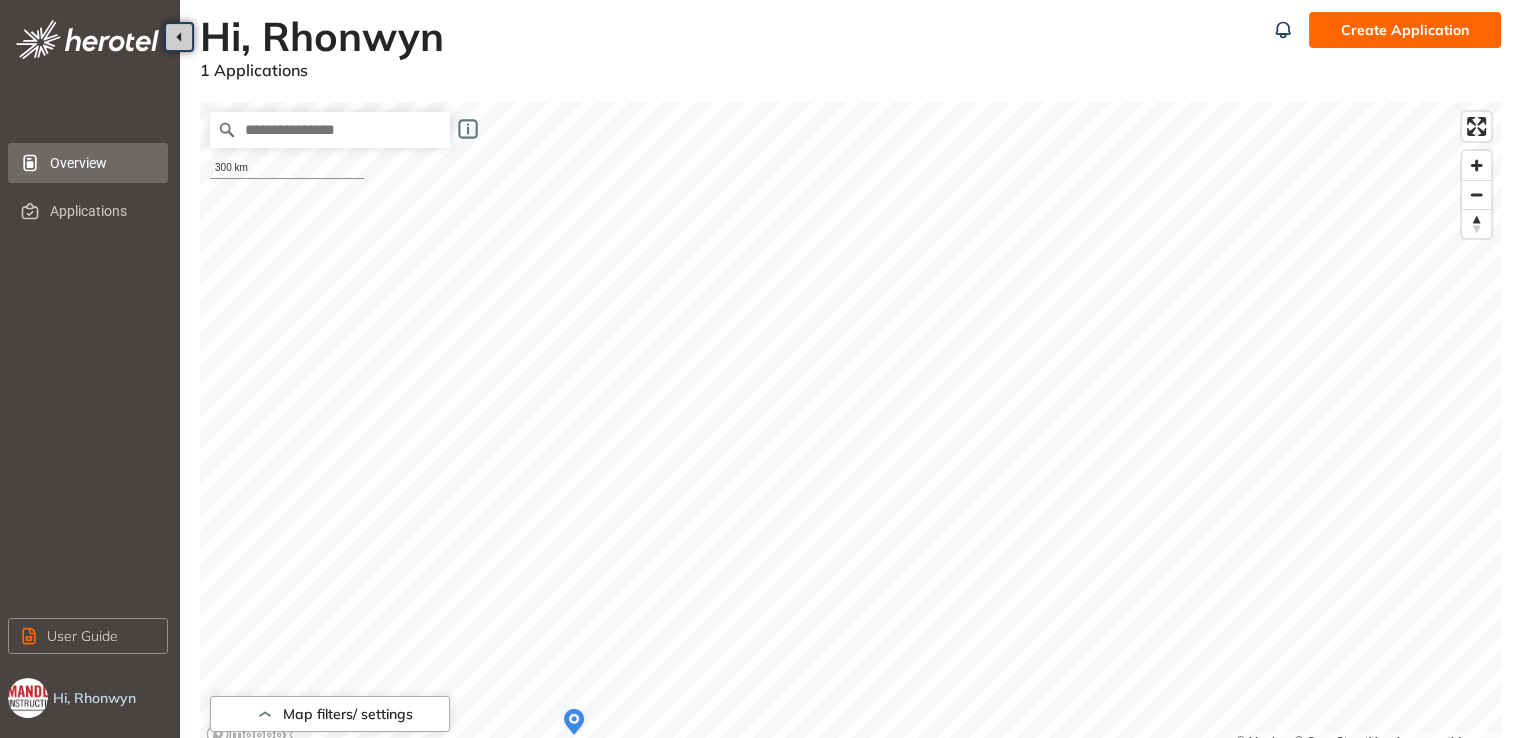 click on "Hi, Rhonwyn" at bounding box center [112, 698] 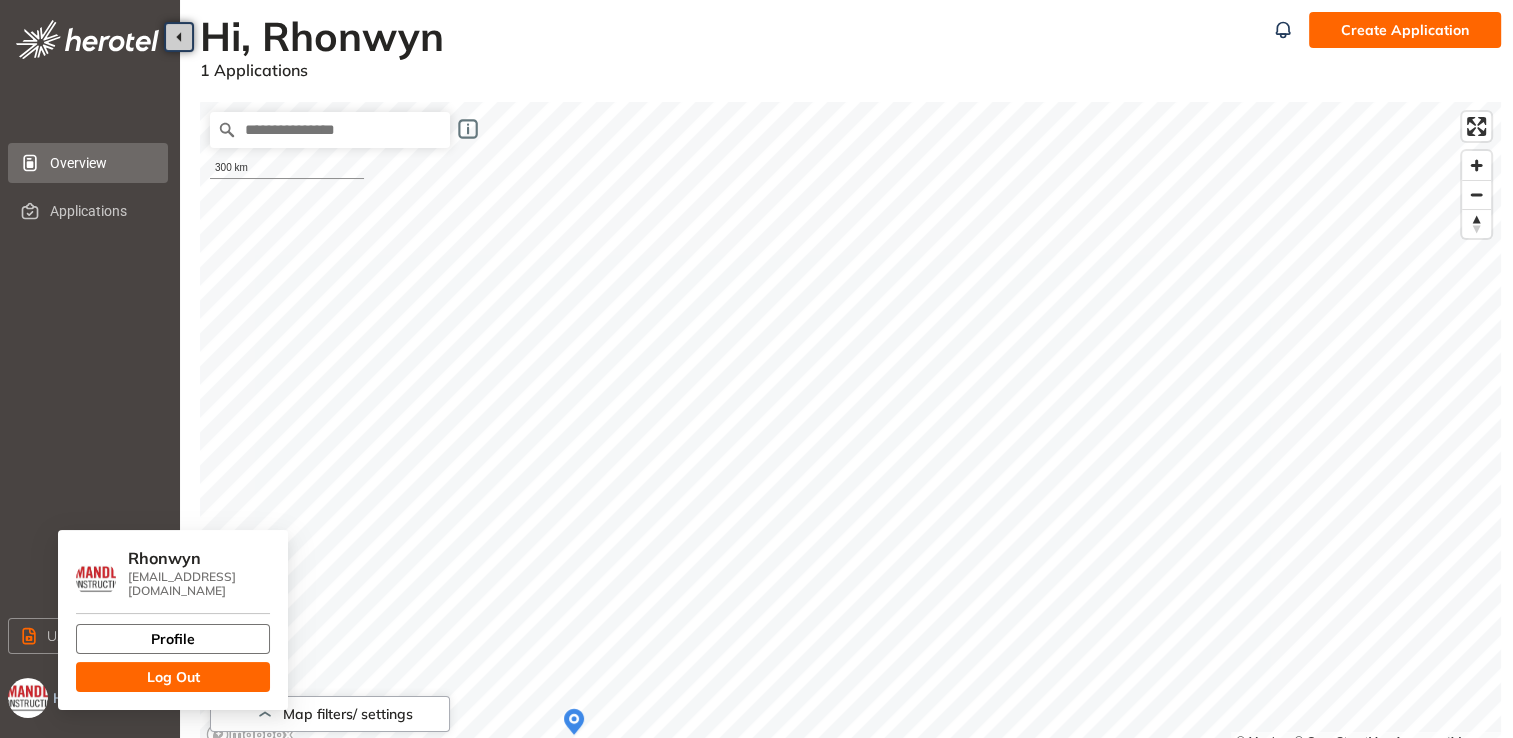 click on "Profile" at bounding box center (173, 639) 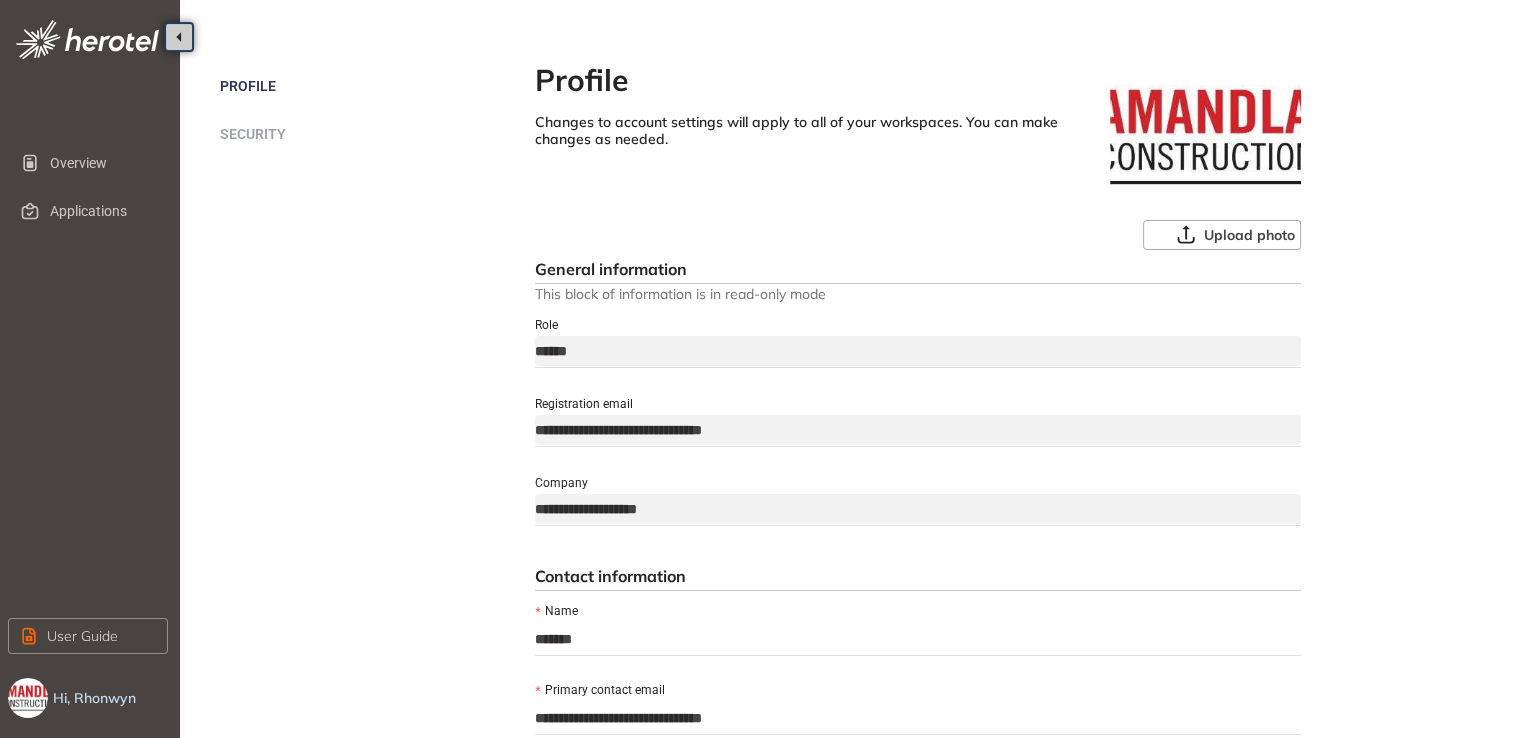 click on "**********" at bounding box center [918, 430] 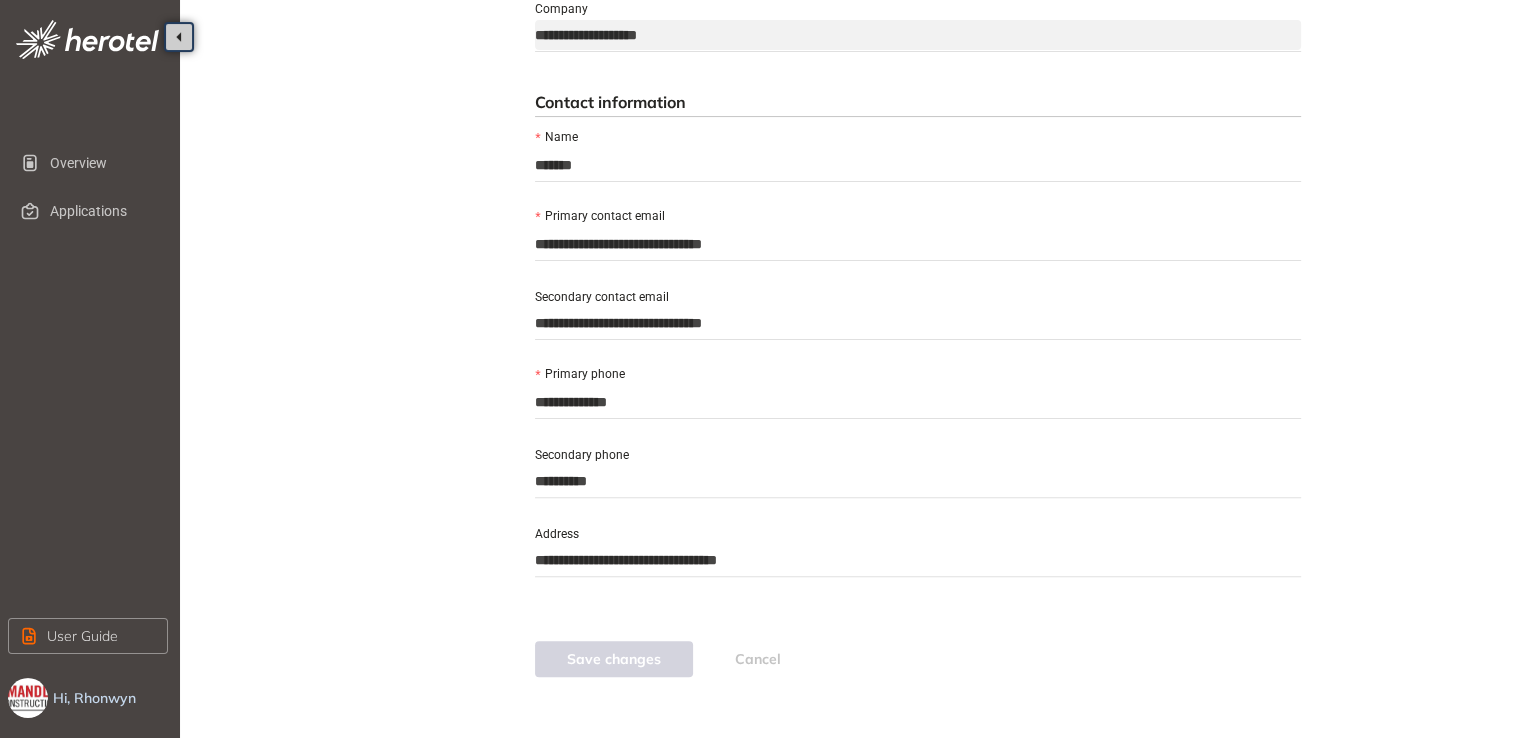 scroll, scrollTop: 480, scrollLeft: 0, axis: vertical 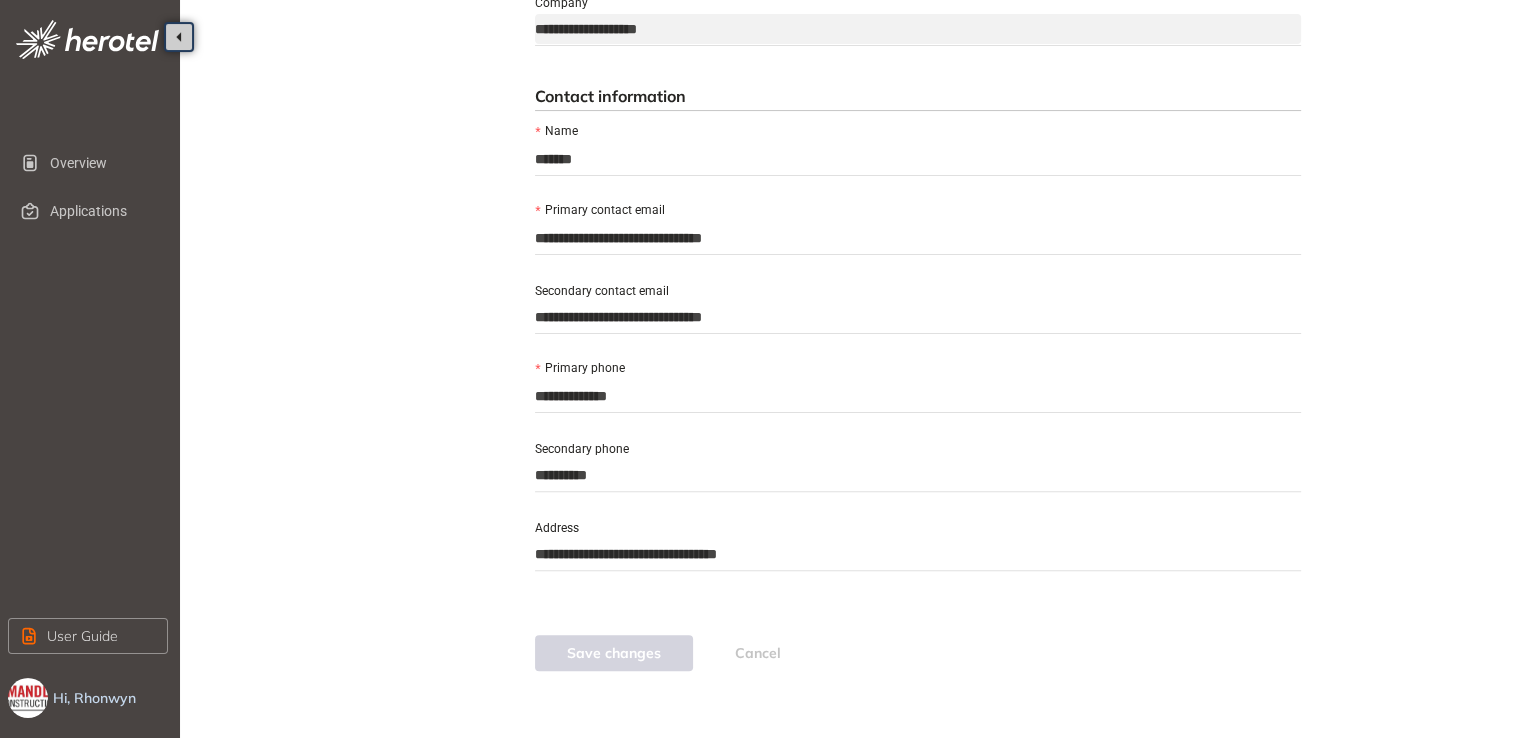 click on "**********" at bounding box center [918, 225] 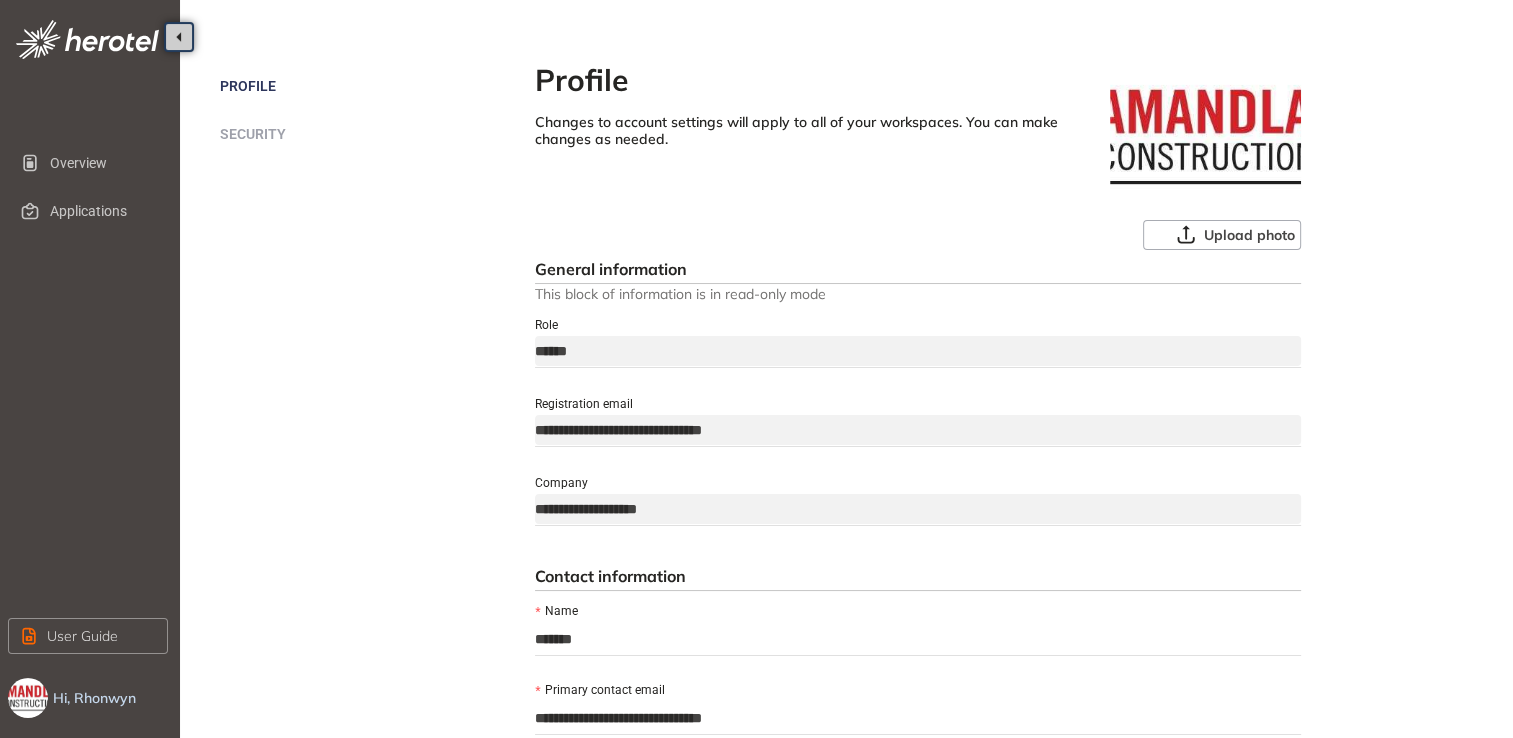 scroll, scrollTop: 0, scrollLeft: 0, axis: both 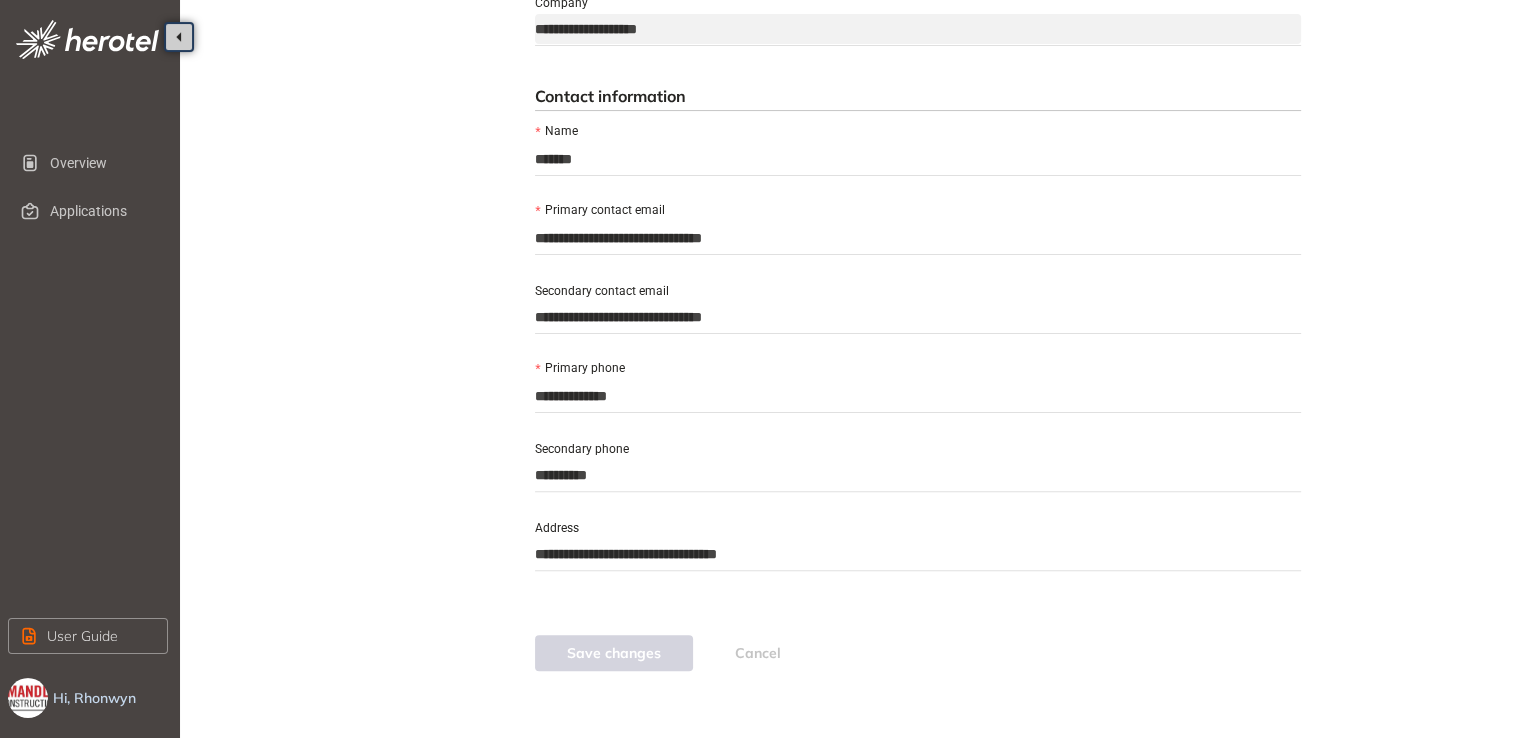 click on "Save changes Cancel" at bounding box center [918, 653] 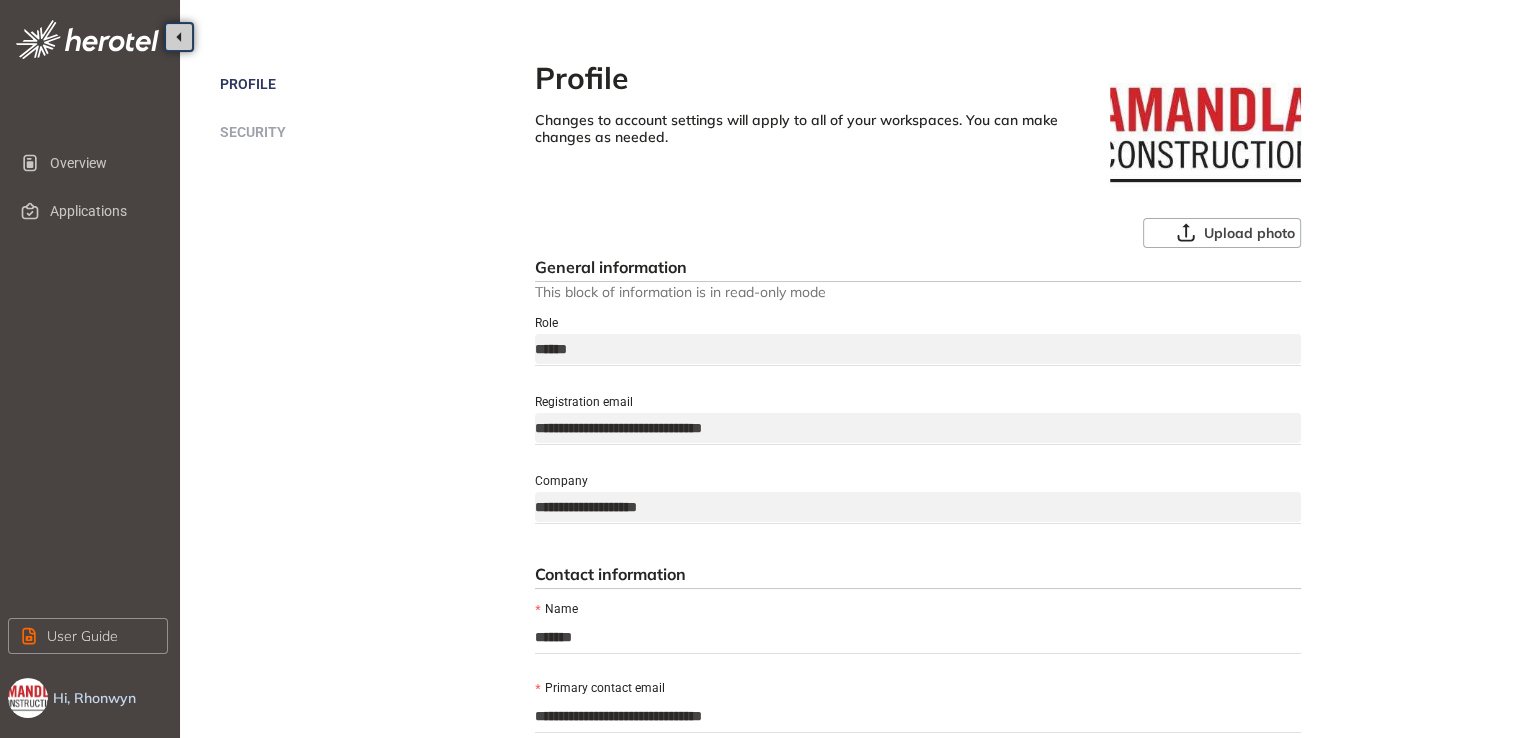 scroll, scrollTop: 0, scrollLeft: 0, axis: both 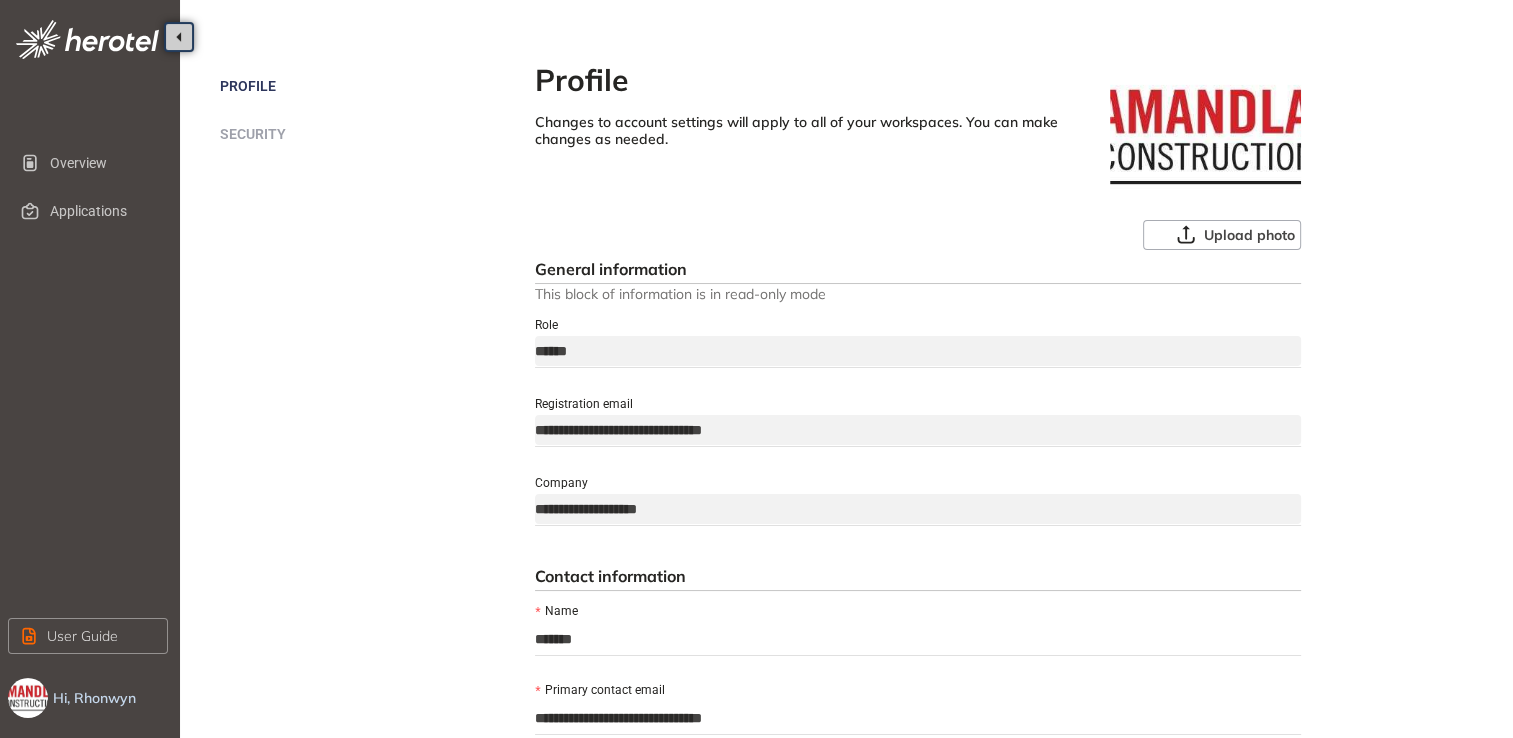 click on "**********" at bounding box center [1008, 606] 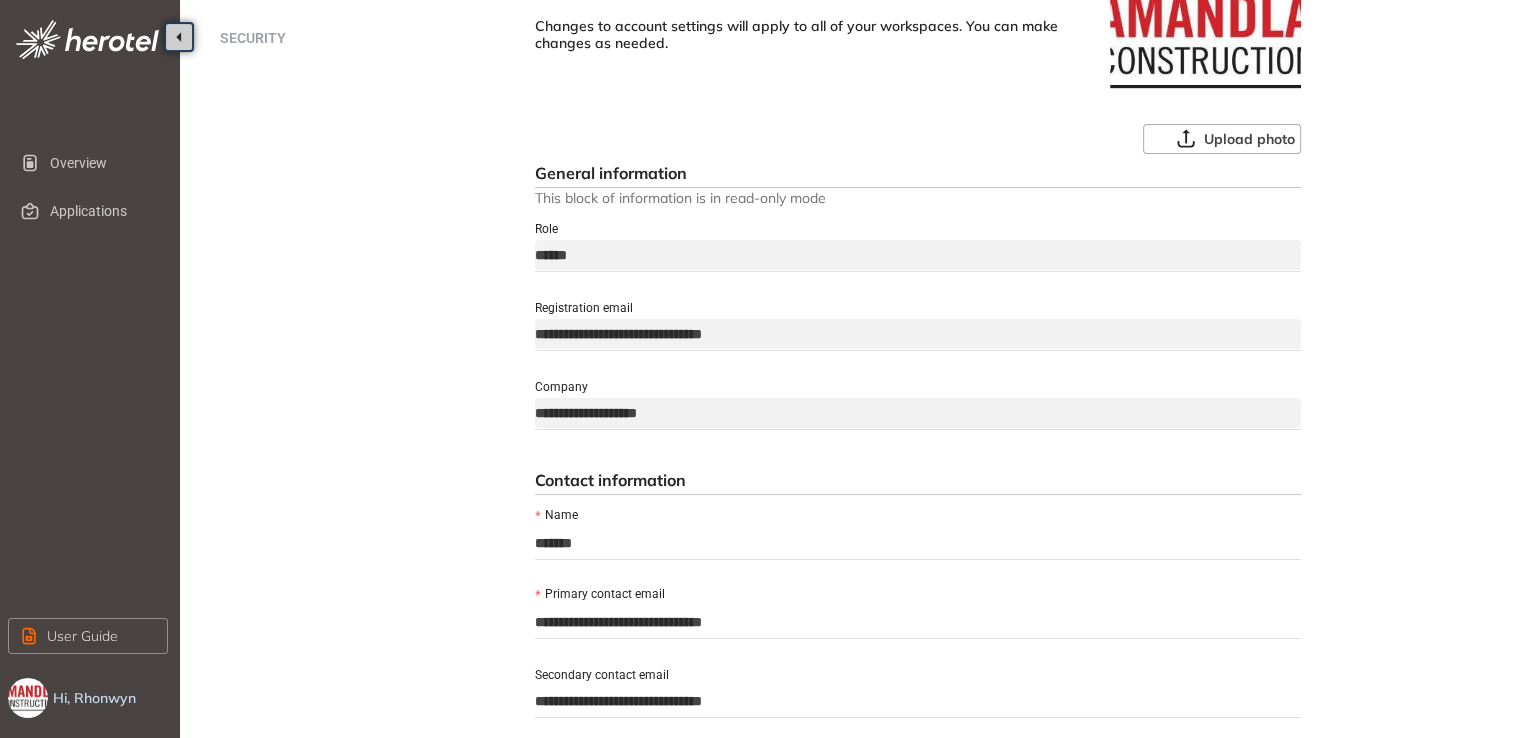 scroll, scrollTop: 100, scrollLeft: 0, axis: vertical 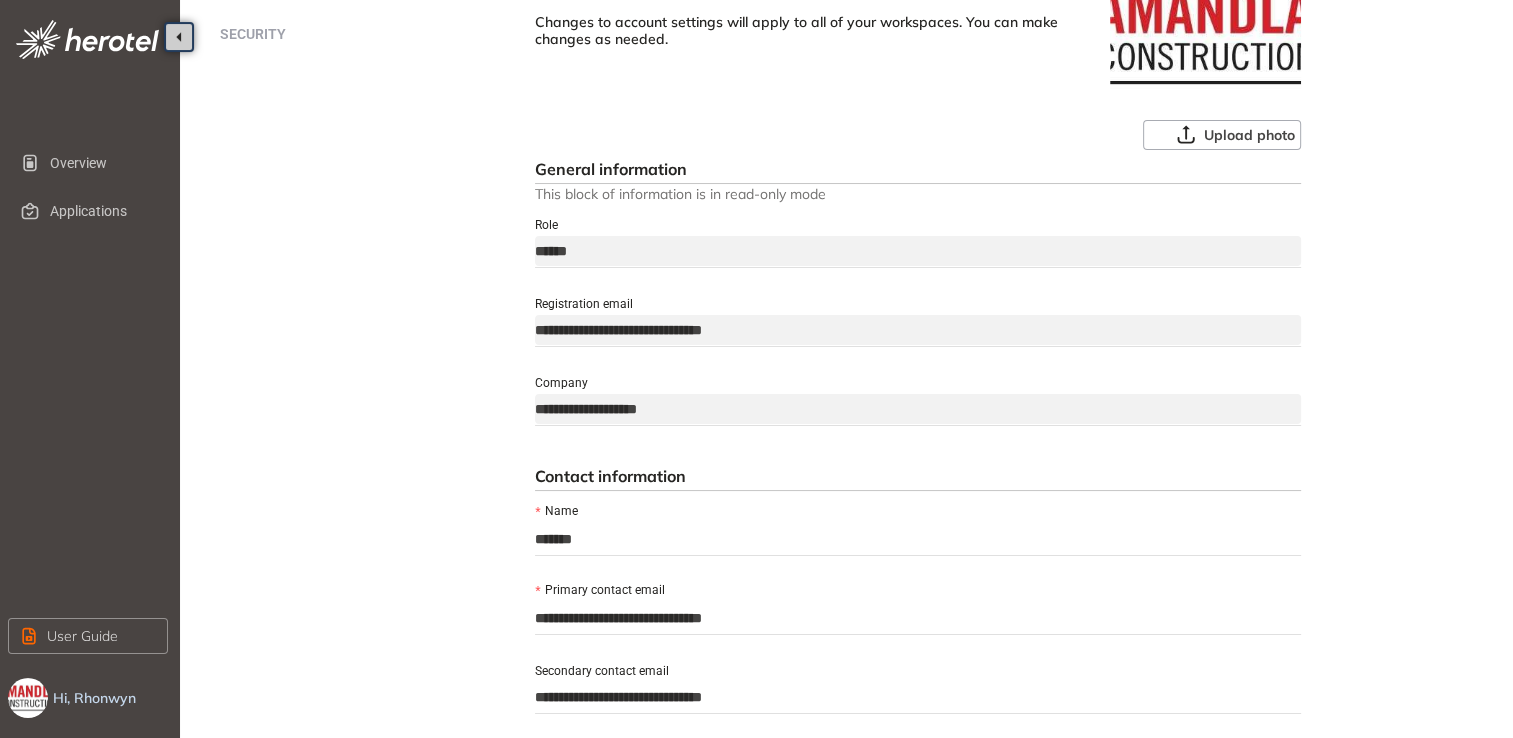 click on "*******" at bounding box center [918, 539] 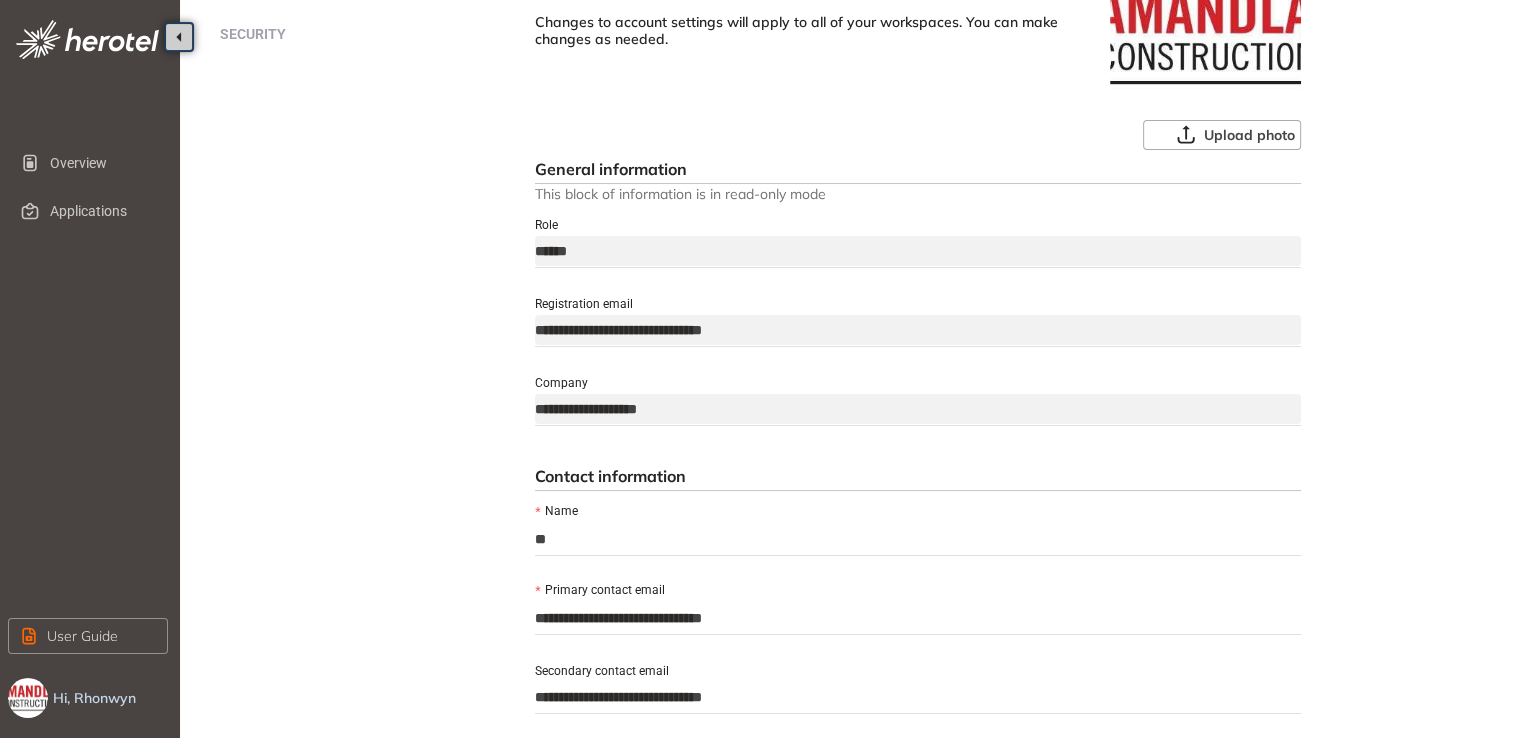 type on "*" 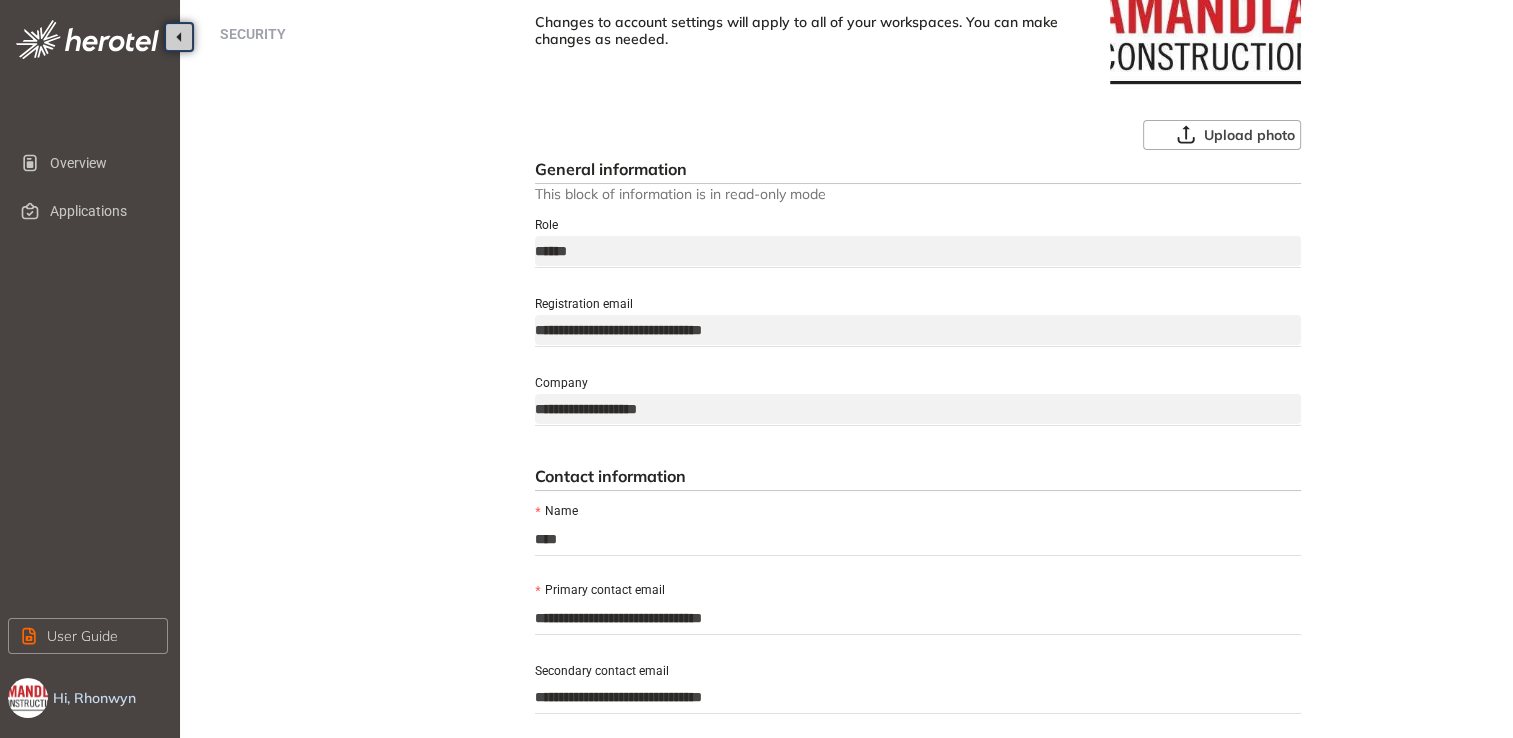 click on "**********" at bounding box center [918, 618] 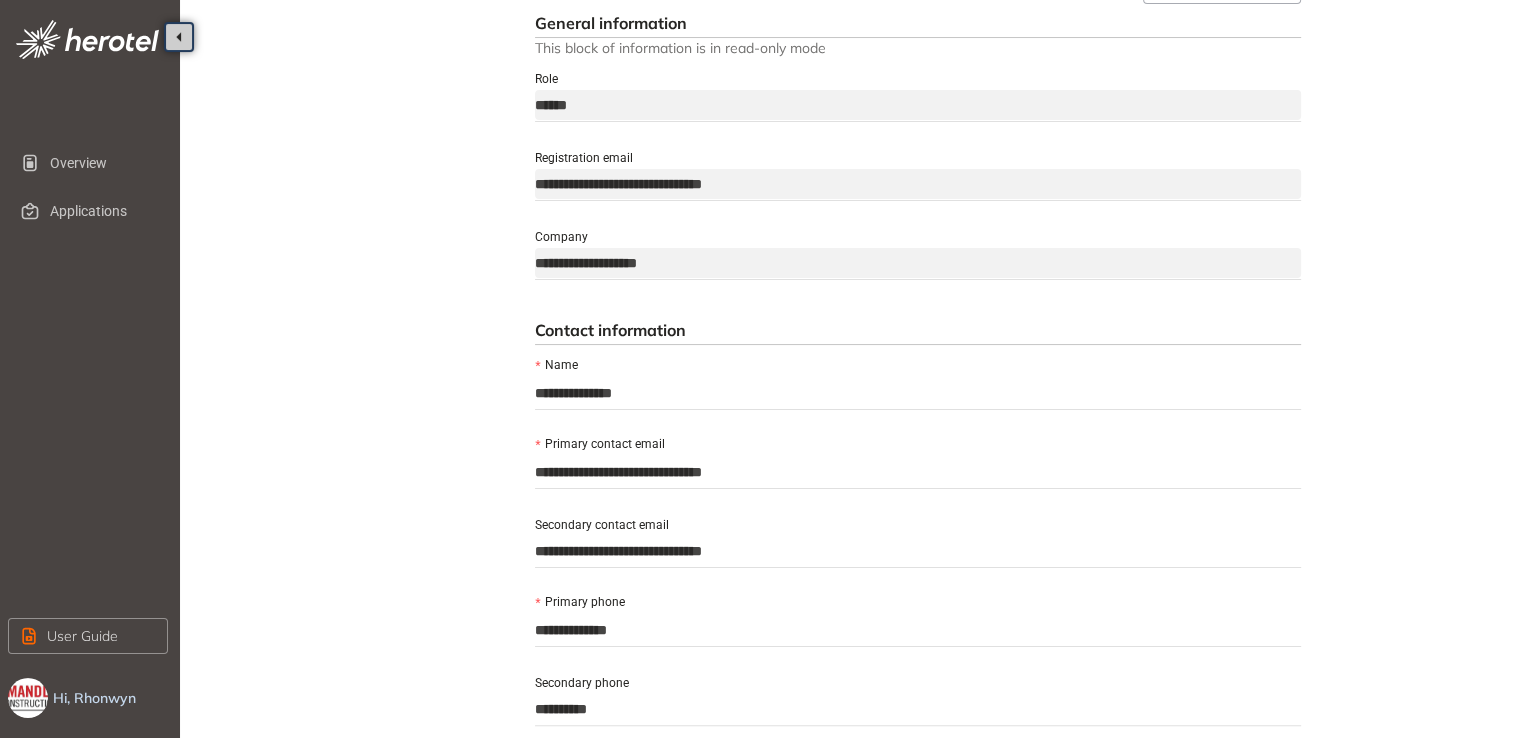 scroll, scrollTop: 300, scrollLeft: 0, axis: vertical 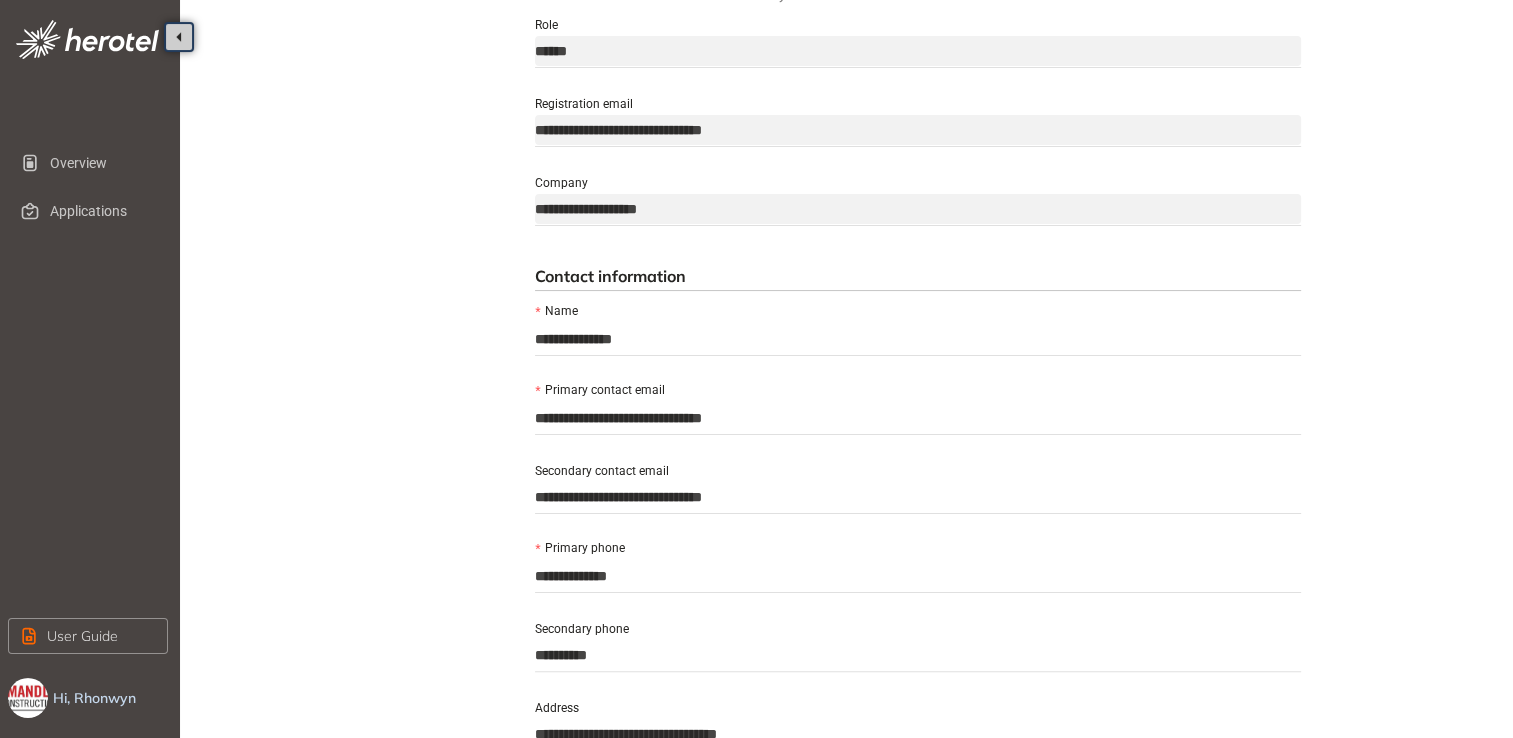 drag, startPoint x: 595, startPoint y: 414, endPoint x: 708, endPoint y: 417, distance: 113.03982 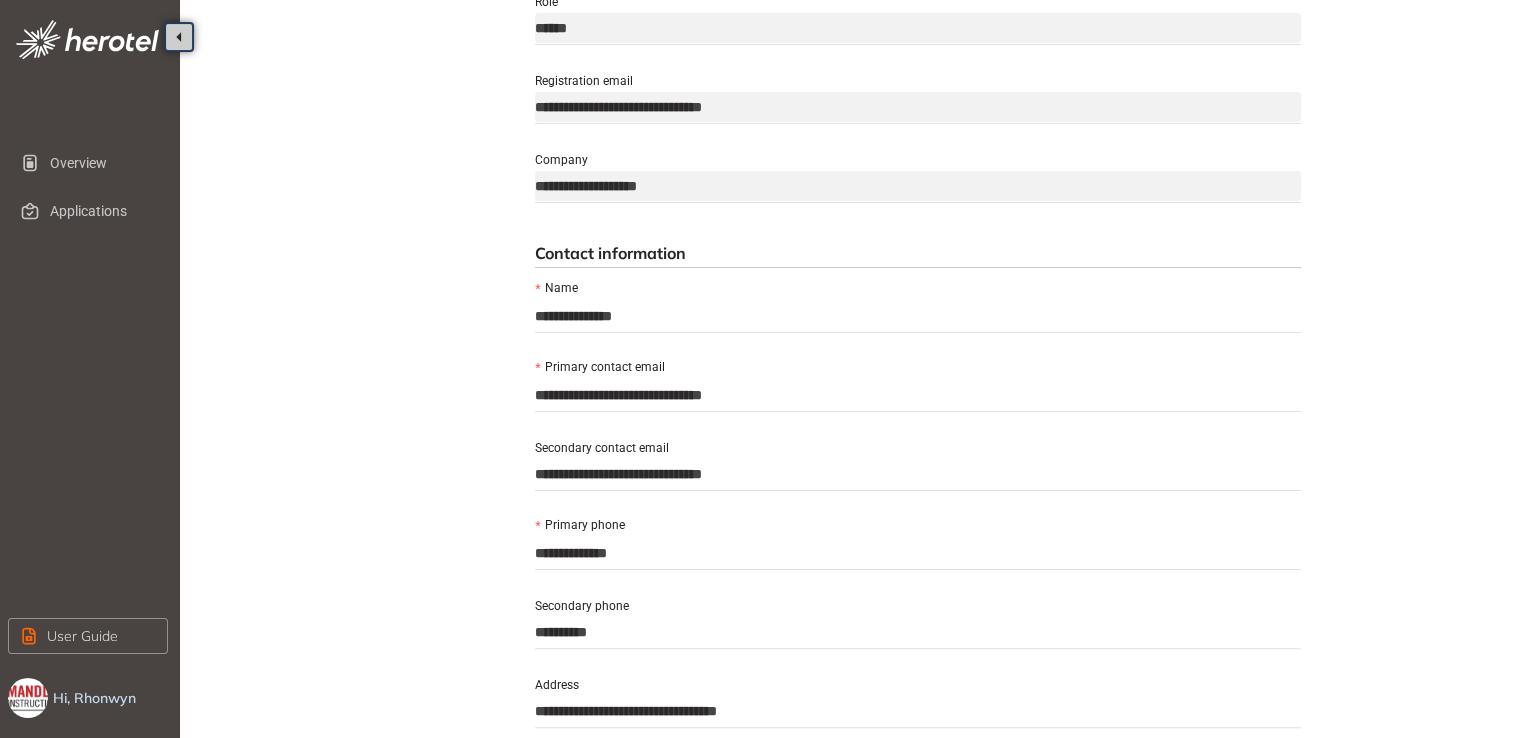 scroll, scrollTop: 280, scrollLeft: 0, axis: vertical 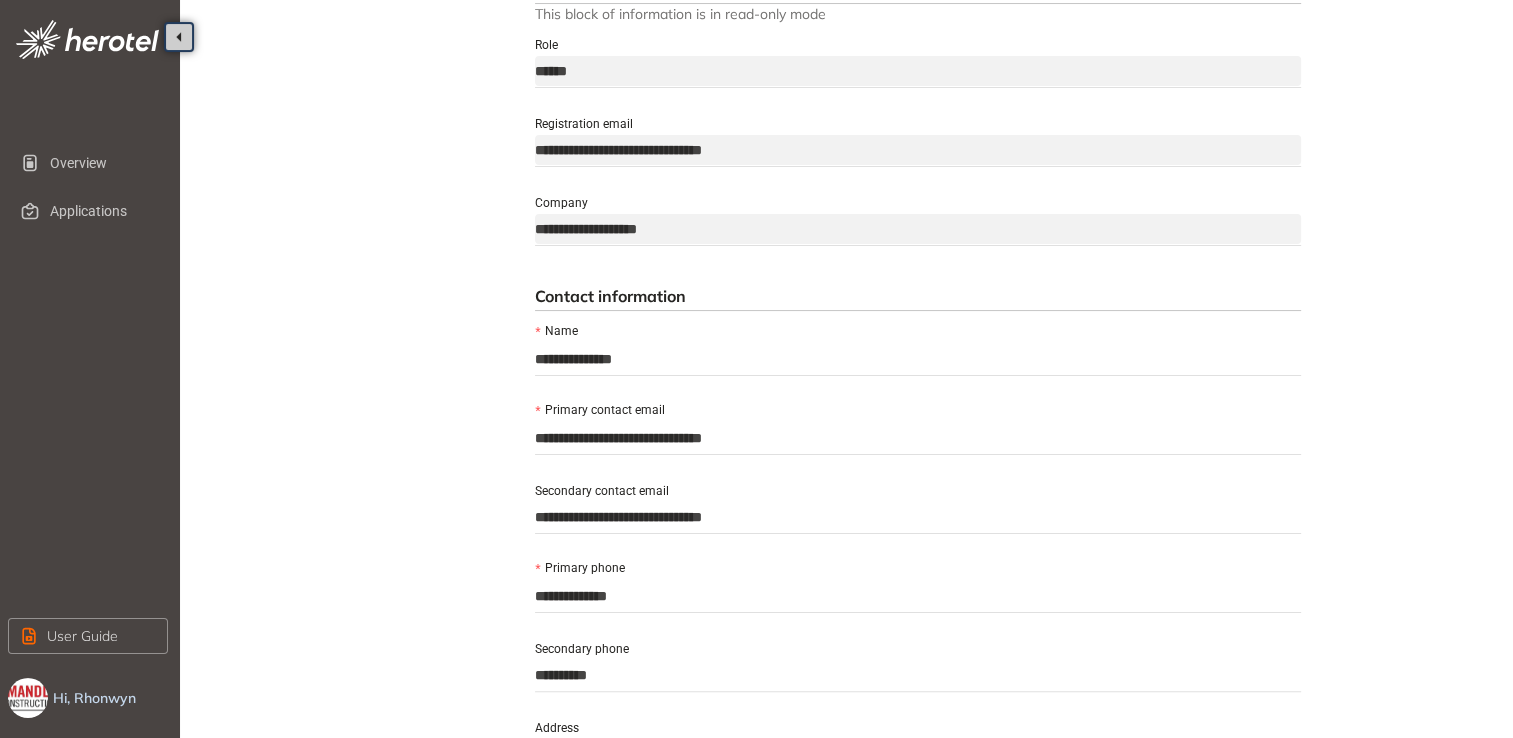 type on "**********" 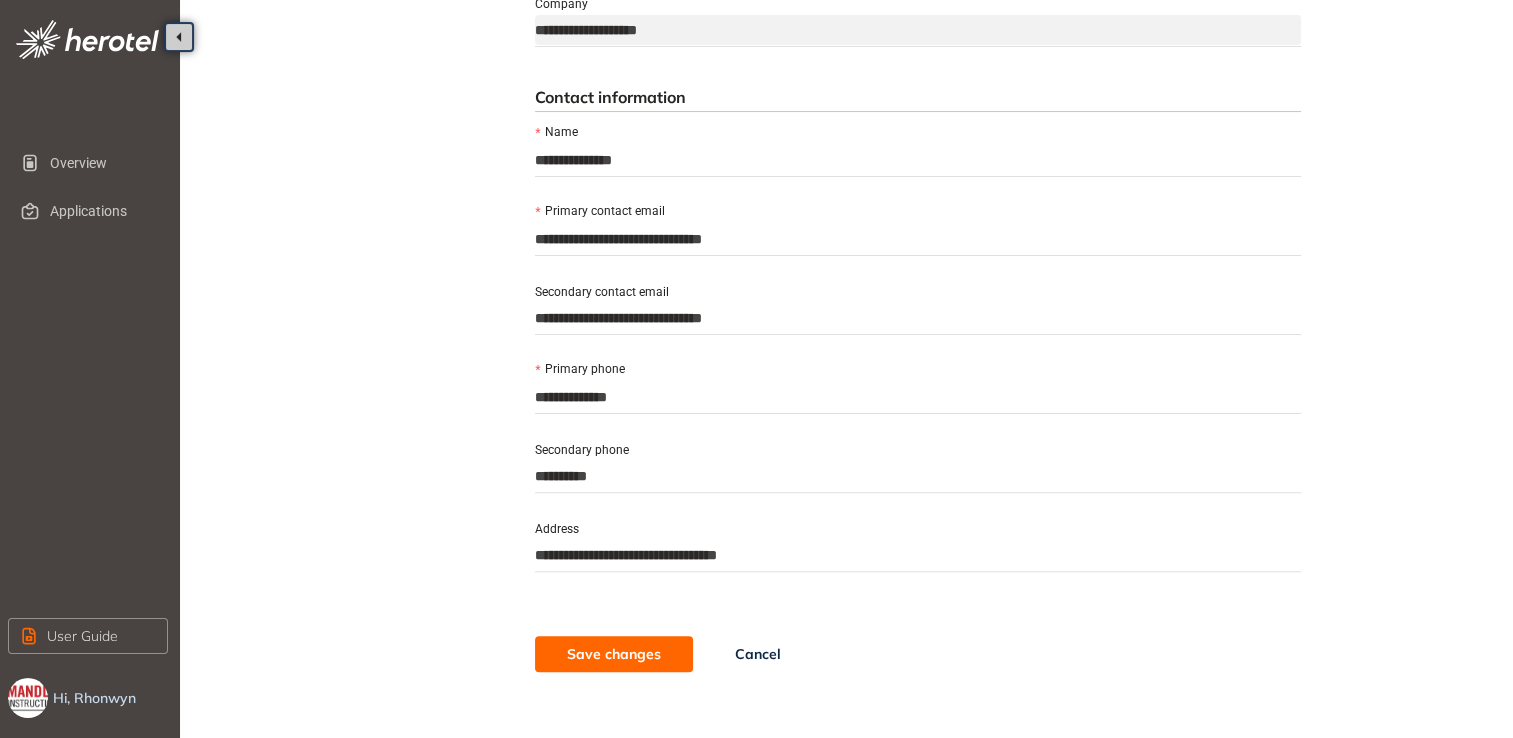 scroll, scrollTop: 480, scrollLeft: 0, axis: vertical 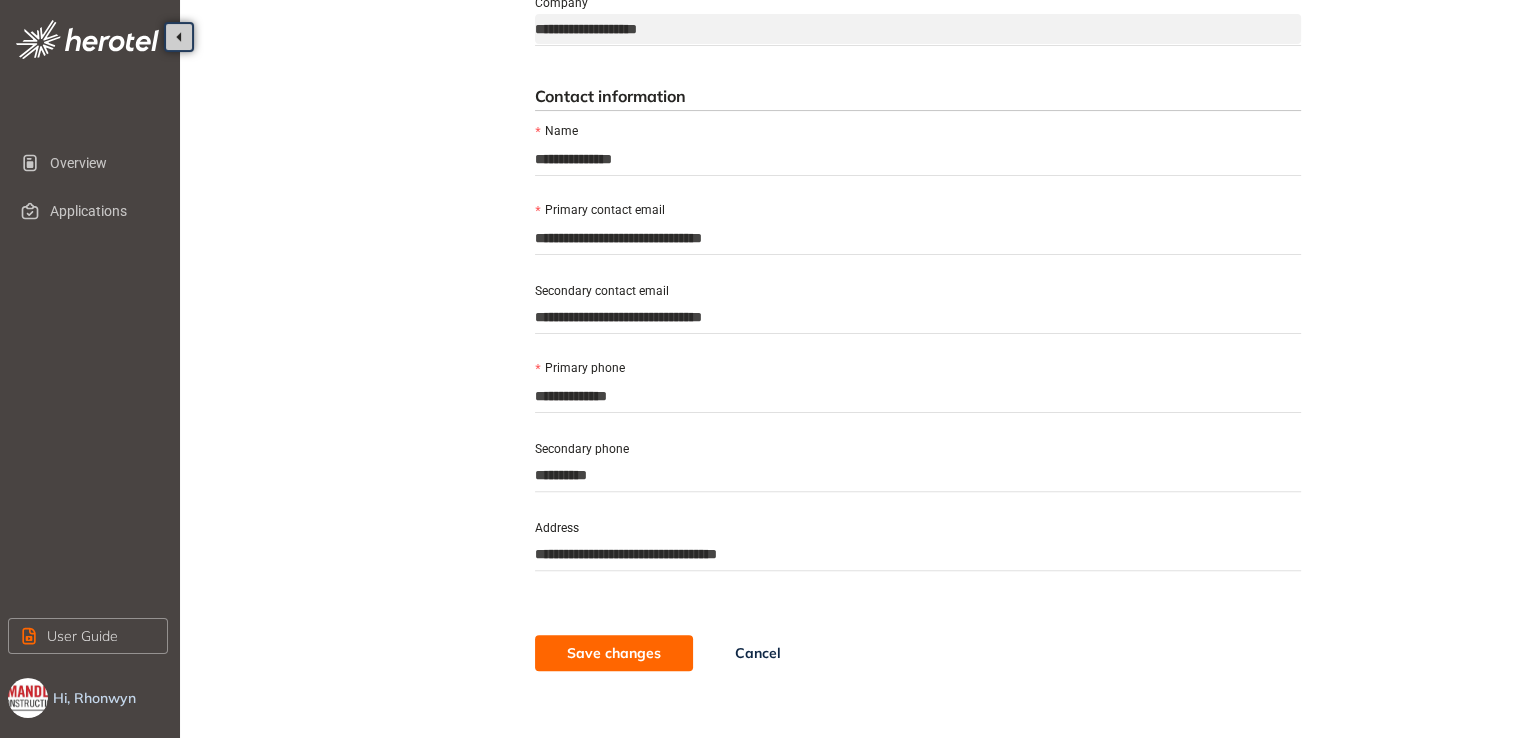 type on "**********" 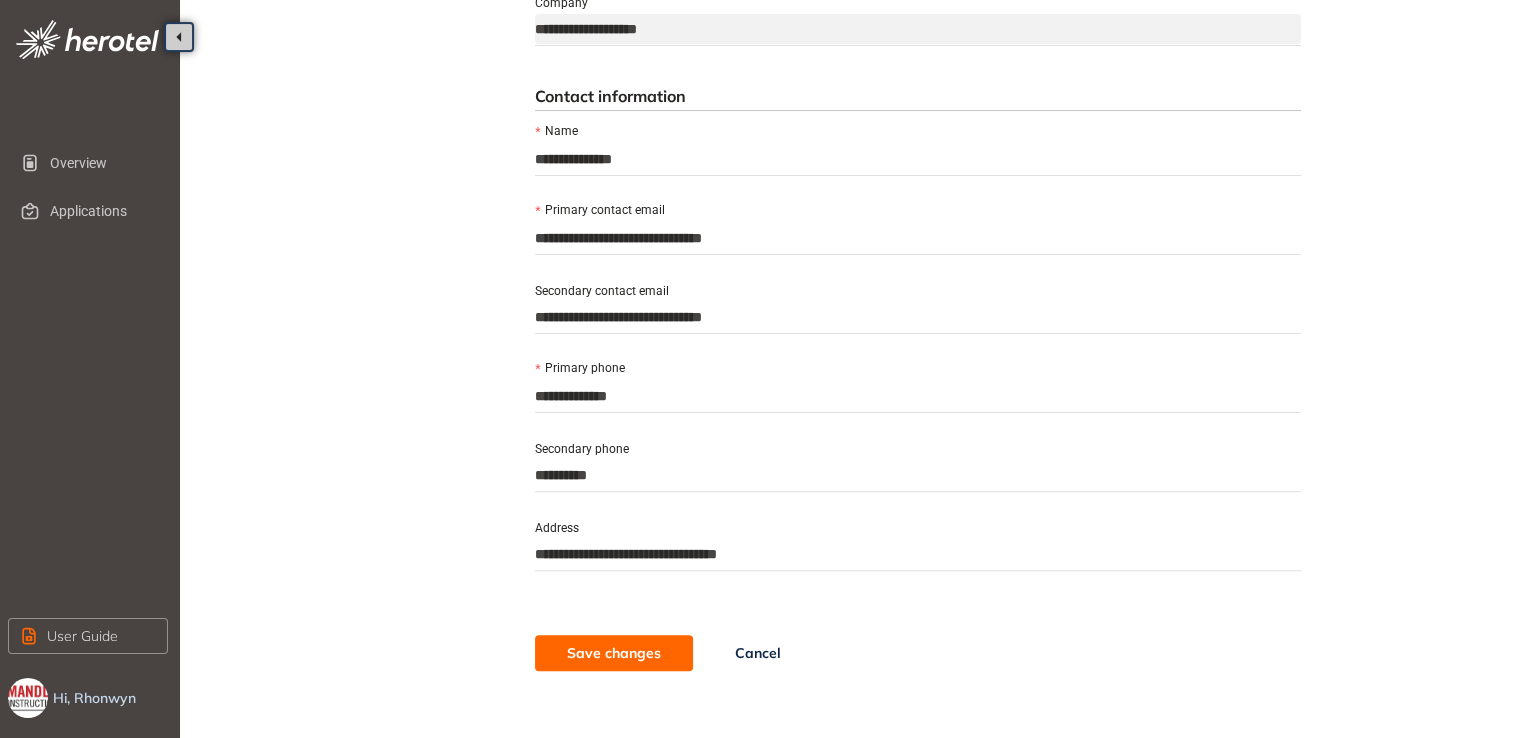 click on "Save changes" at bounding box center (614, 653) 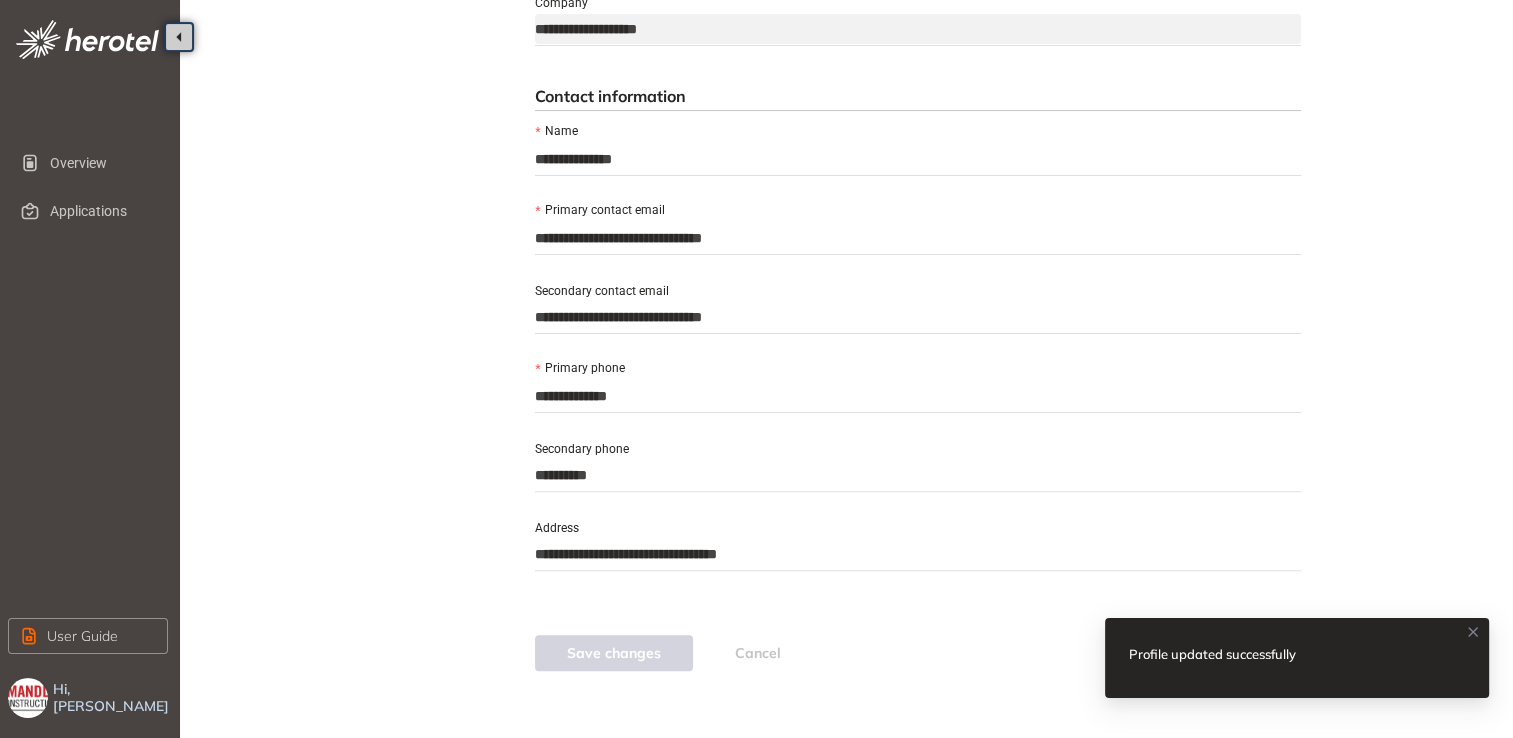 click 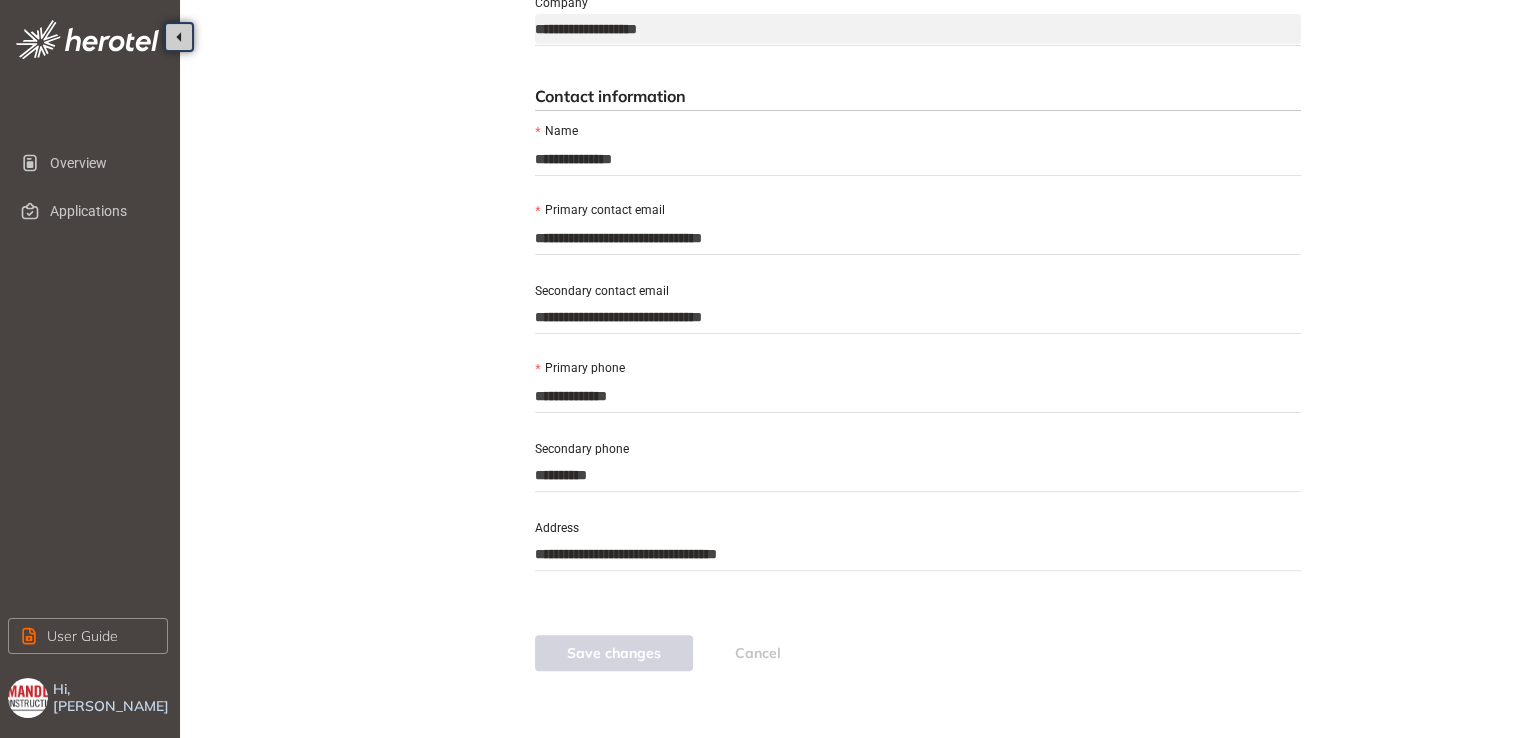 click on "Hi, [PERSON_NAME]" at bounding box center [112, 698] 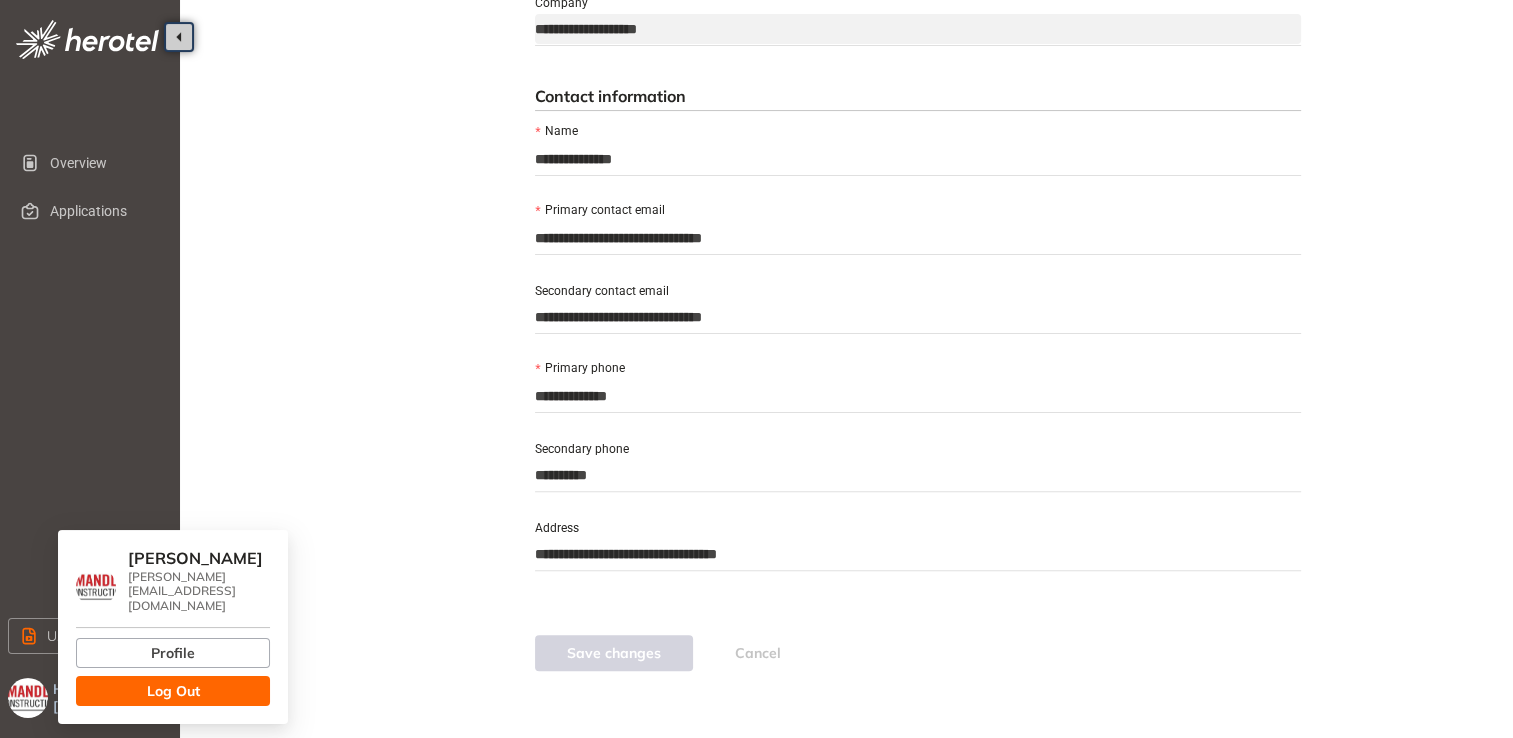 click on "Log Out" at bounding box center [173, 691] 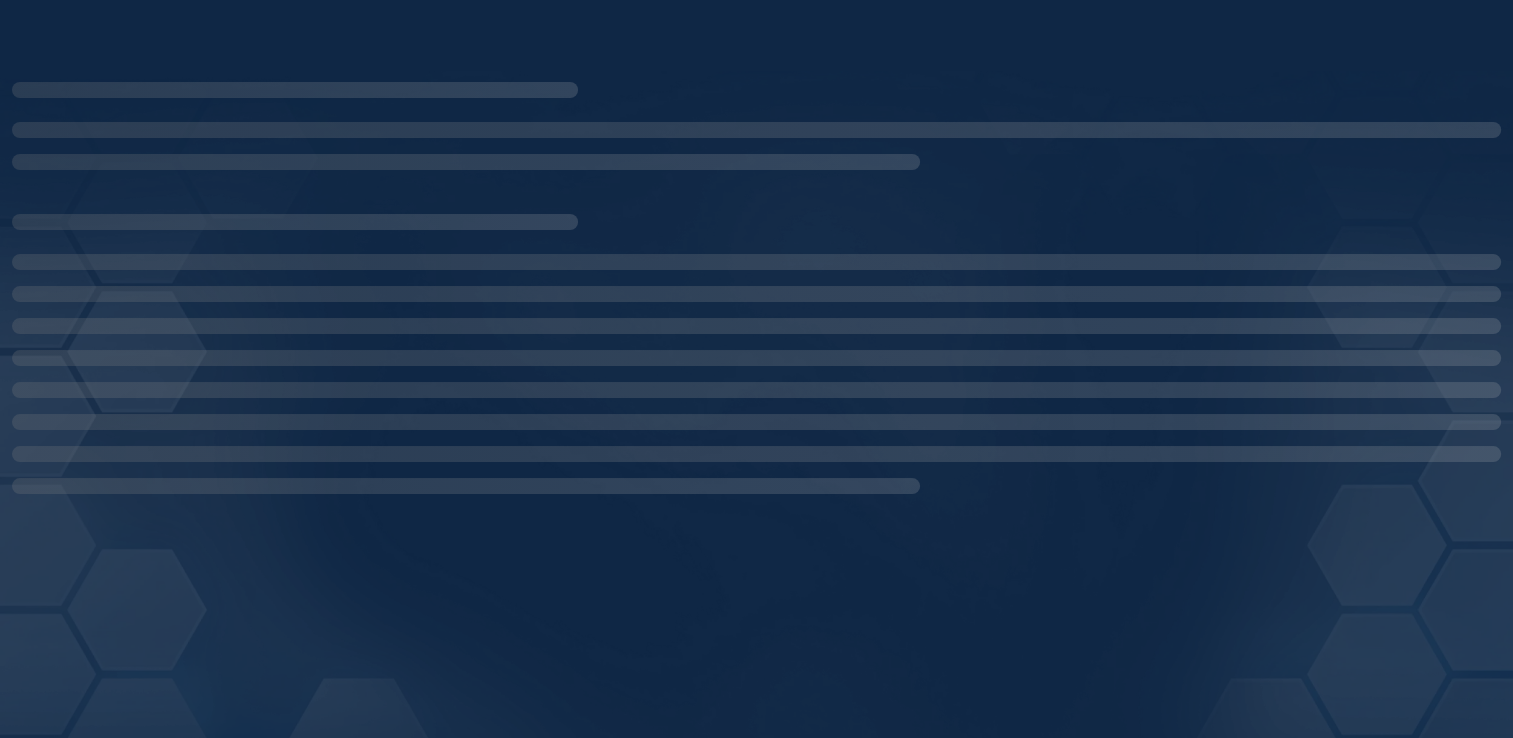 scroll, scrollTop: 0, scrollLeft: 0, axis: both 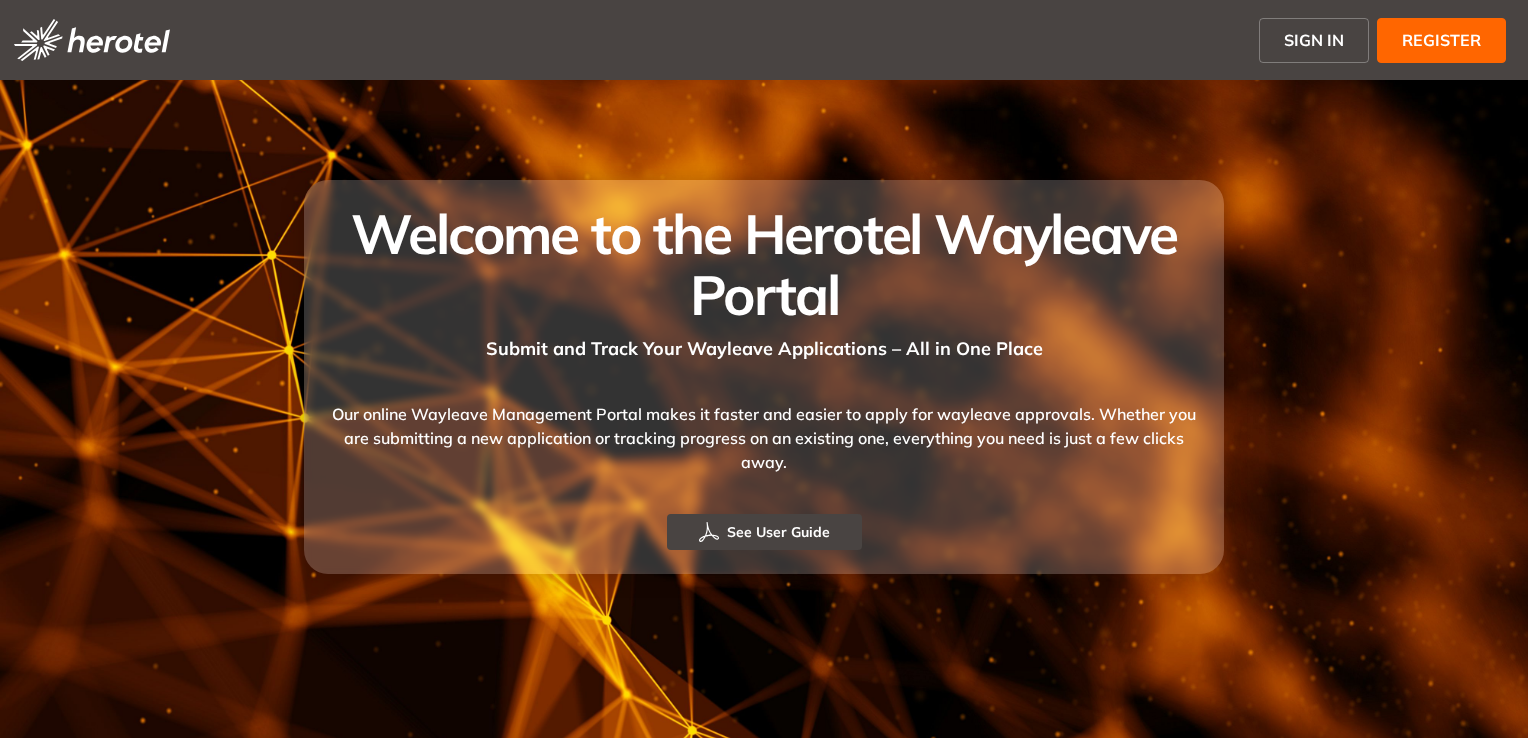 click on "SIGN IN" at bounding box center (1314, 40) 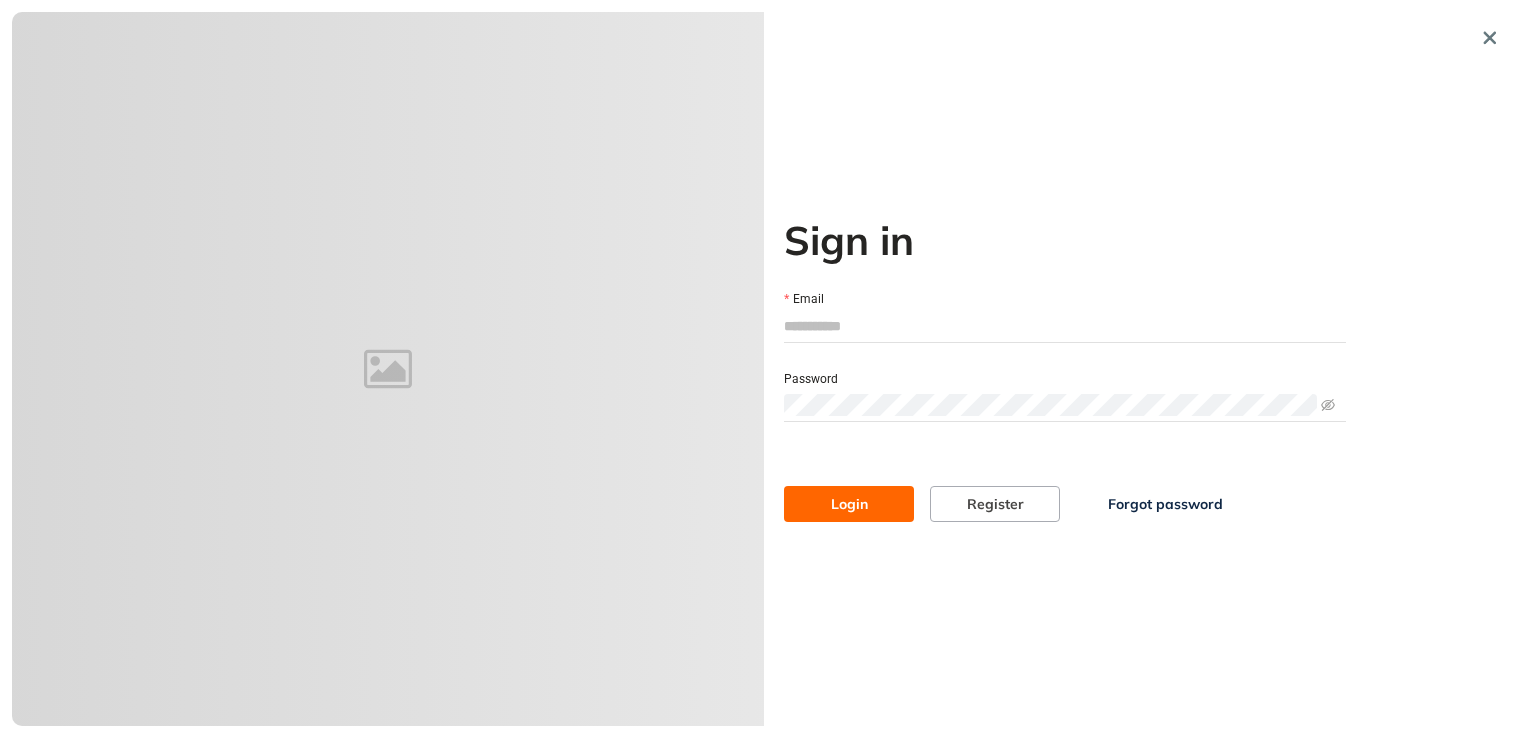 type on "**********" 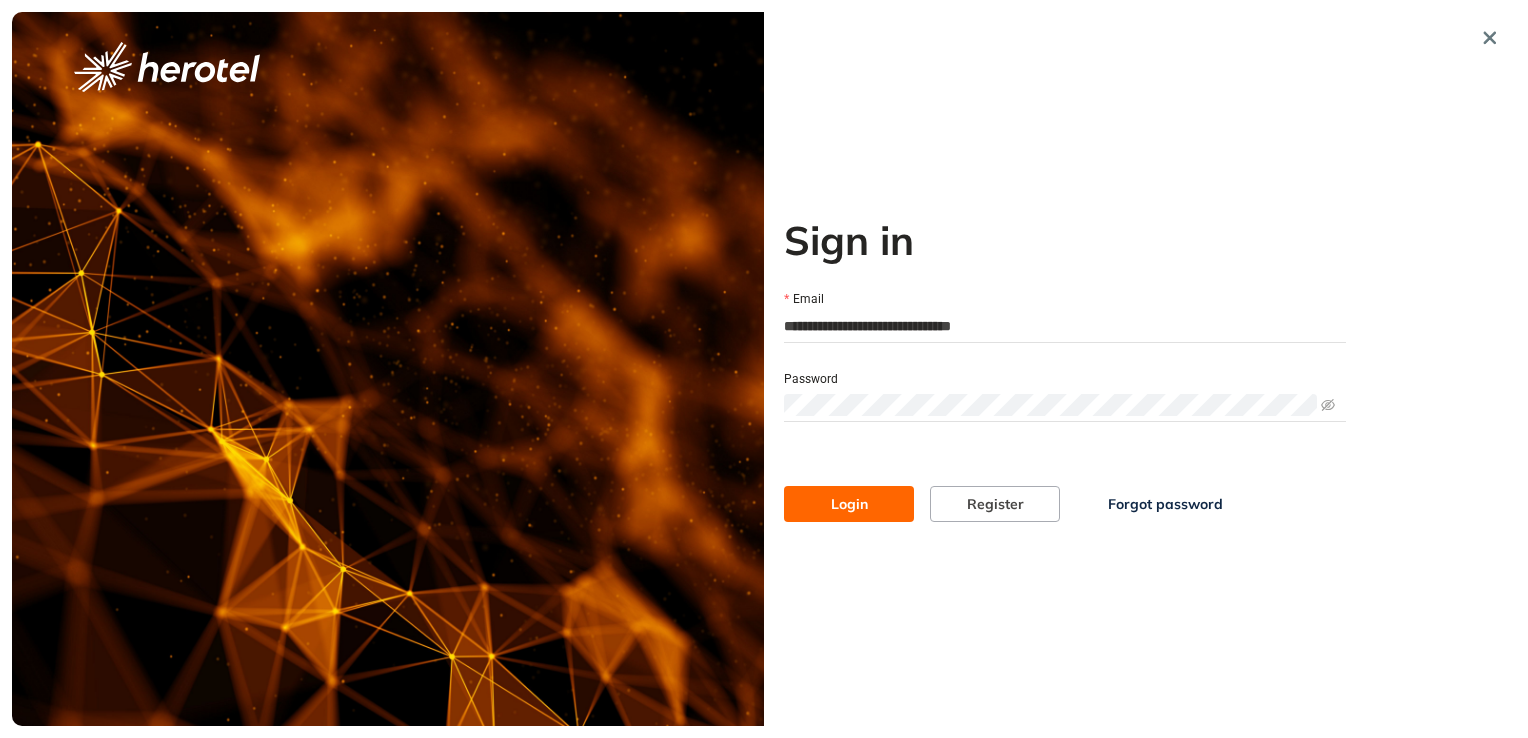 click on "Login" at bounding box center (849, 504) 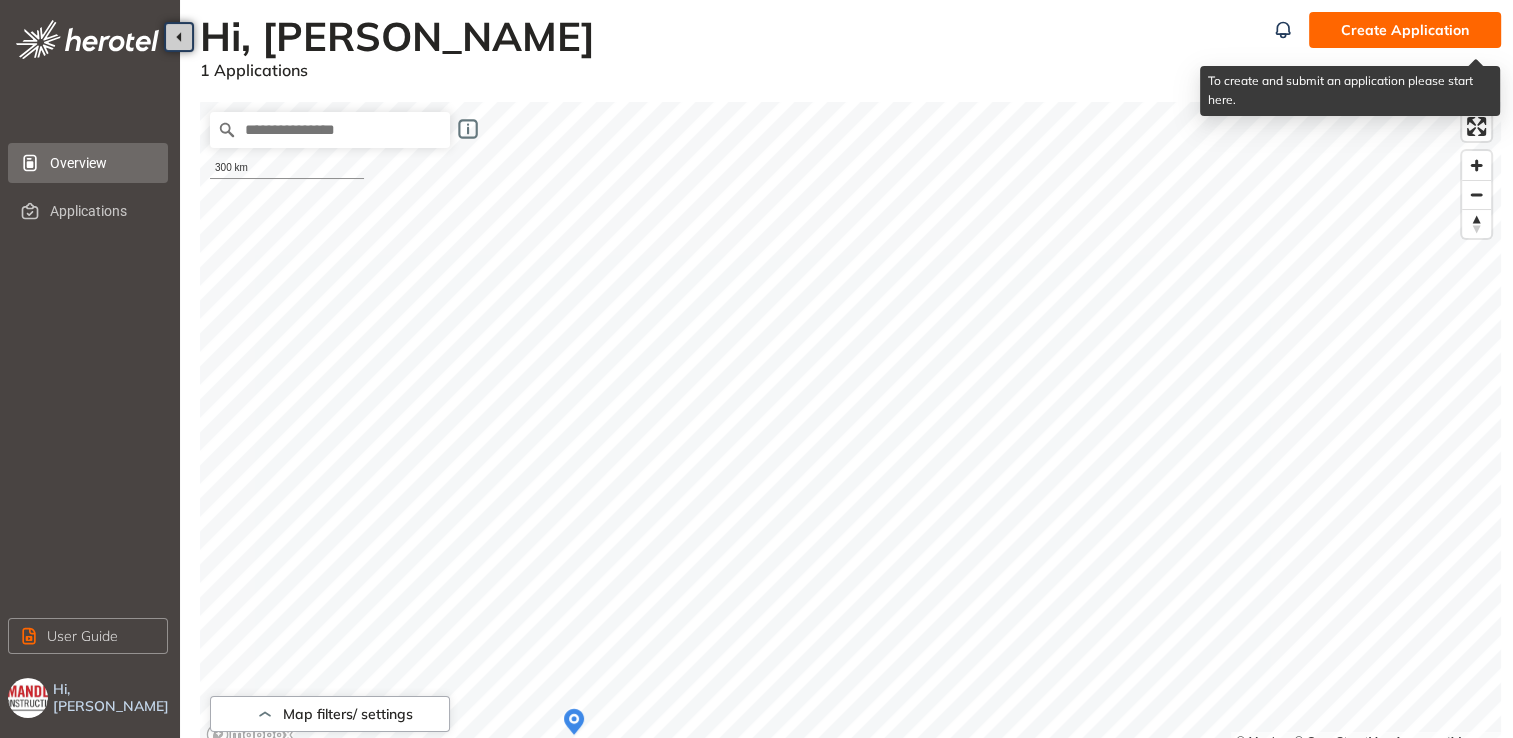 click on "Create Application" at bounding box center (1405, 30) 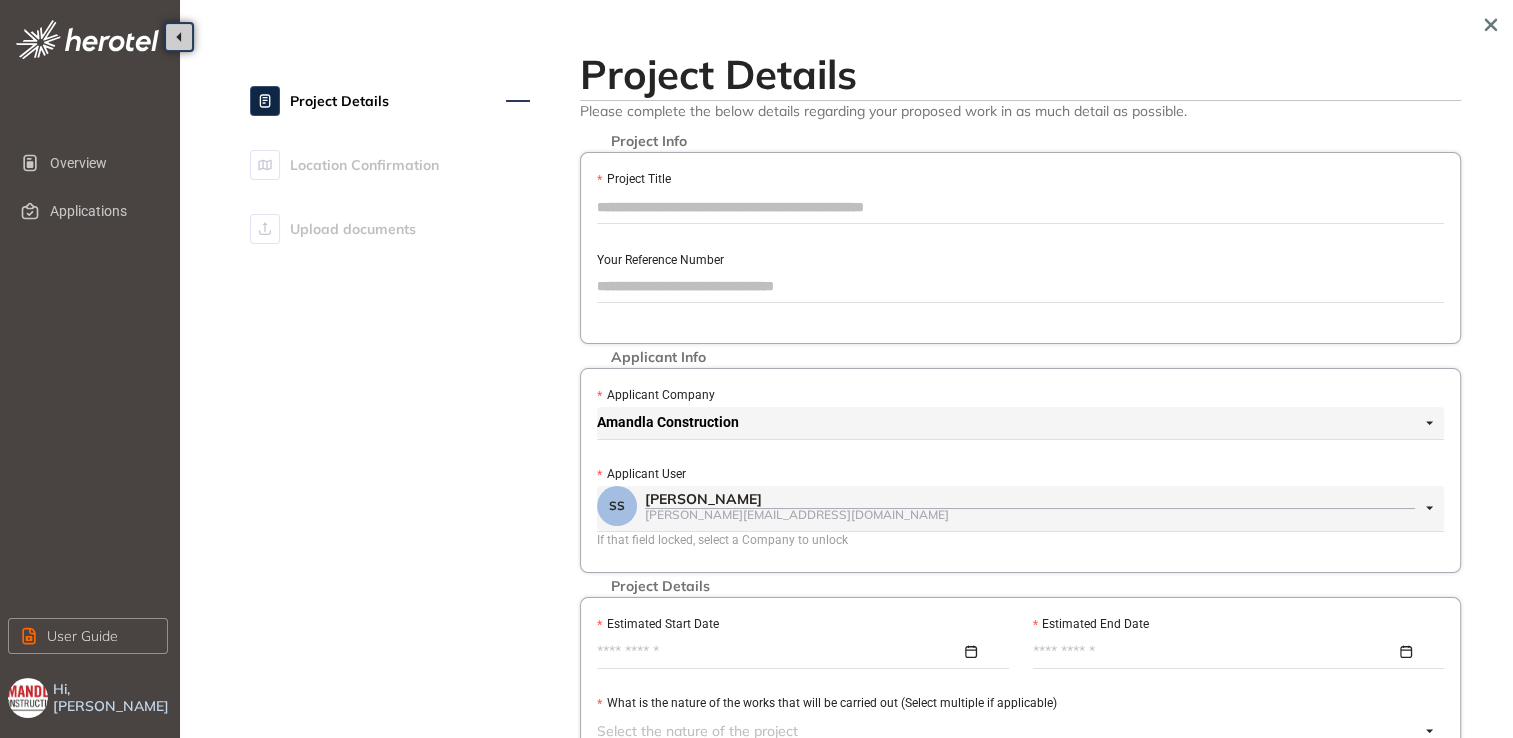 click on "Project Details" at bounding box center [390, 101] 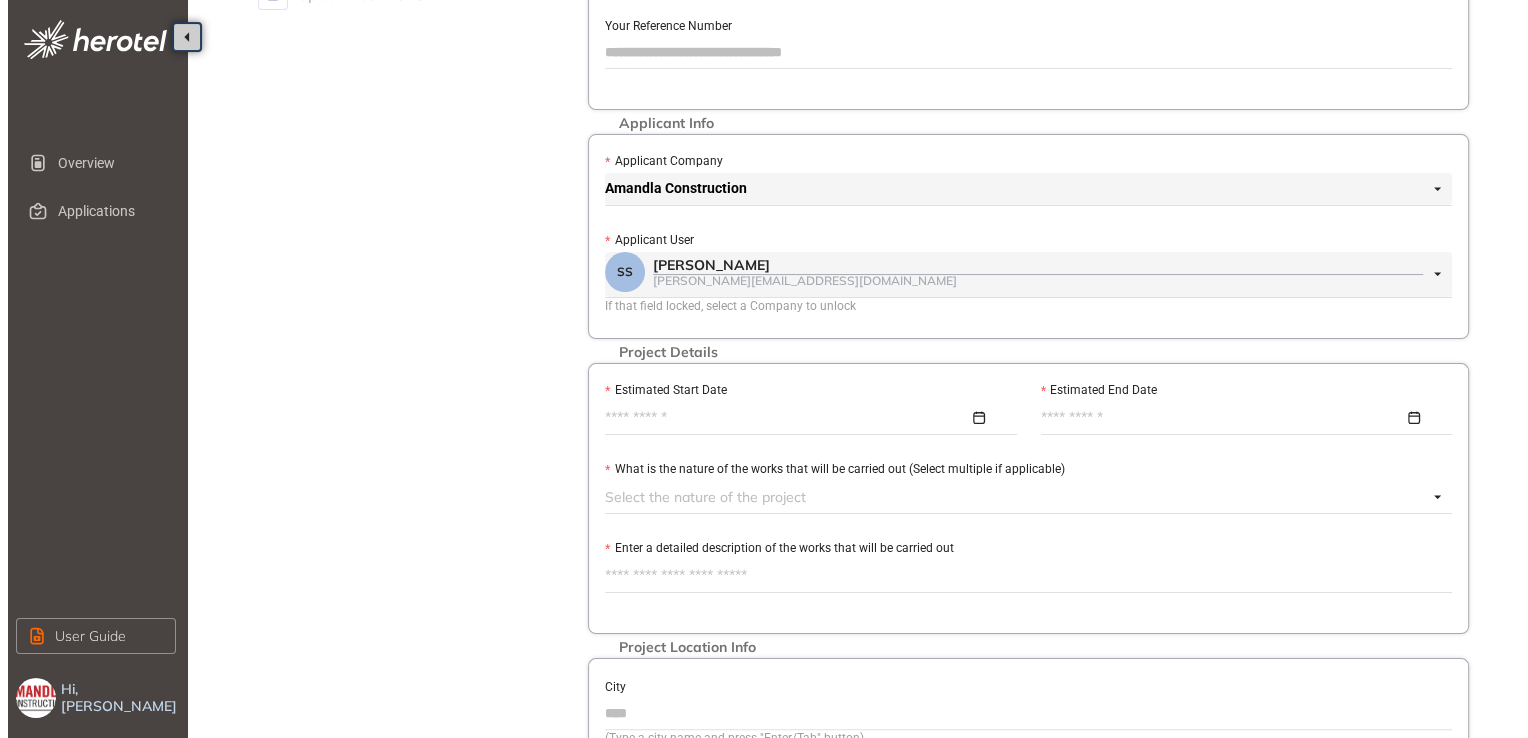 scroll, scrollTop: 0, scrollLeft: 0, axis: both 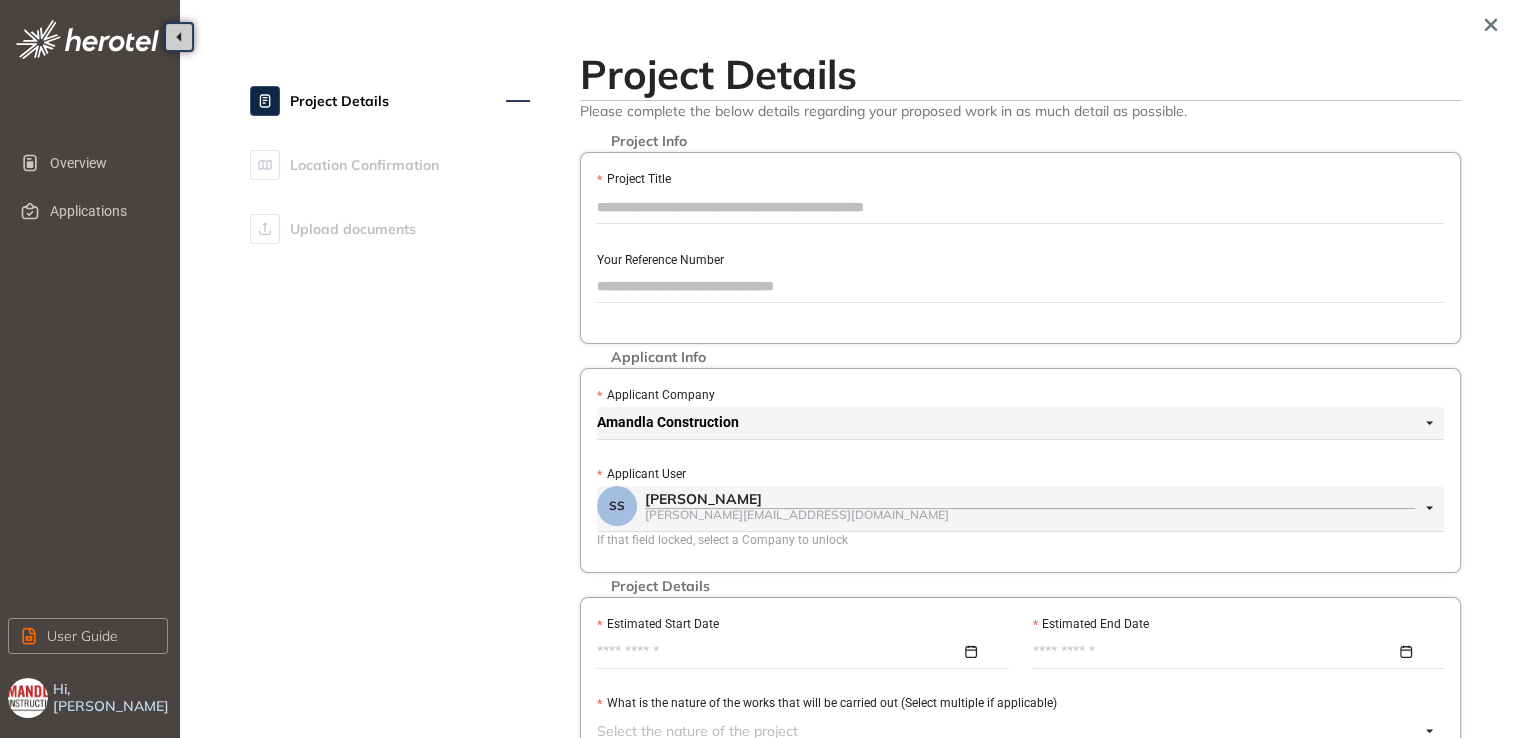 click on "Hi, [PERSON_NAME]" at bounding box center (112, 698) 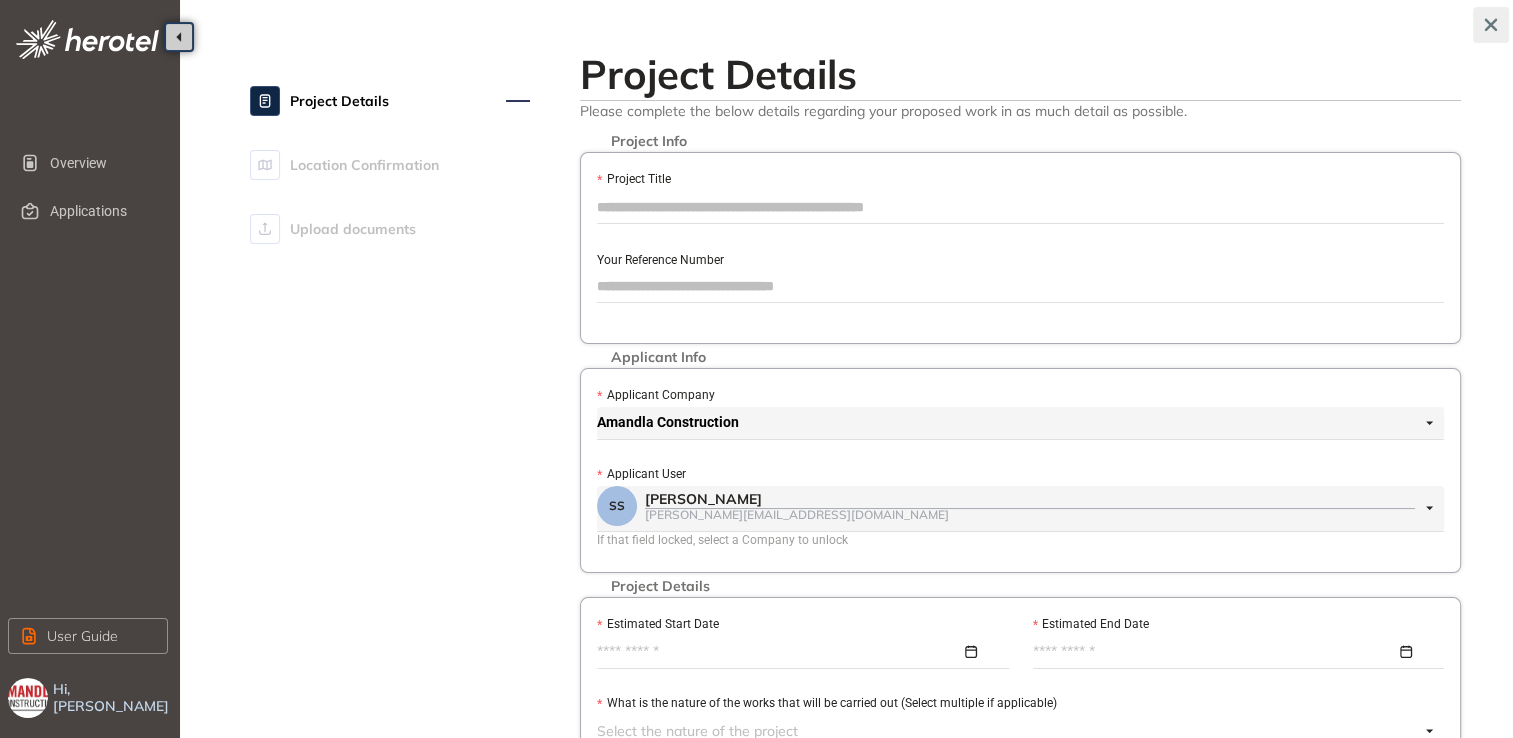 click 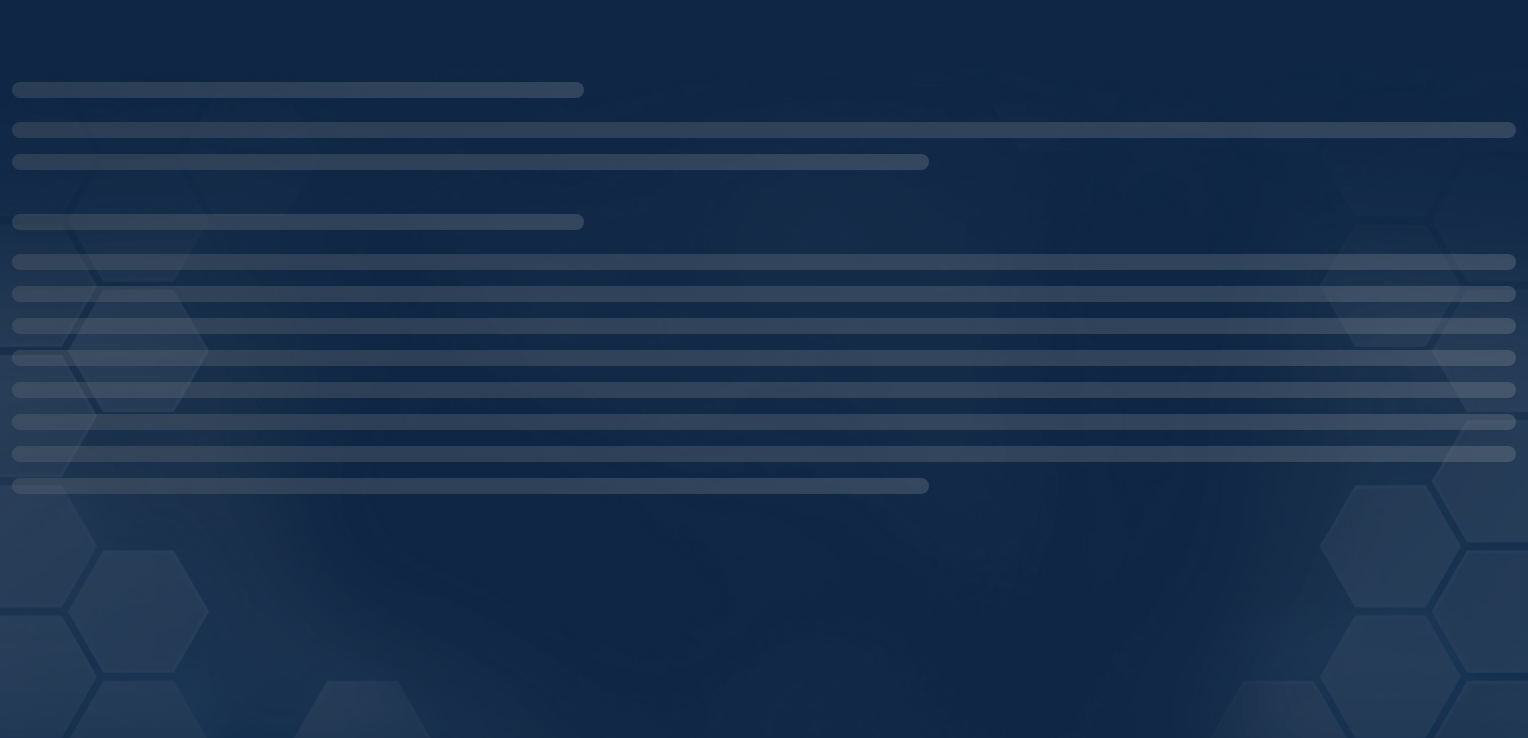 scroll, scrollTop: 0, scrollLeft: 0, axis: both 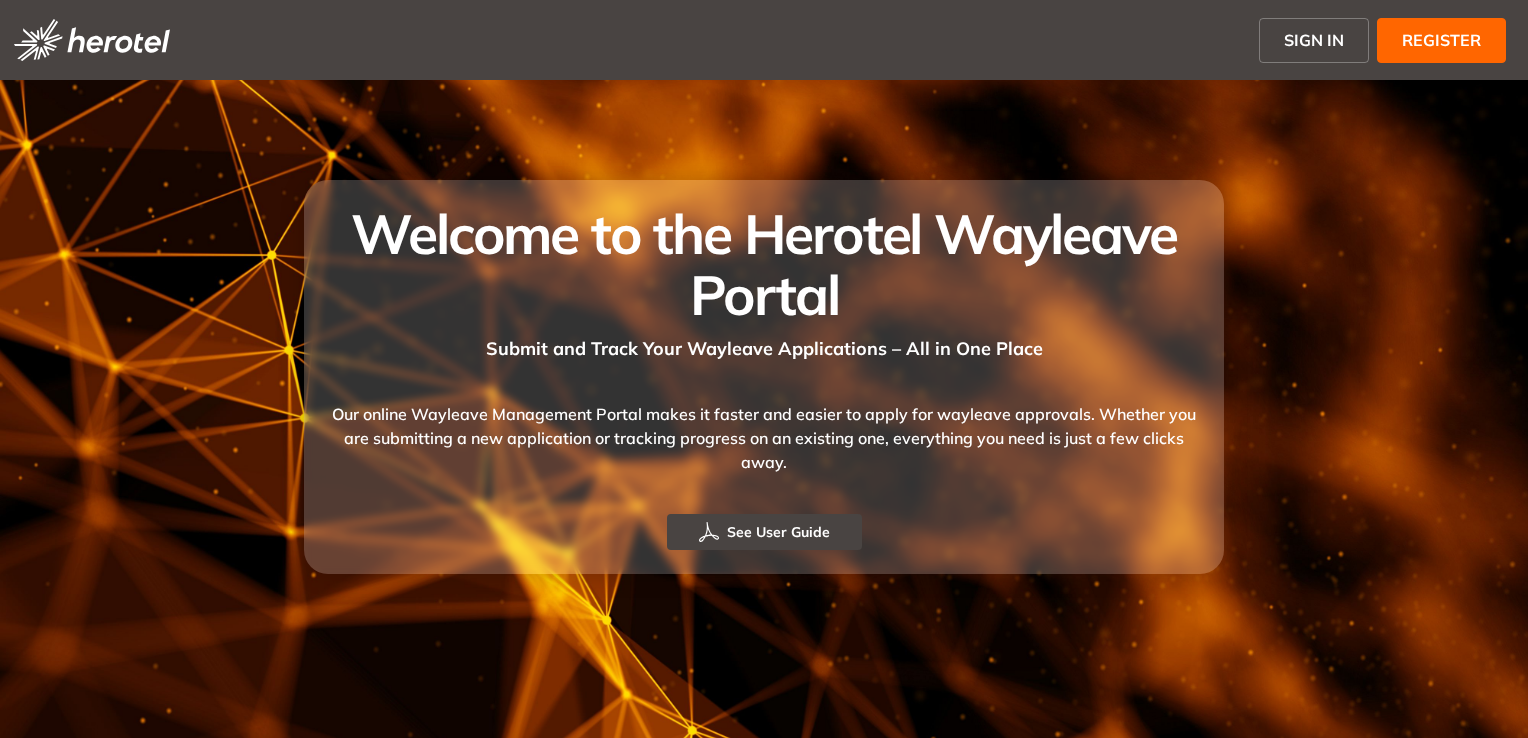 click on "SIGN IN" at bounding box center [1314, 40] 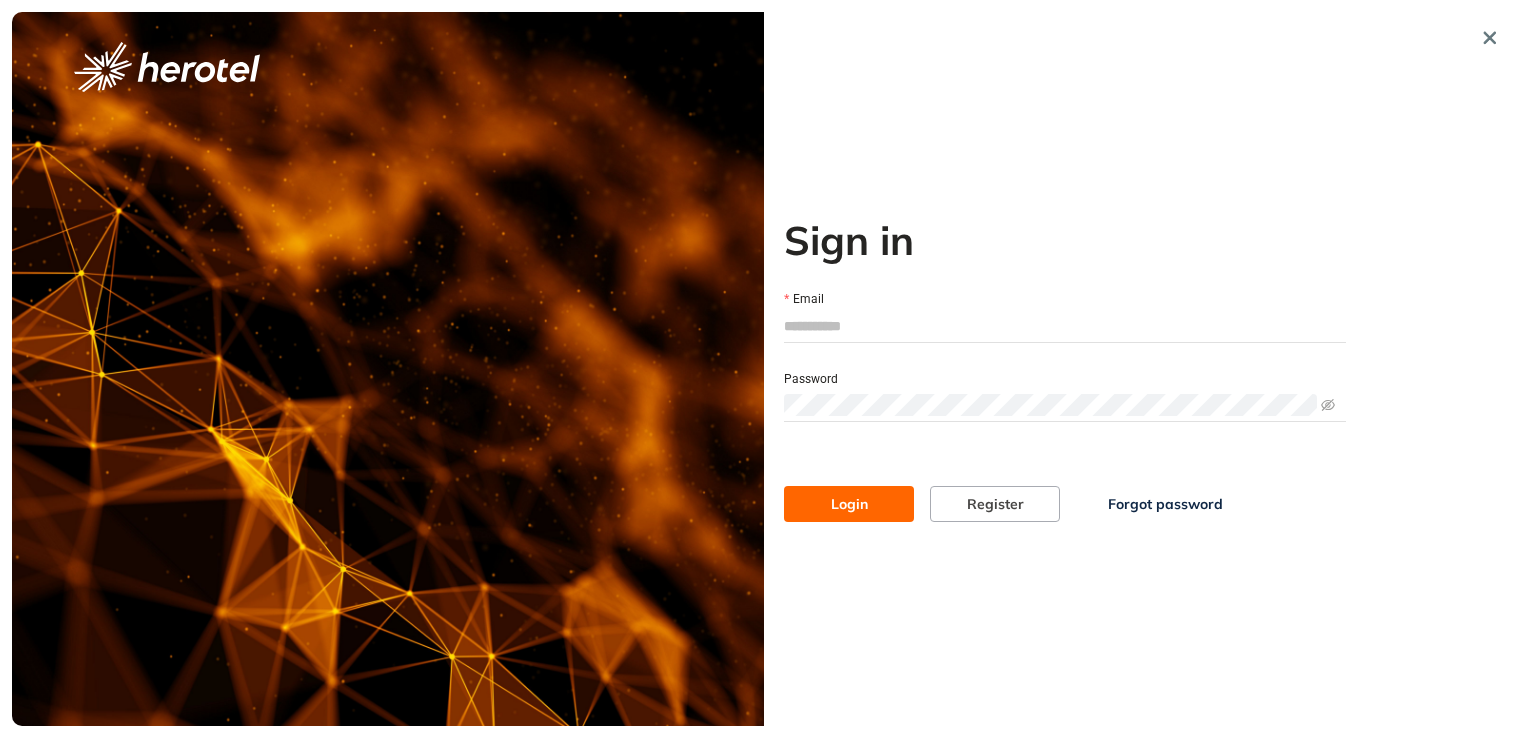 type on "**********" 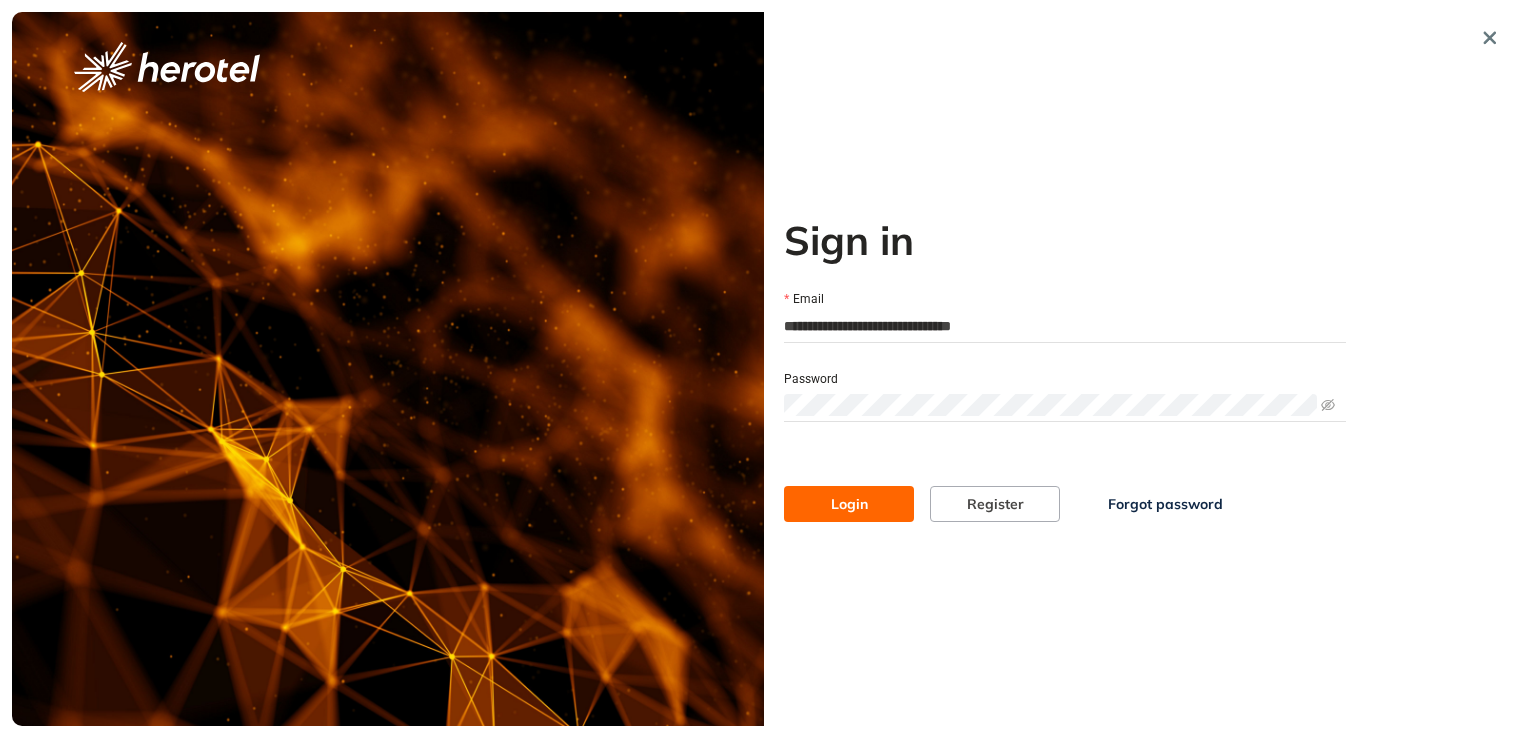 click on "**********" at bounding box center [1065, 326] 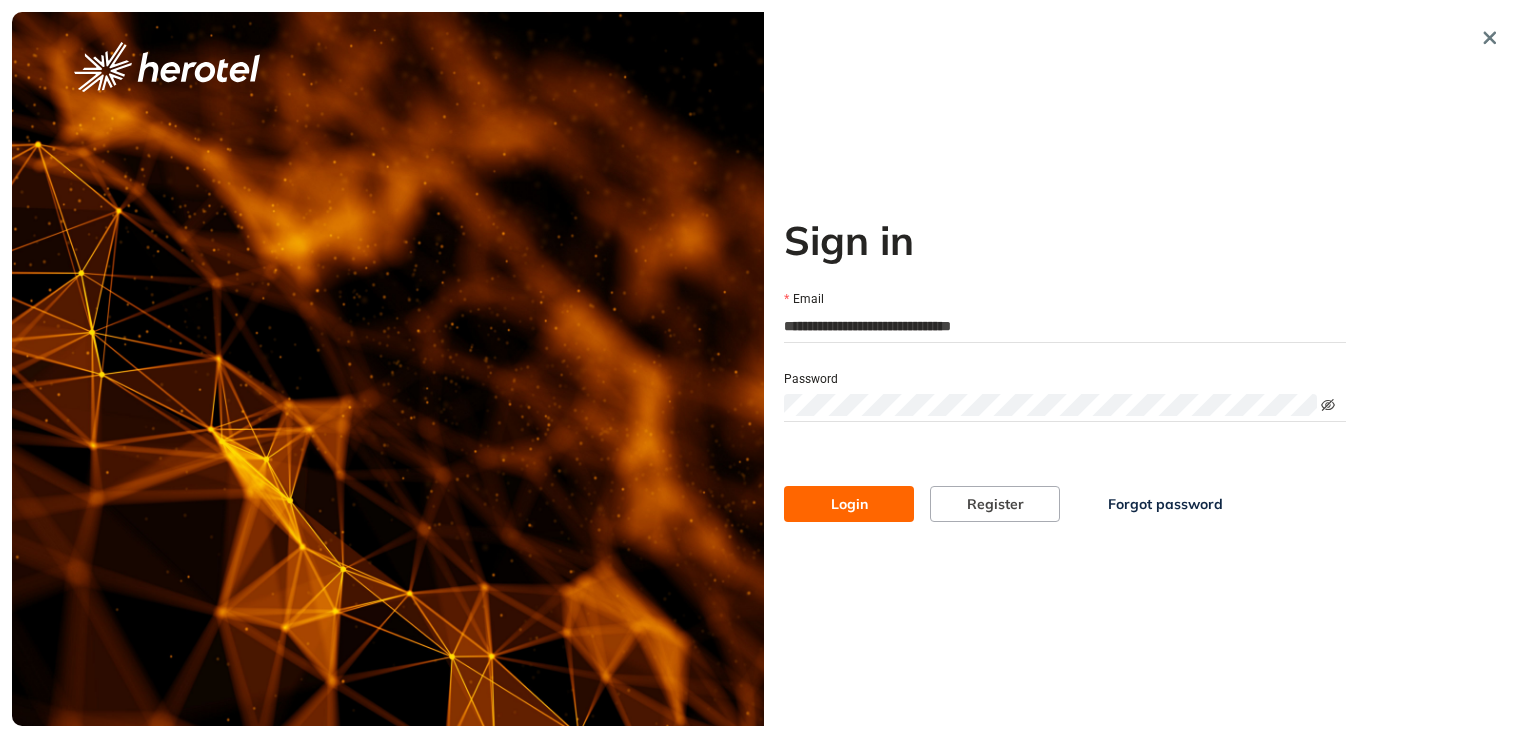 click 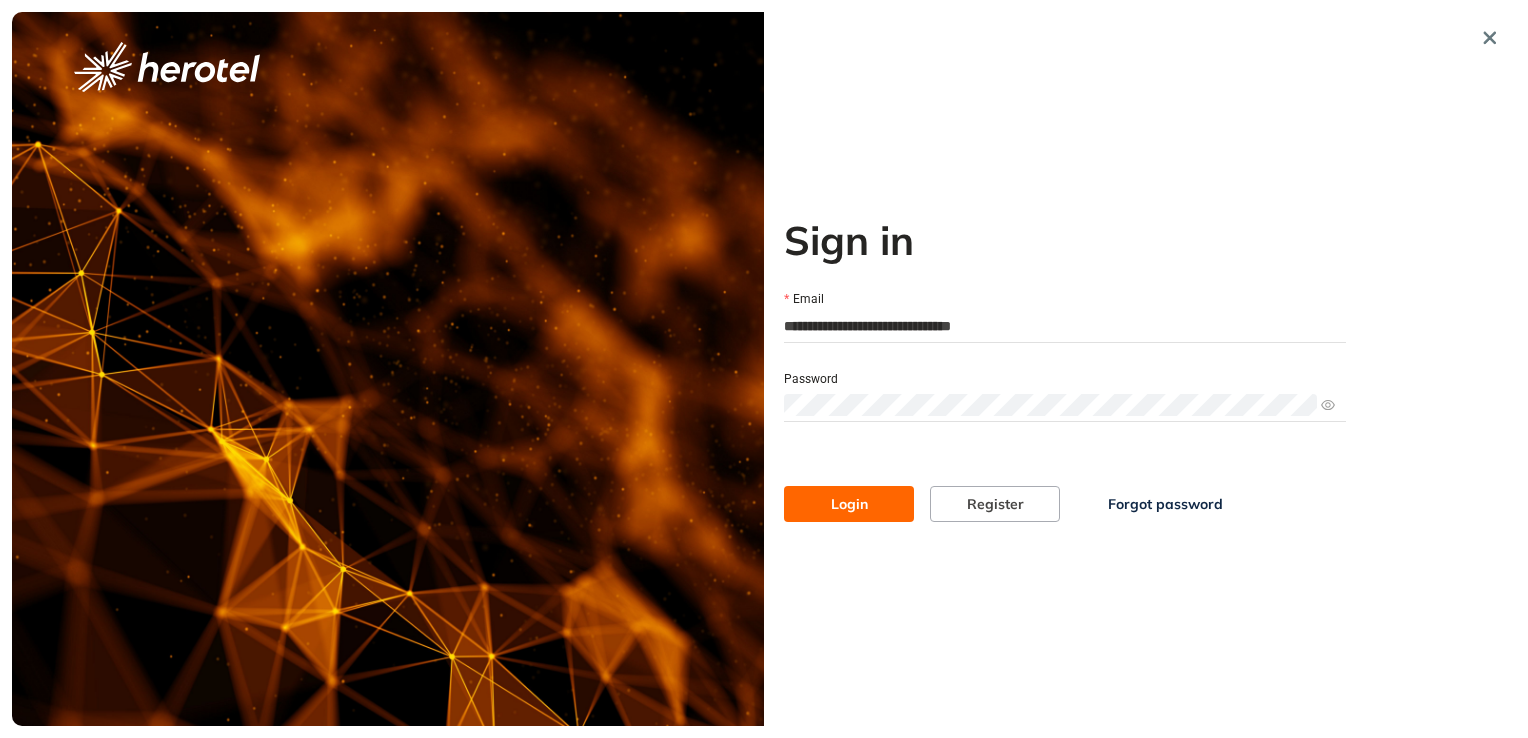 click on "Login Register Forgot password" at bounding box center [1065, 484] 